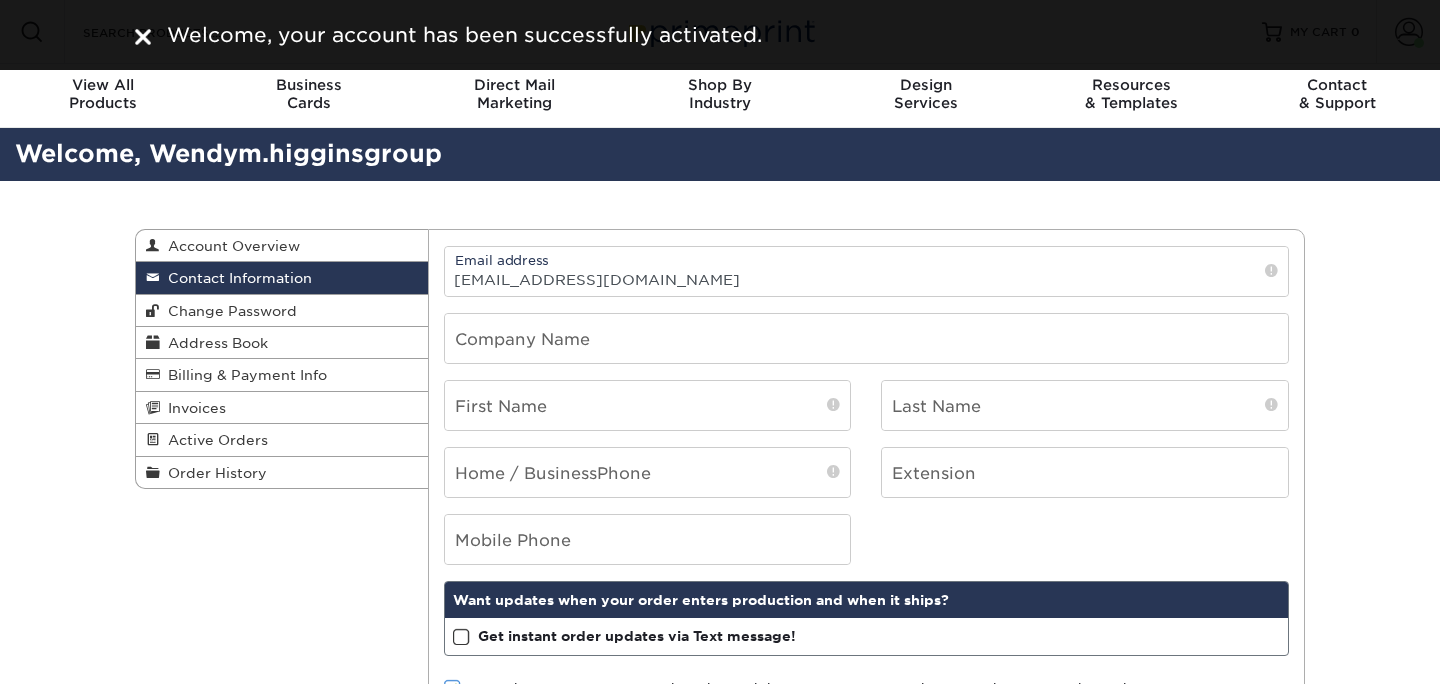 scroll, scrollTop: 0, scrollLeft: 0, axis: both 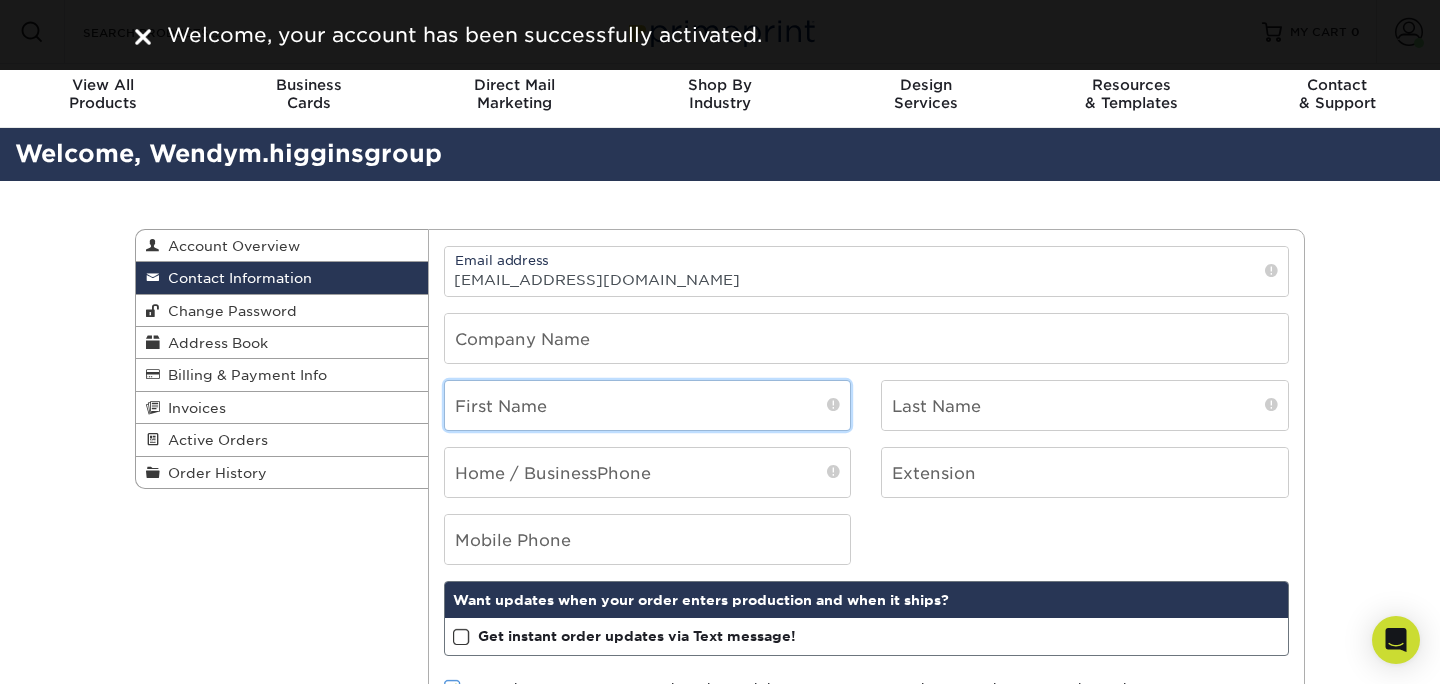 click at bounding box center [648, 405] 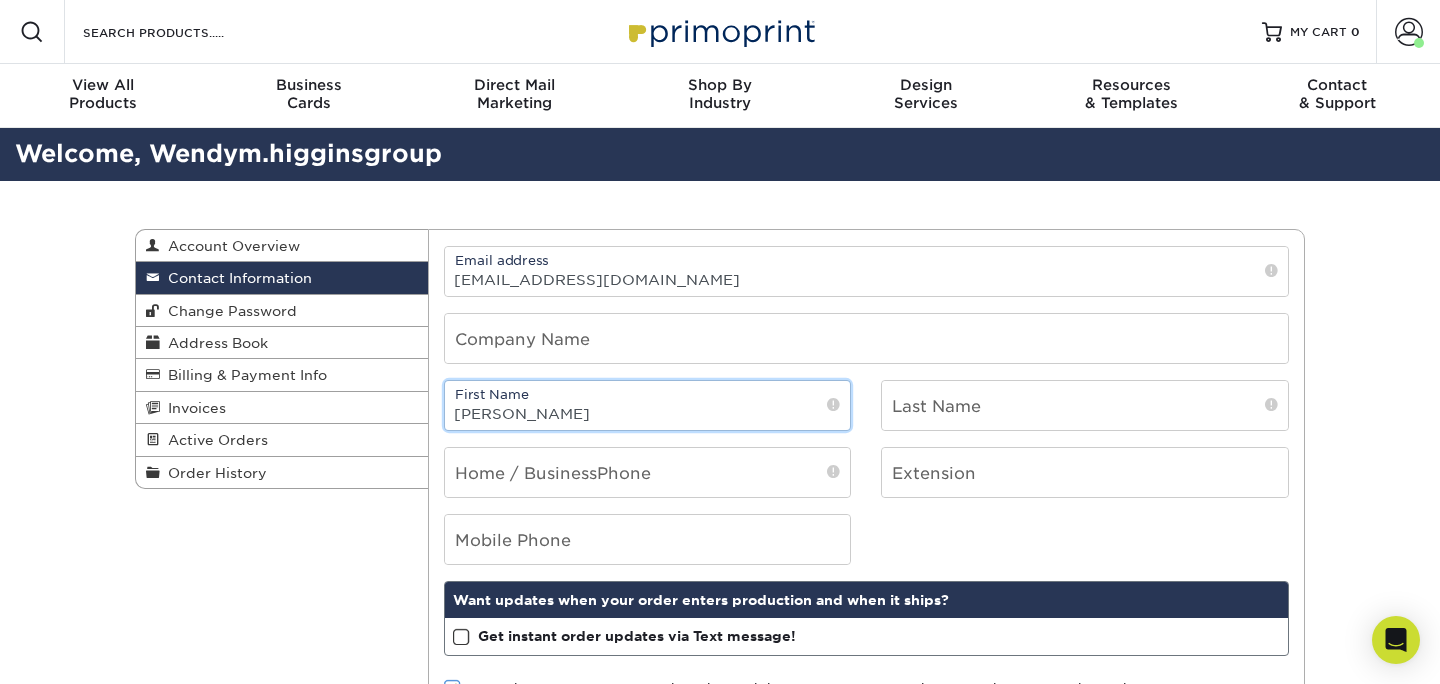 type on "Wendy" 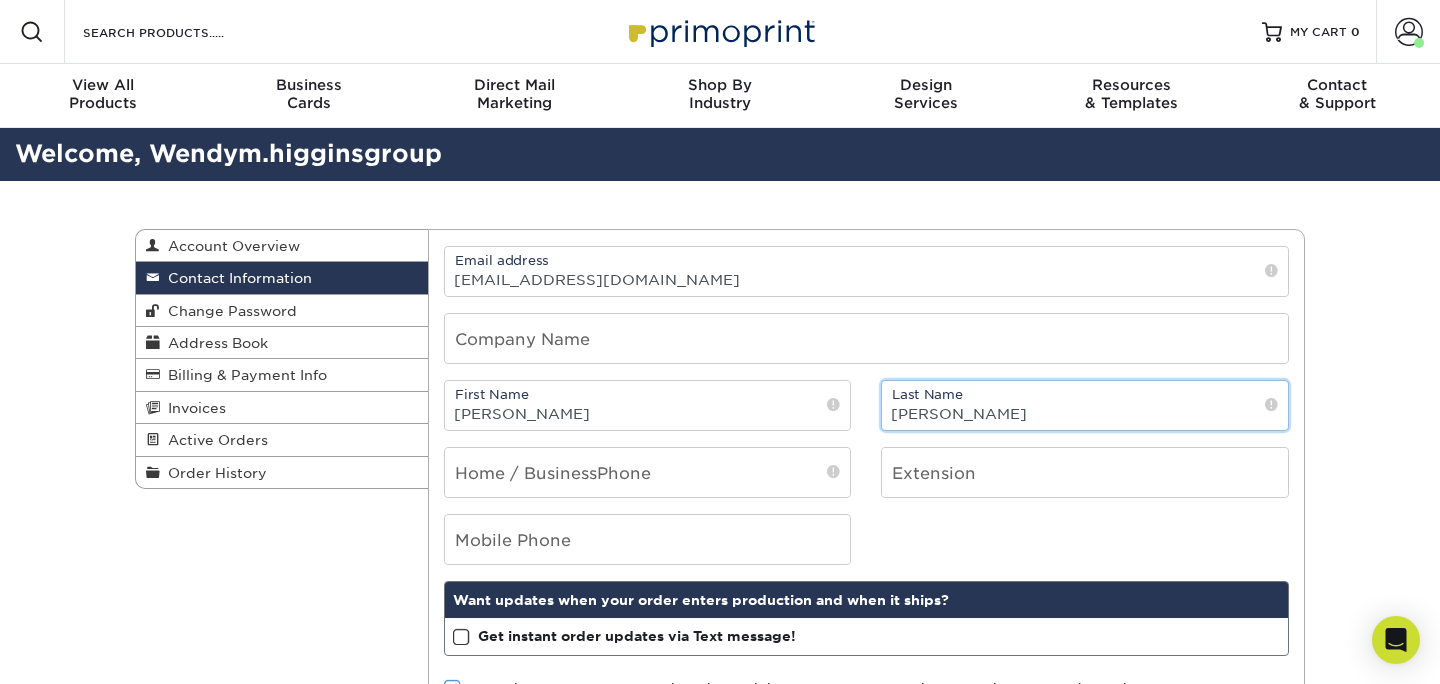 type on "Mazariegos" 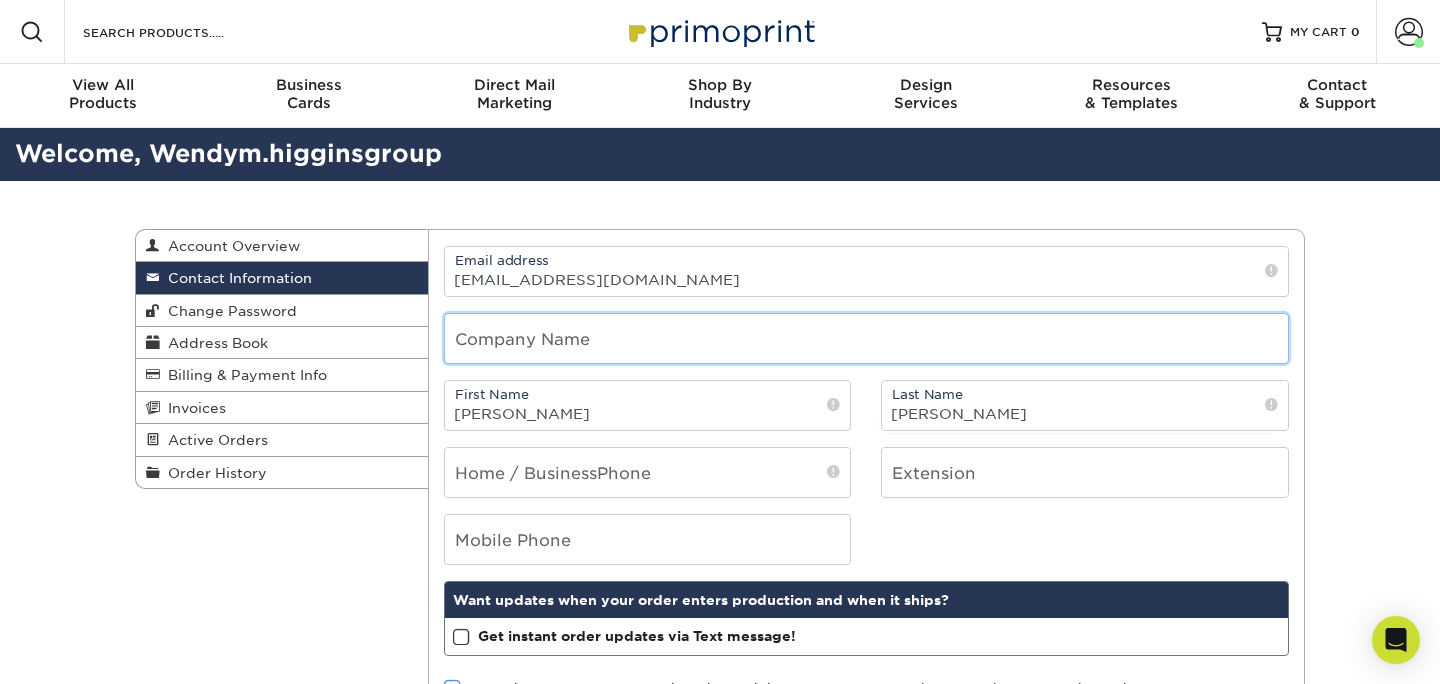 click at bounding box center [867, 338] 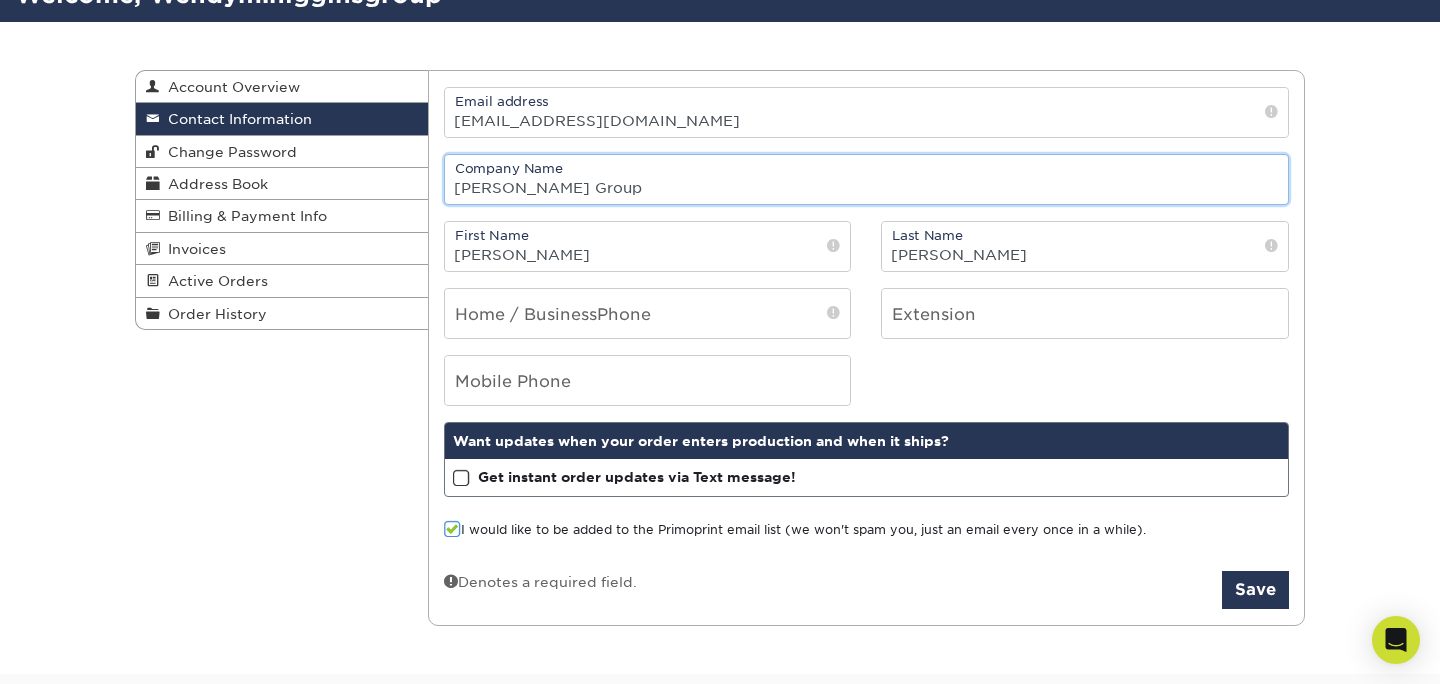 scroll, scrollTop: 166, scrollLeft: 0, axis: vertical 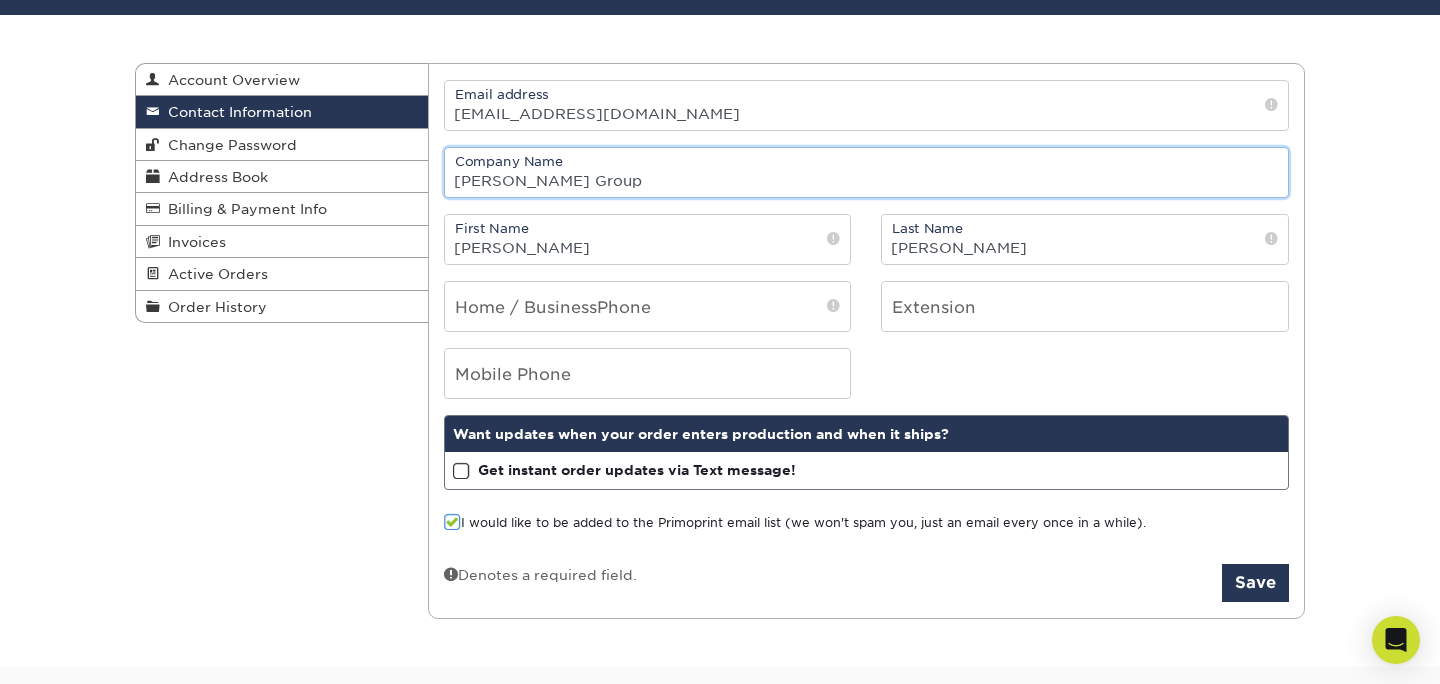 type on "Higgins Group" 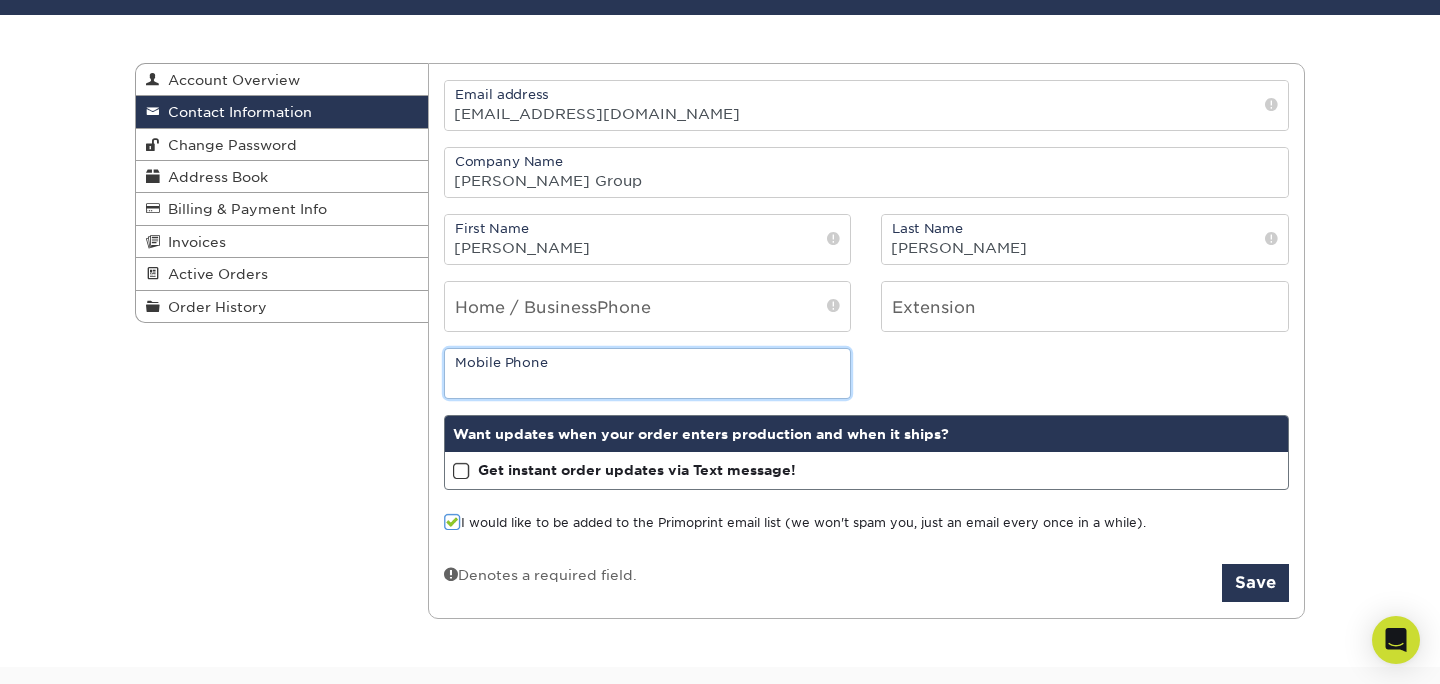 click at bounding box center (648, 373) 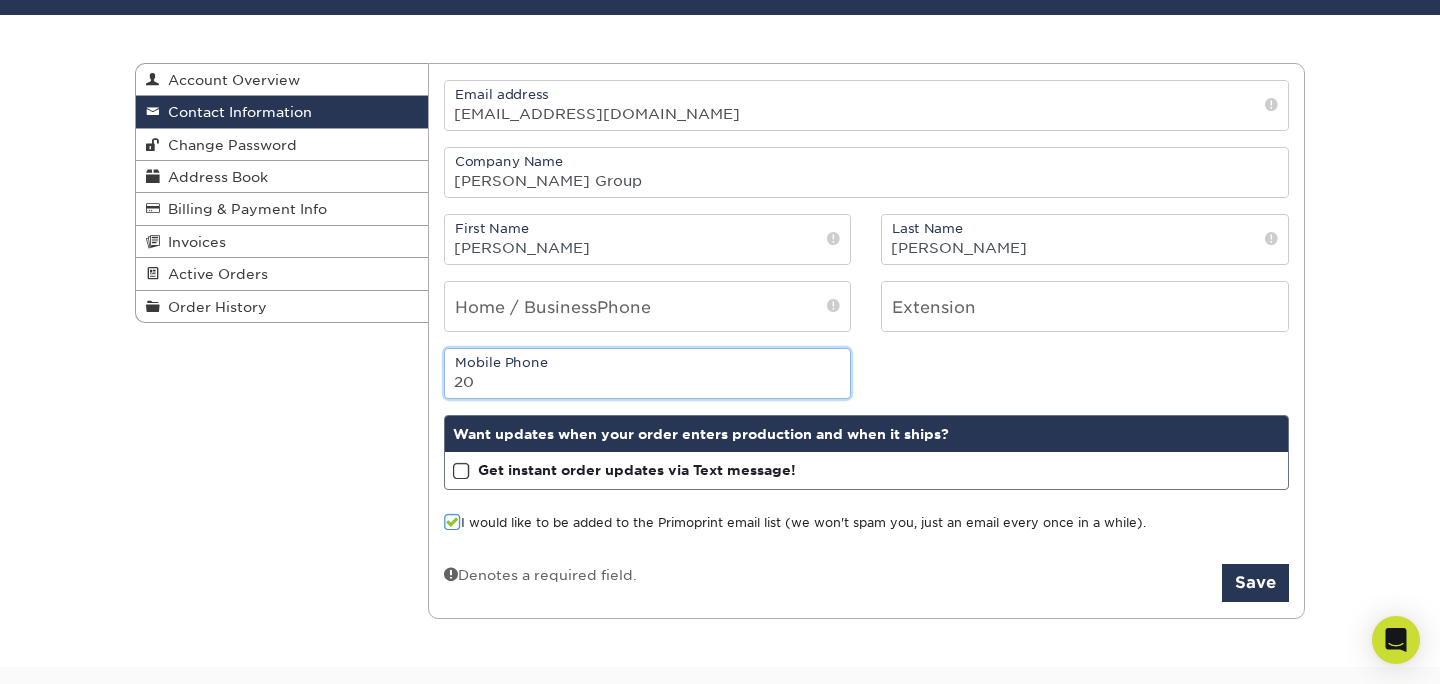type on "2" 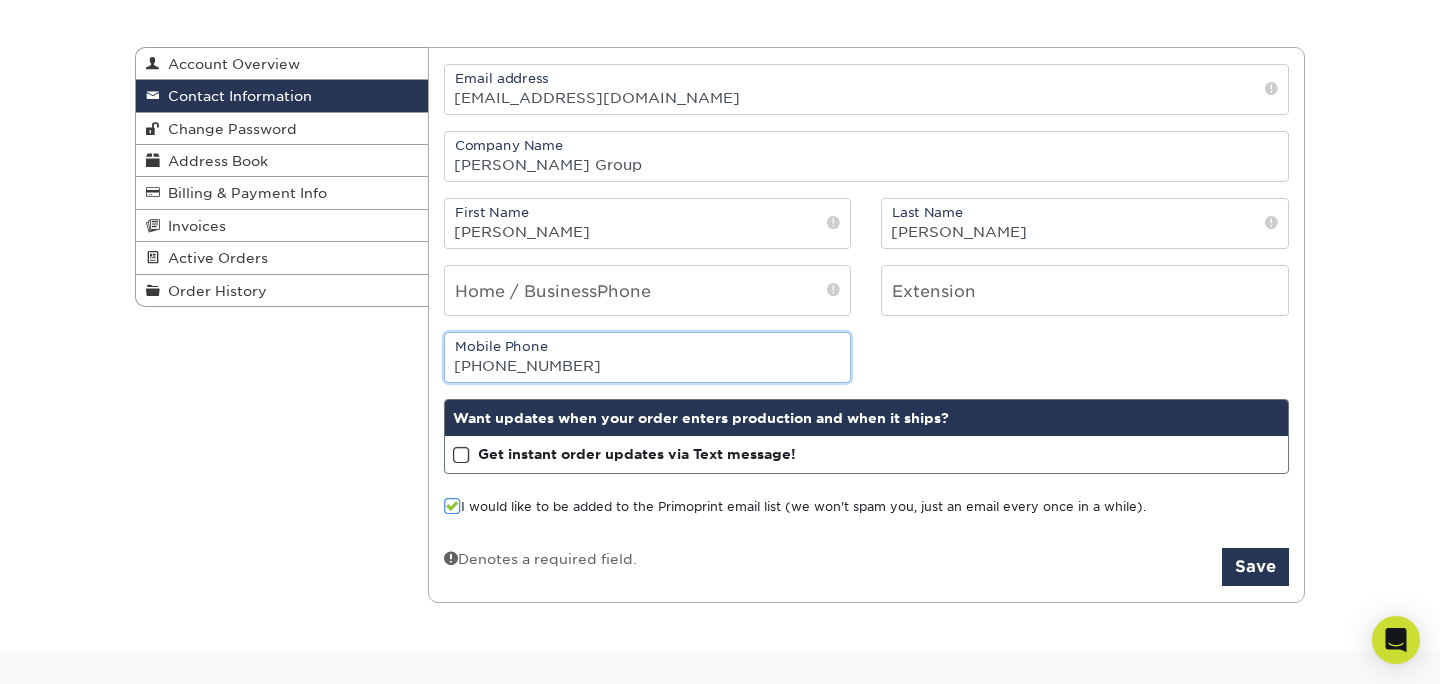 scroll, scrollTop: 181, scrollLeft: 0, axis: vertical 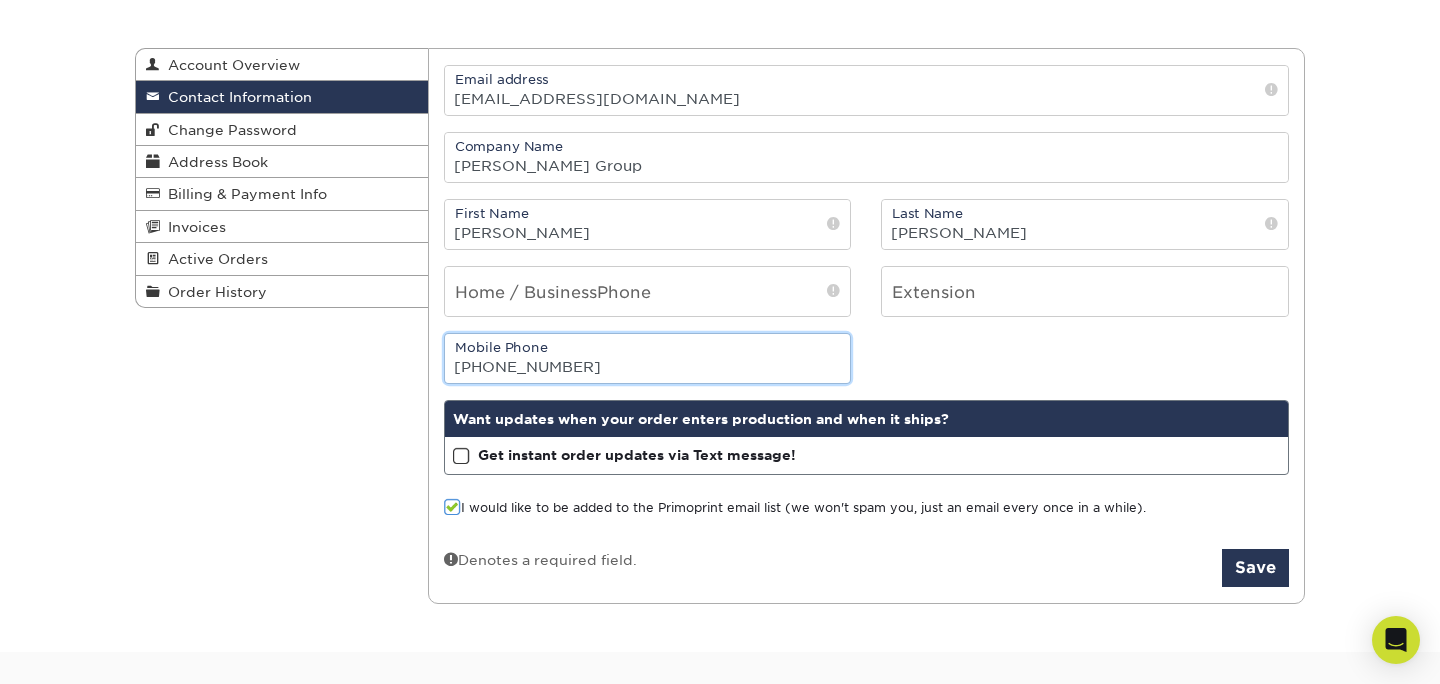 type on "863-344-0979" 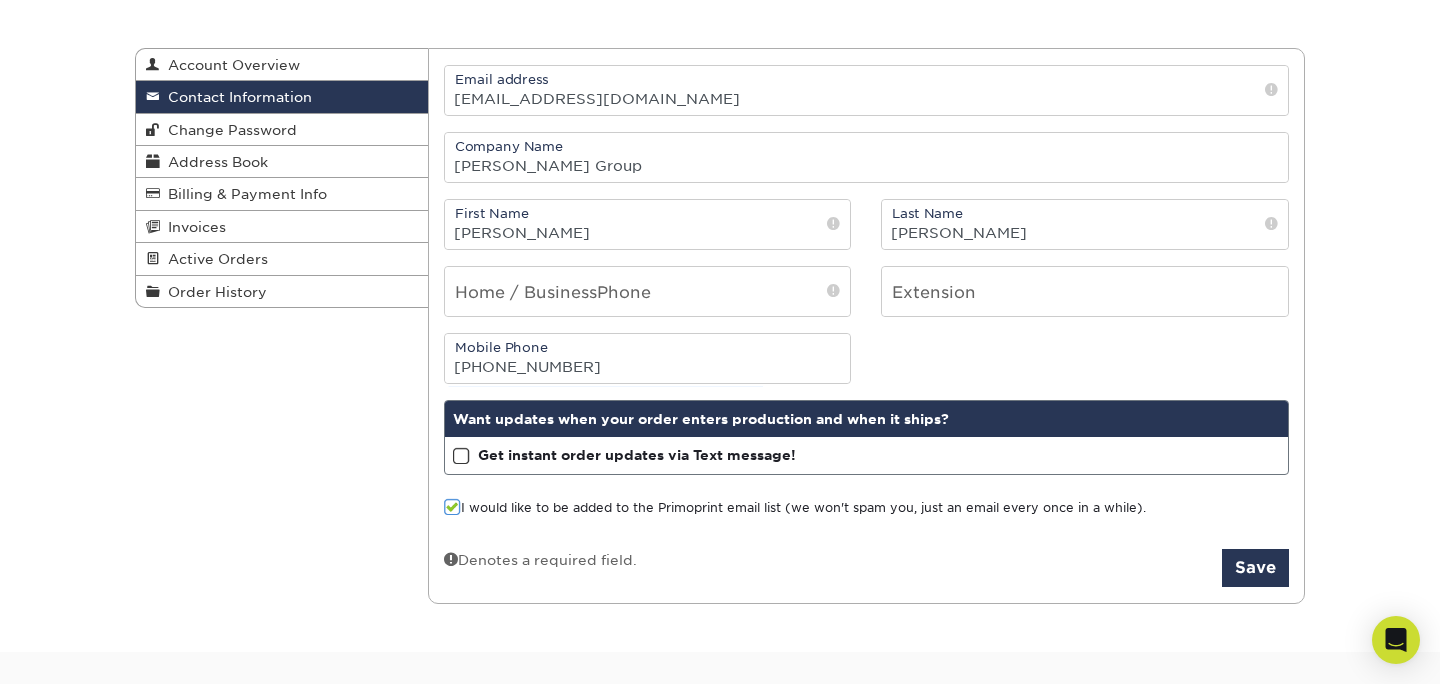 click at bounding box center [461, 456] 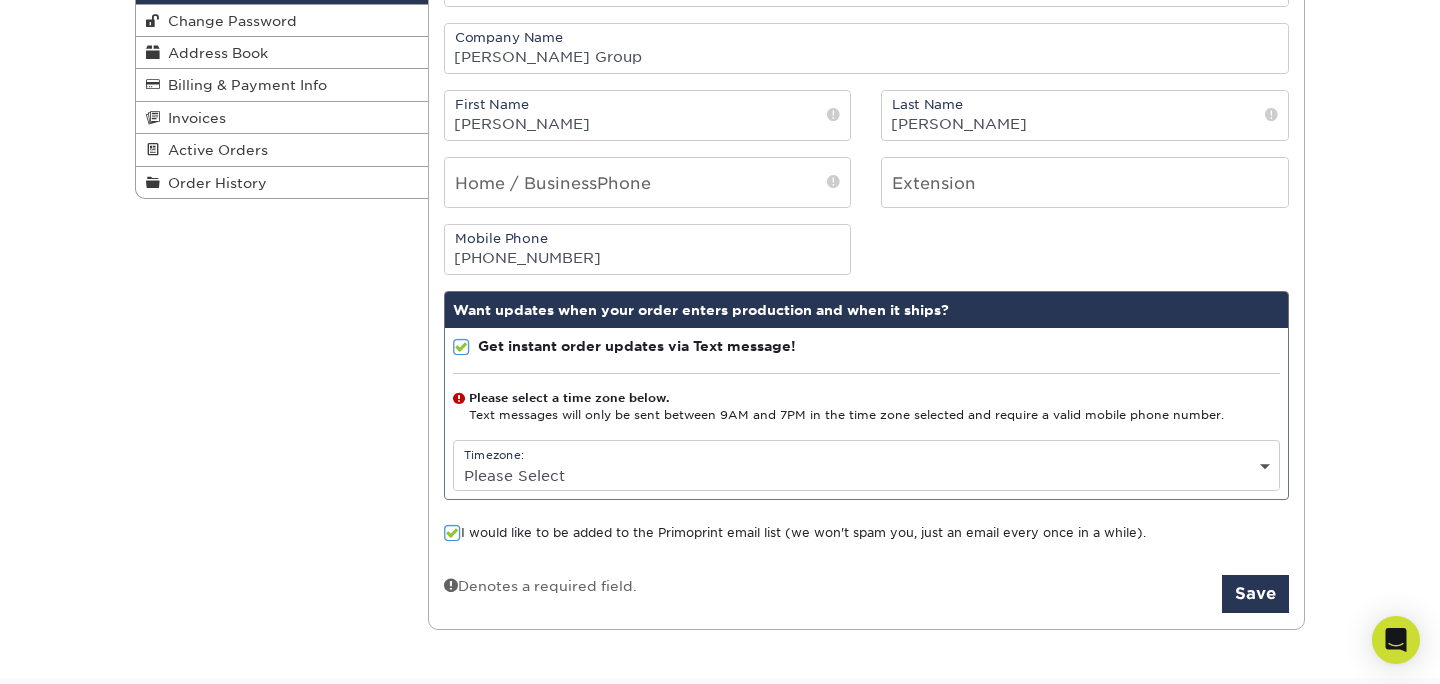 scroll, scrollTop: 291, scrollLeft: 0, axis: vertical 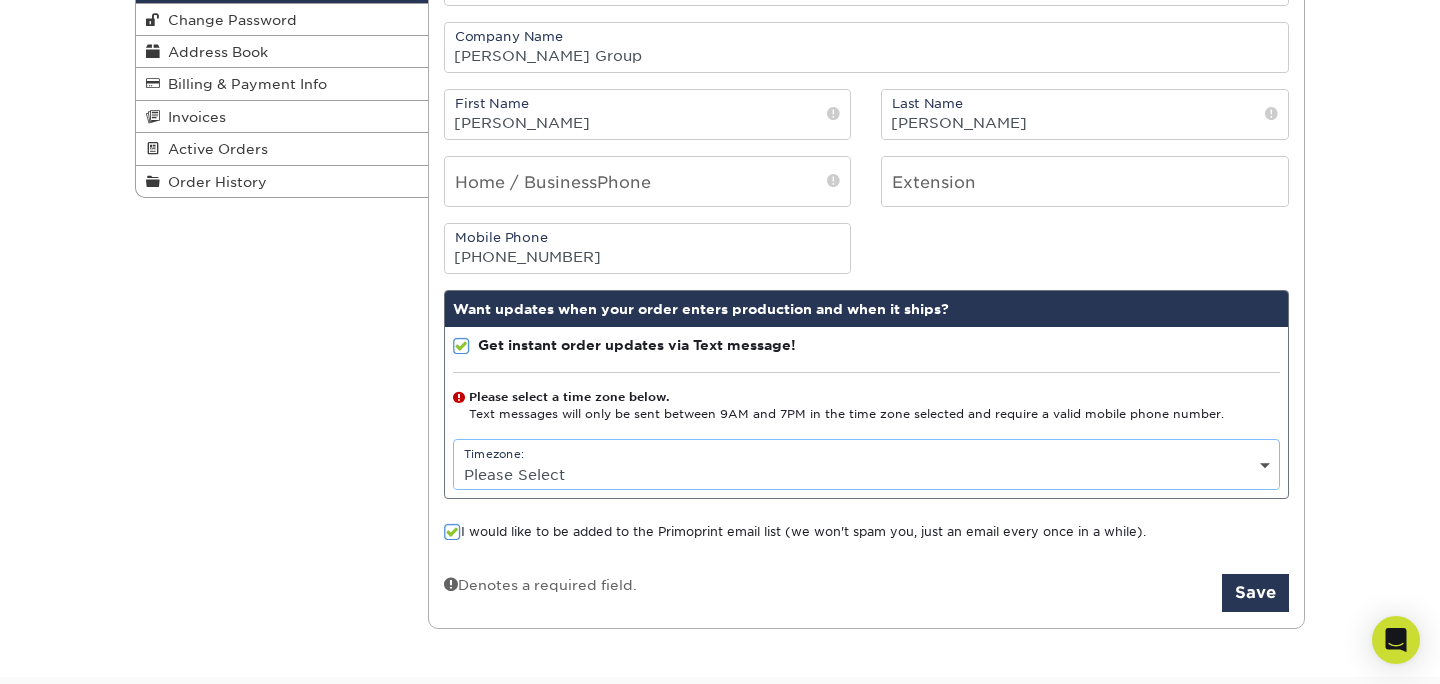 click on "Please Select
(GMT -12:00) Eniwetok, Kwajalein
(GMT -11:00) Midway Island, Samoa
(GMT -10:00) Hawaii
(GMT -9:00) Alaska
(GMT -8:00) Pacific Time (US & Canada)
(GMT -7:00) Mountain Time (US & Canada)
(GMT -6:00) Central Time (US & Canada), Mexico City
(GMT -5:00) Eastern Time (US & Canada), Bogota, Lima
(GMT -4:00) Atlantic Time (Canada), Caracas, La Paz" at bounding box center (867, 474) 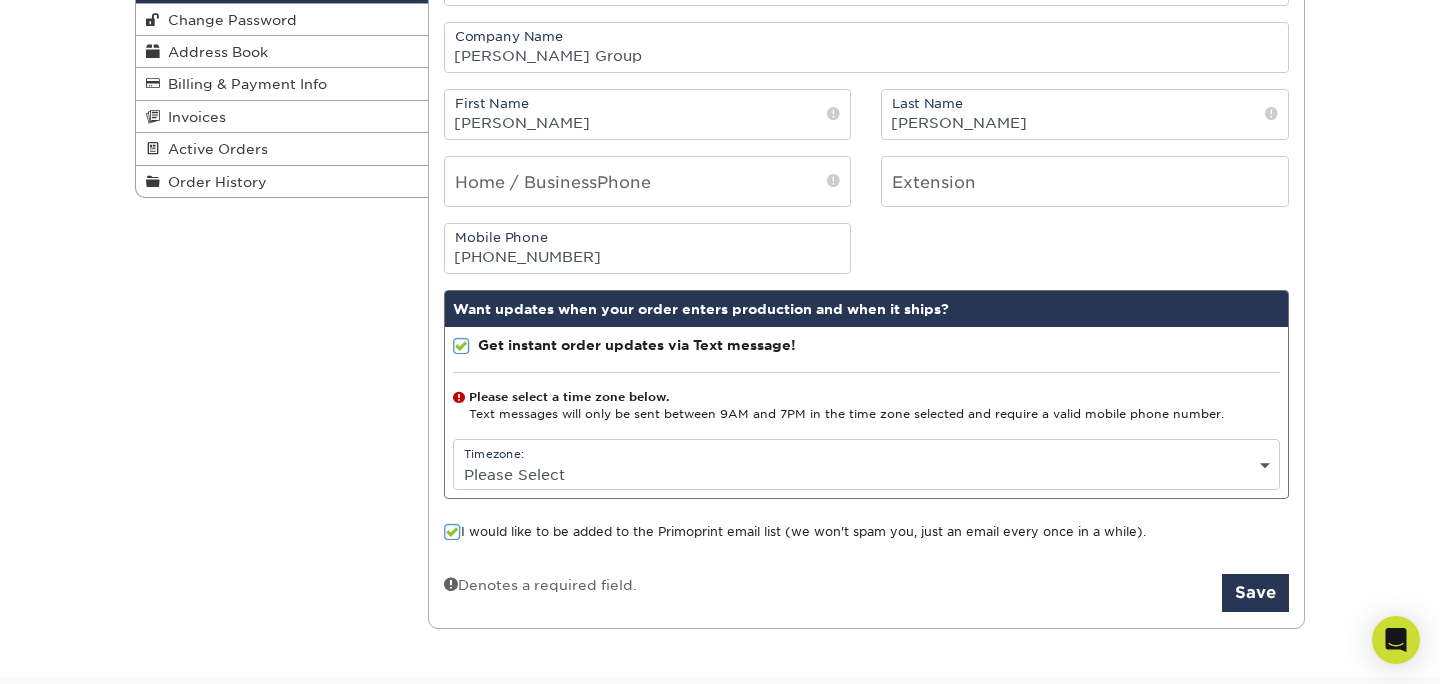 click at bounding box center [461, 346] 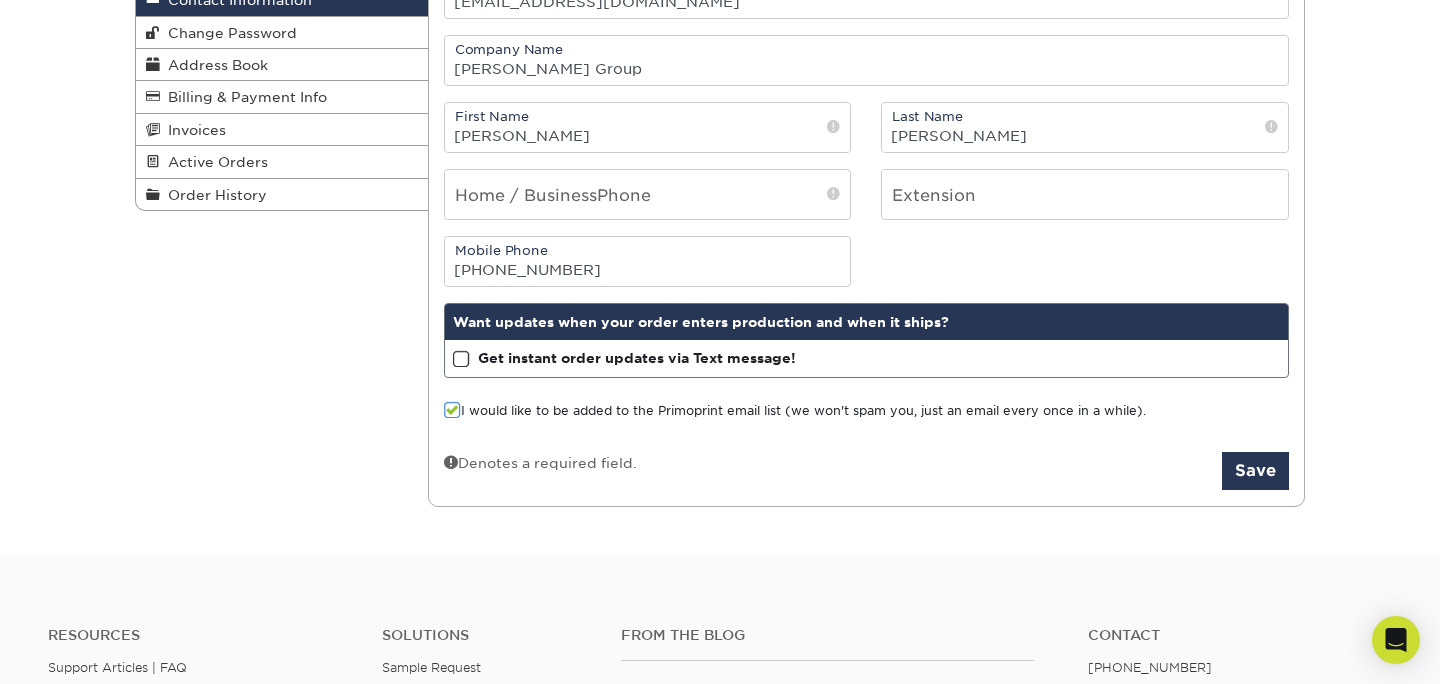 scroll, scrollTop: 269, scrollLeft: 0, axis: vertical 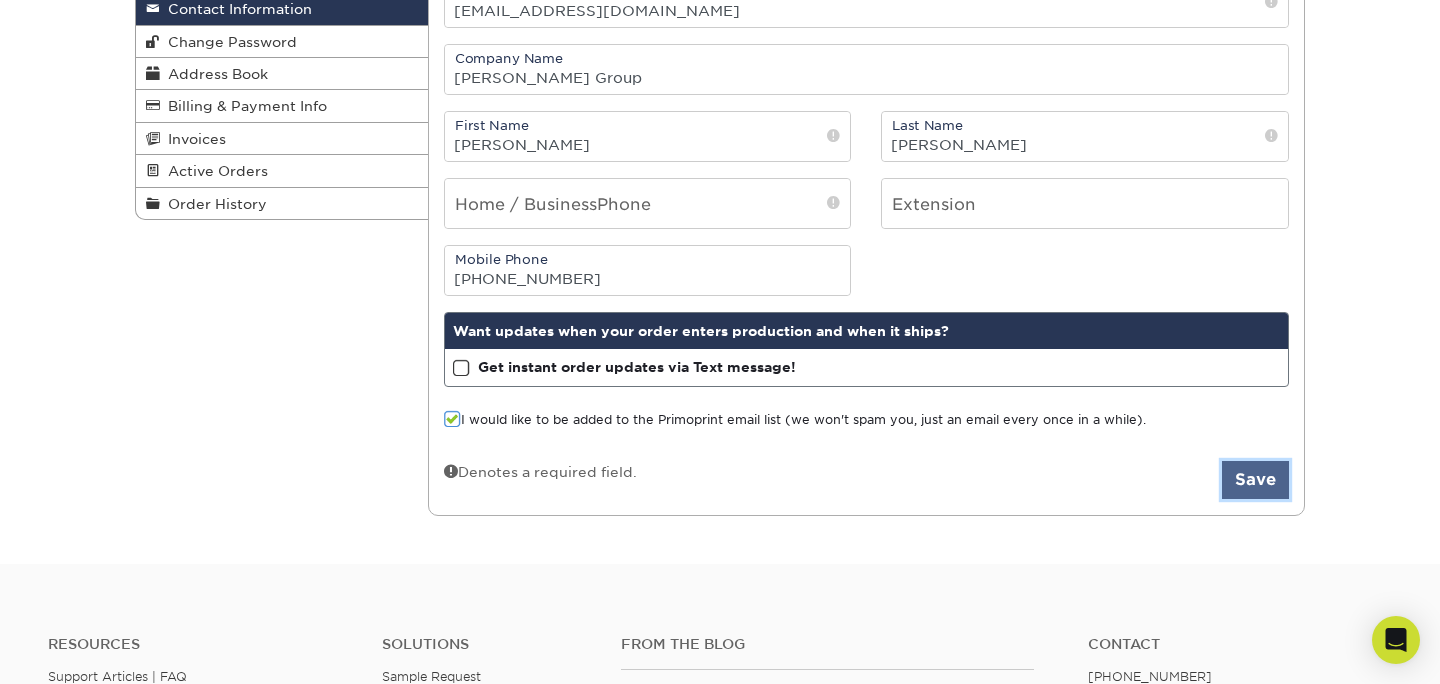 click on "Save" at bounding box center [1255, 480] 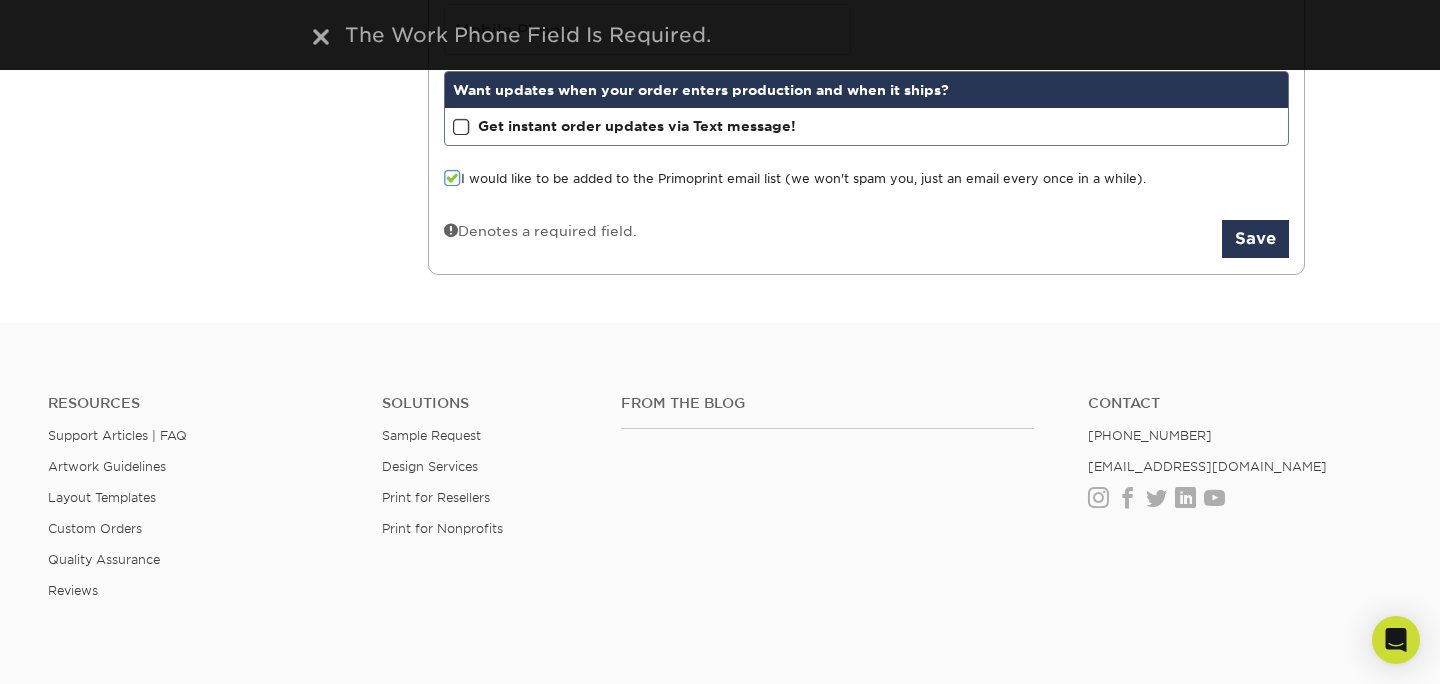 scroll, scrollTop: 0, scrollLeft: 0, axis: both 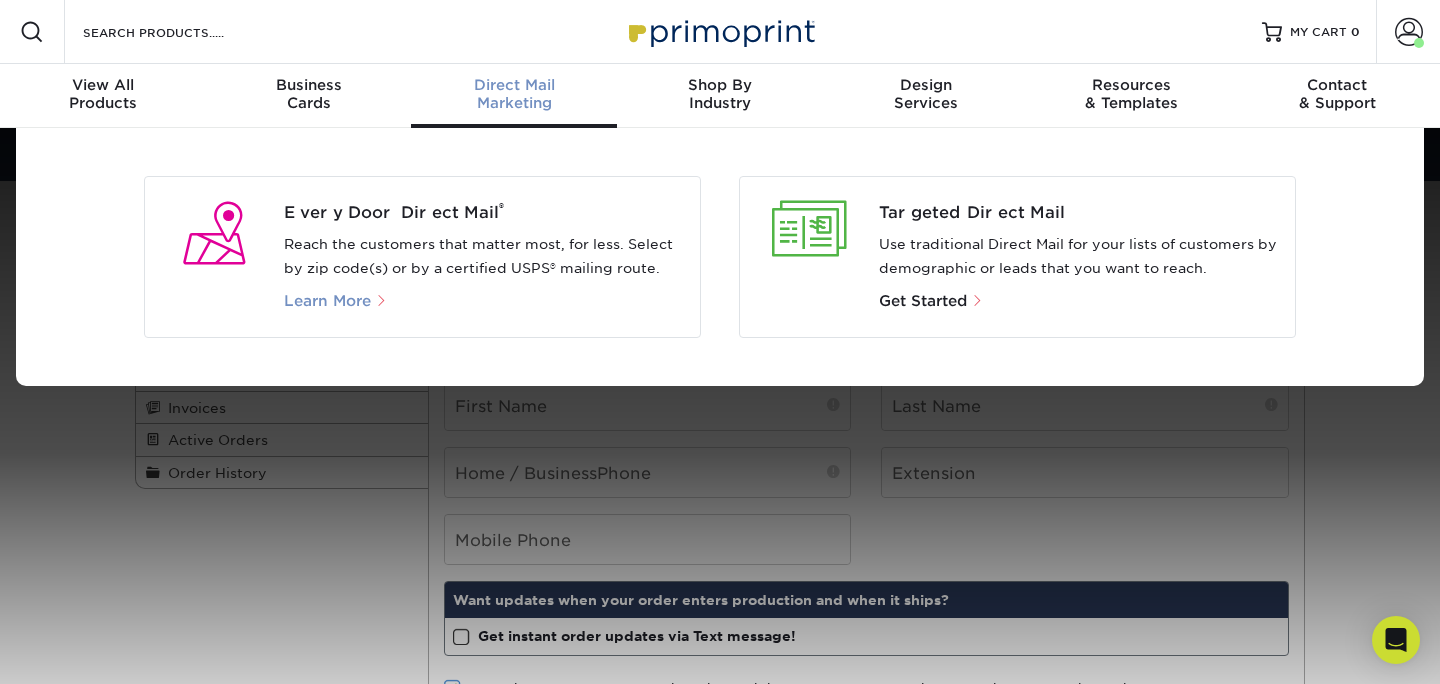 click on "Learn More" at bounding box center [327, 301] 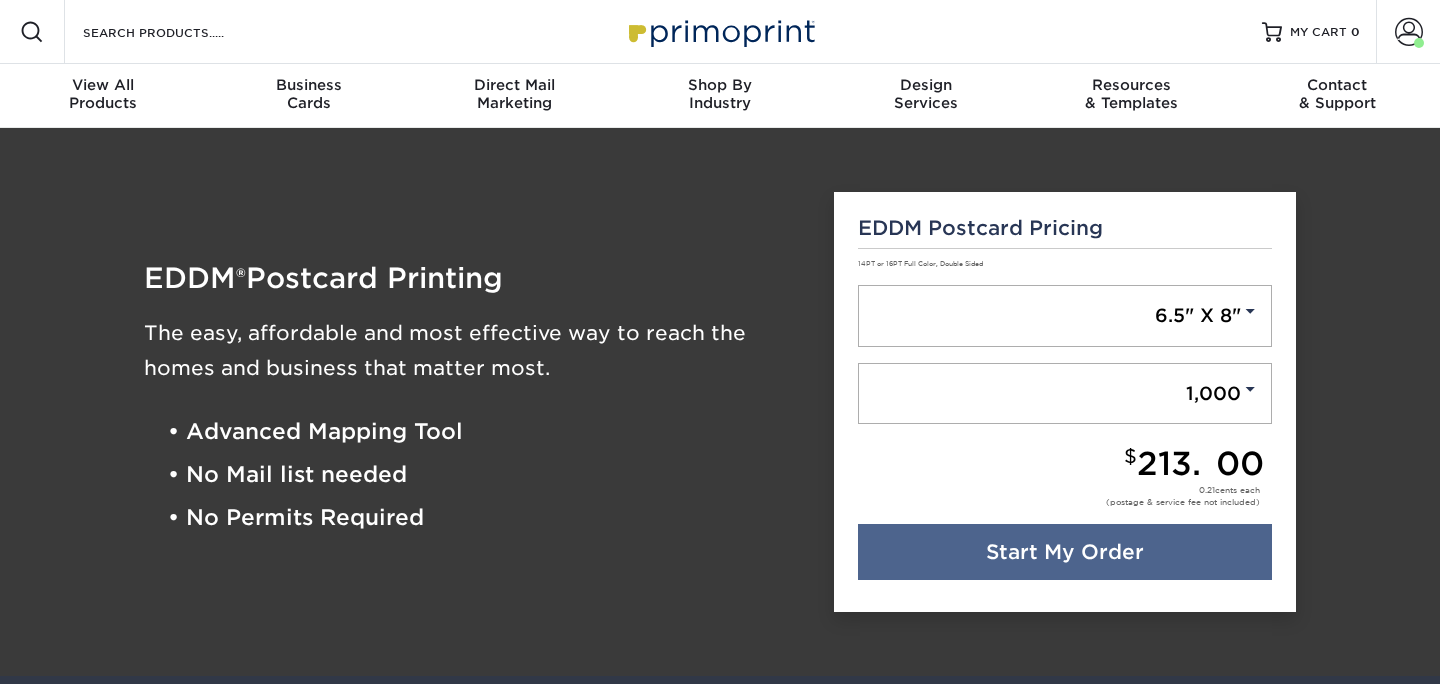 scroll, scrollTop: 0, scrollLeft: 0, axis: both 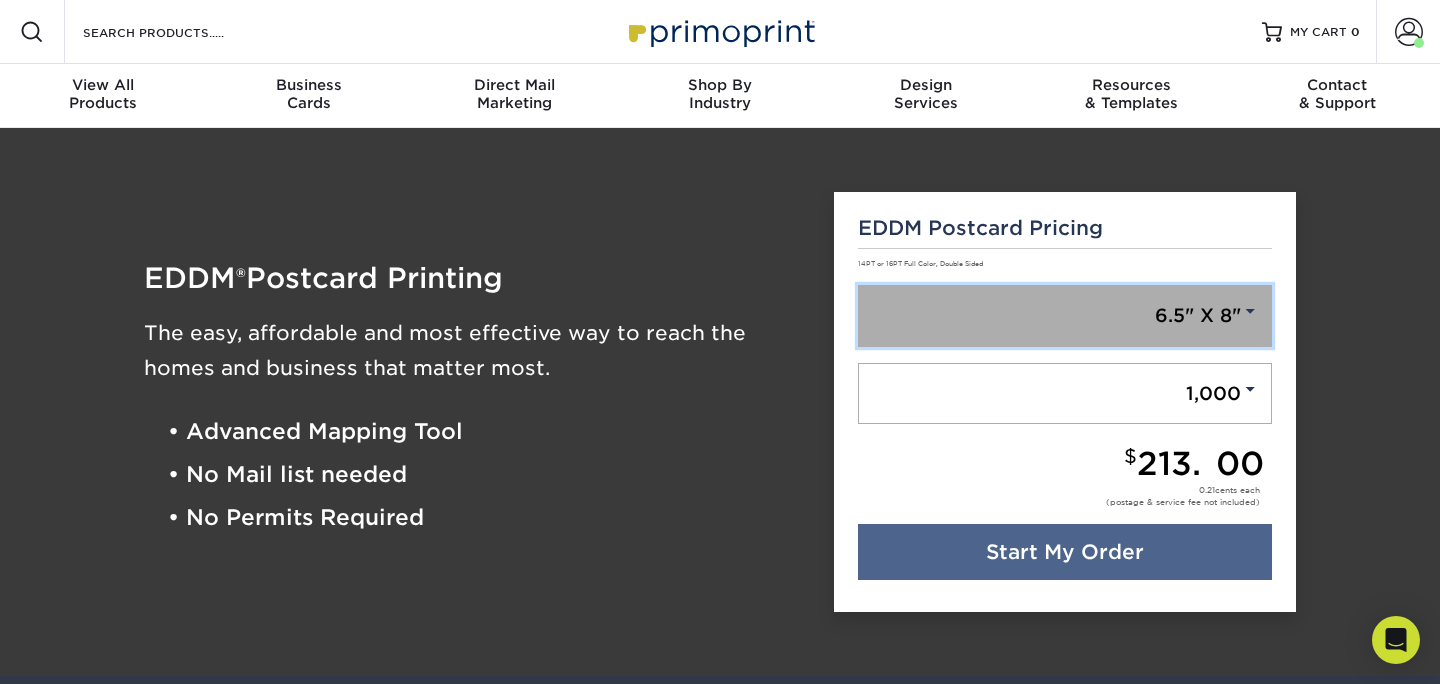 click on "6.5" X 8"" at bounding box center [1065, 316] 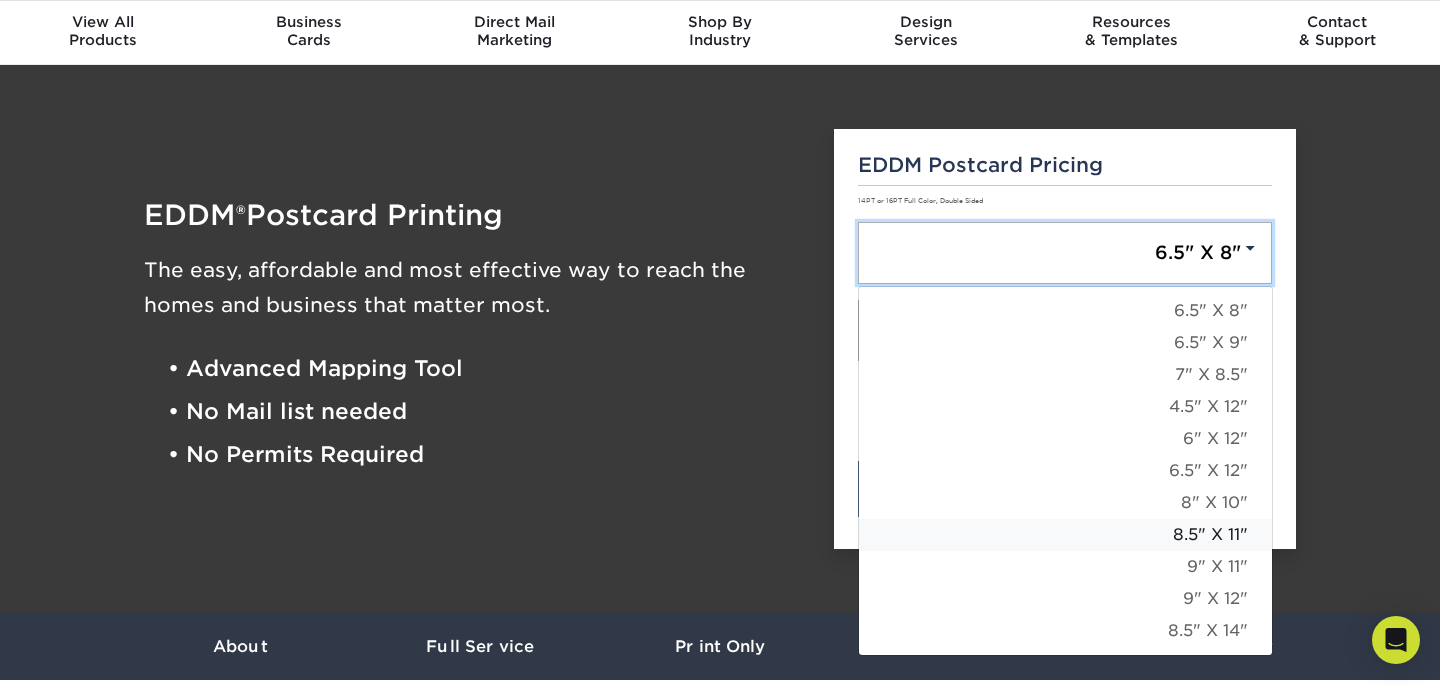 scroll, scrollTop: 65, scrollLeft: 0, axis: vertical 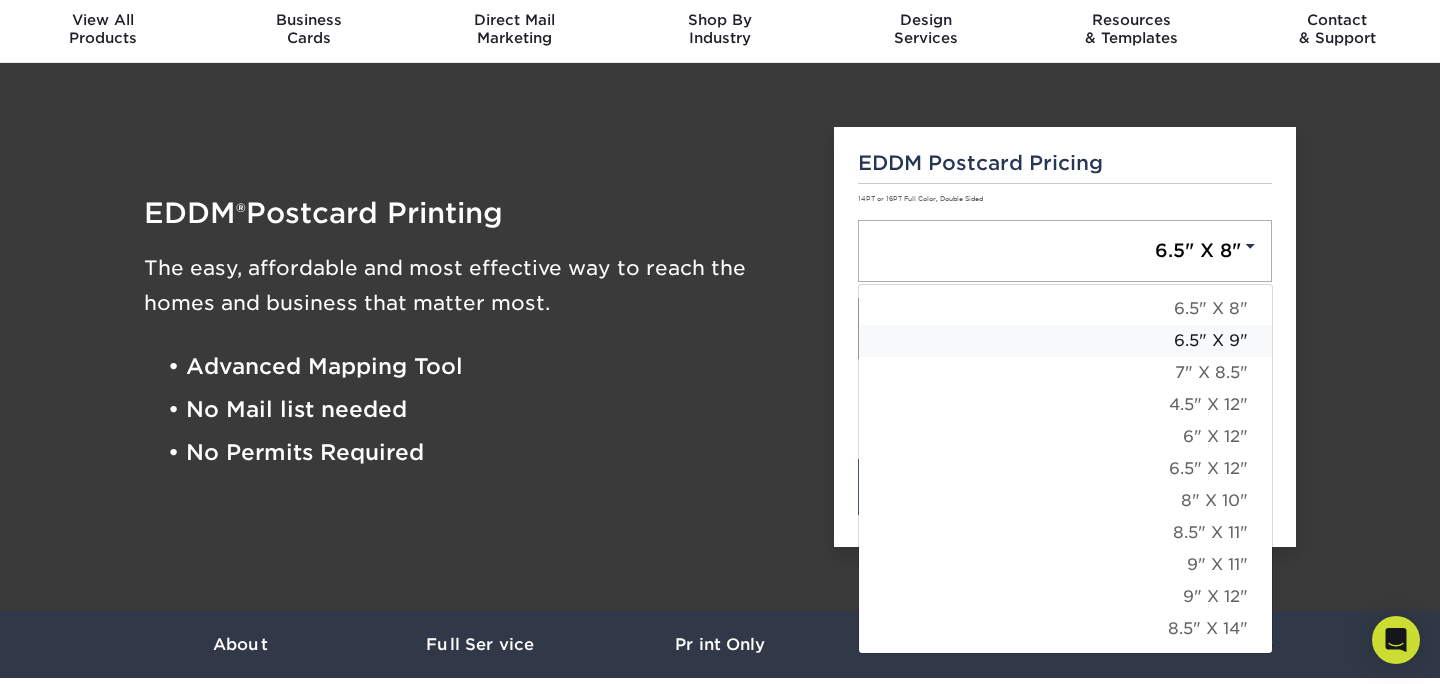 click on "6.5" X 9"" at bounding box center (1065, 341) 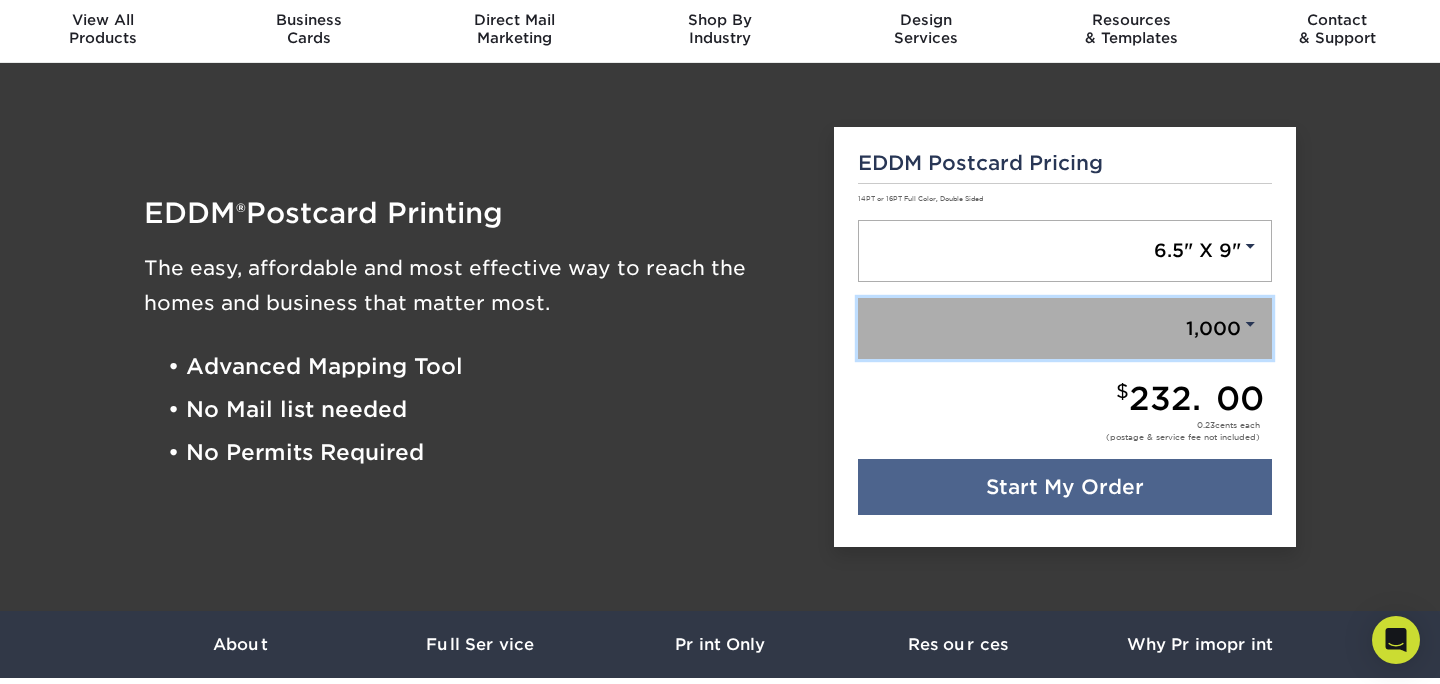 click on "1,000" at bounding box center [1065, 329] 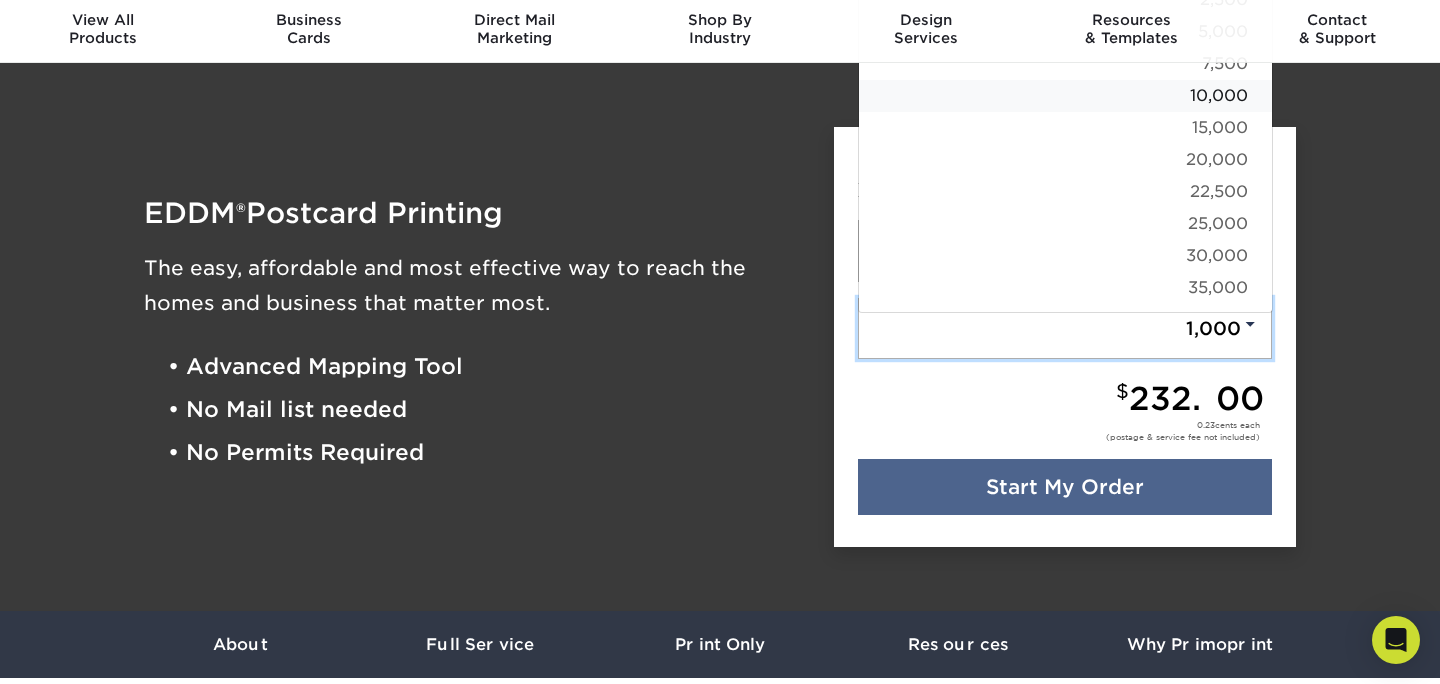 scroll, scrollTop: 0, scrollLeft: 0, axis: both 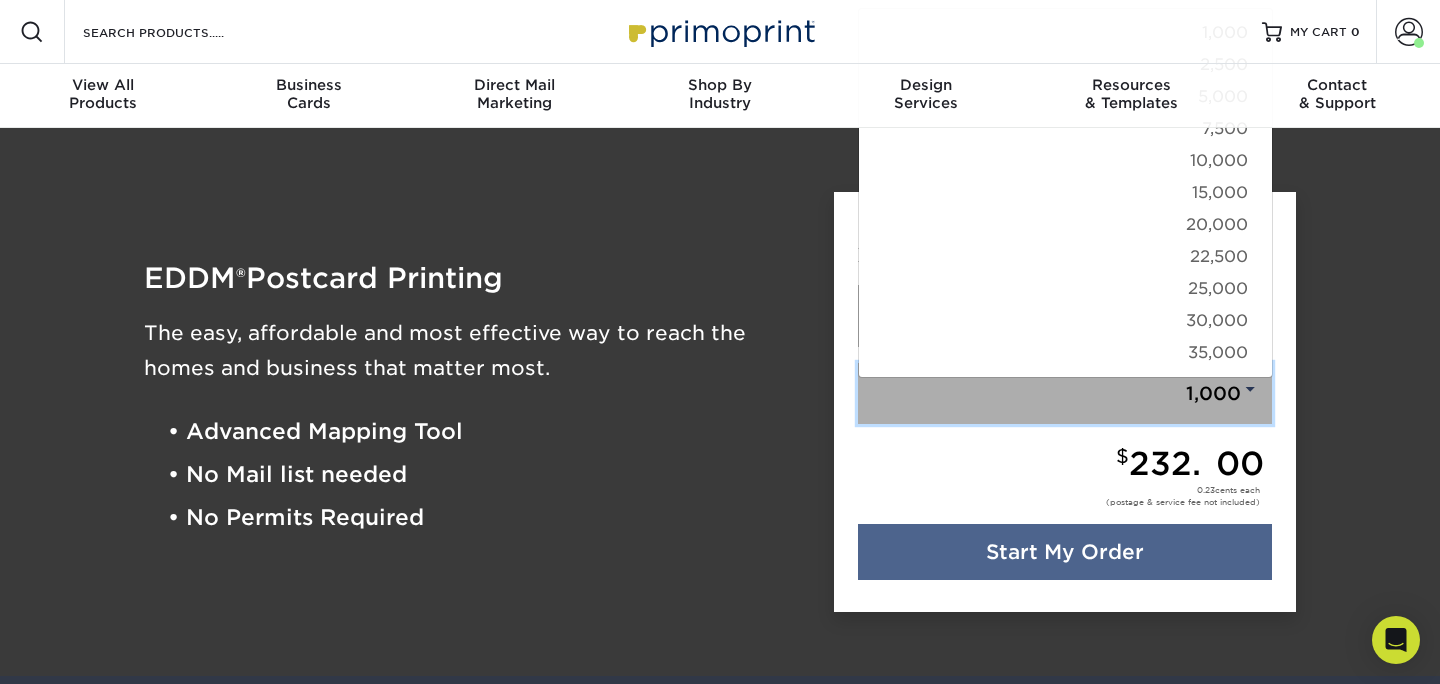 click on "1,000" at bounding box center (1065, 394) 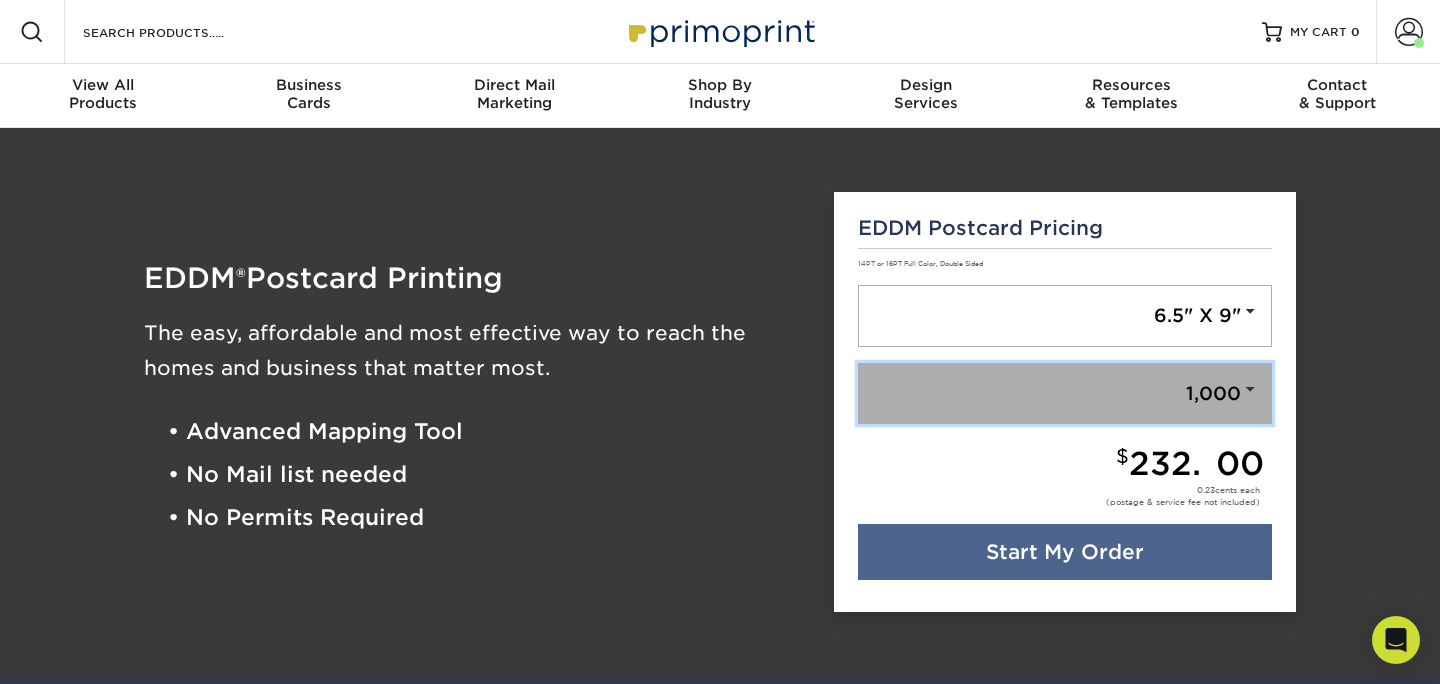 click on "1,000" at bounding box center (1065, 394) 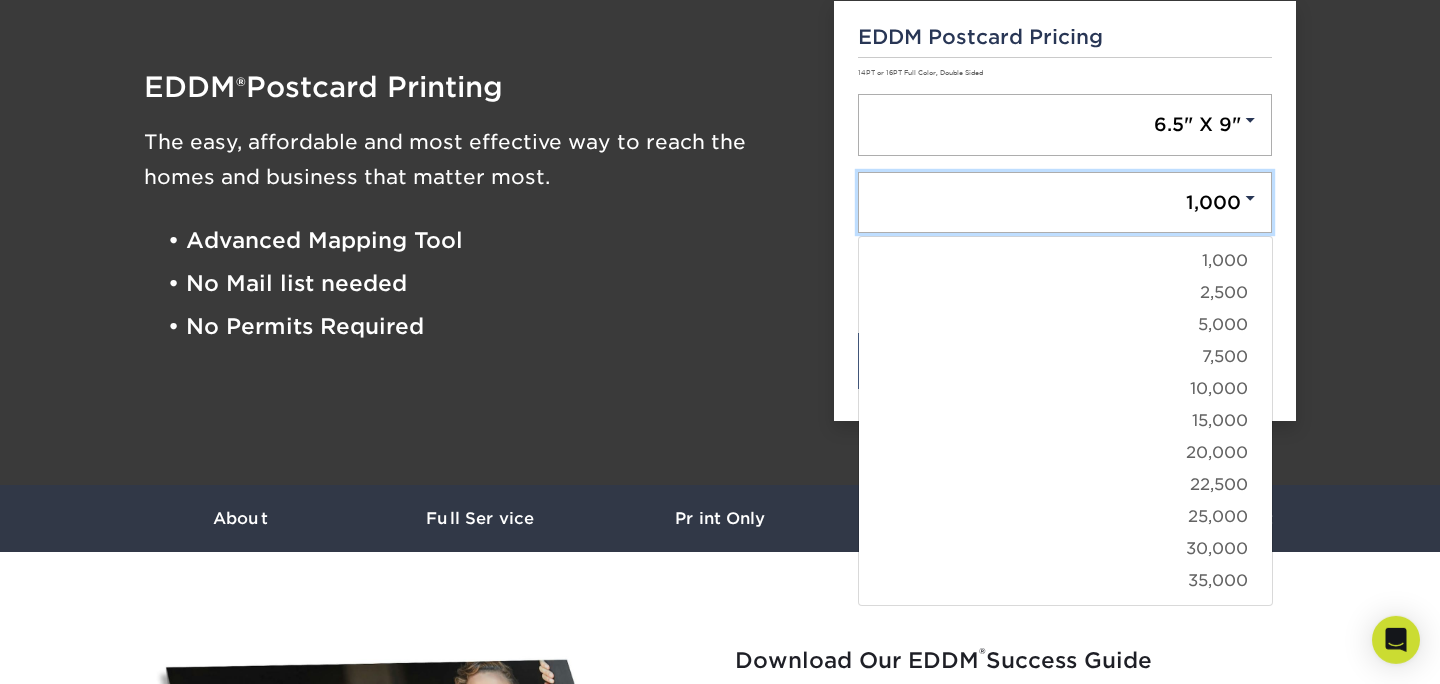 scroll, scrollTop: 190, scrollLeft: 0, axis: vertical 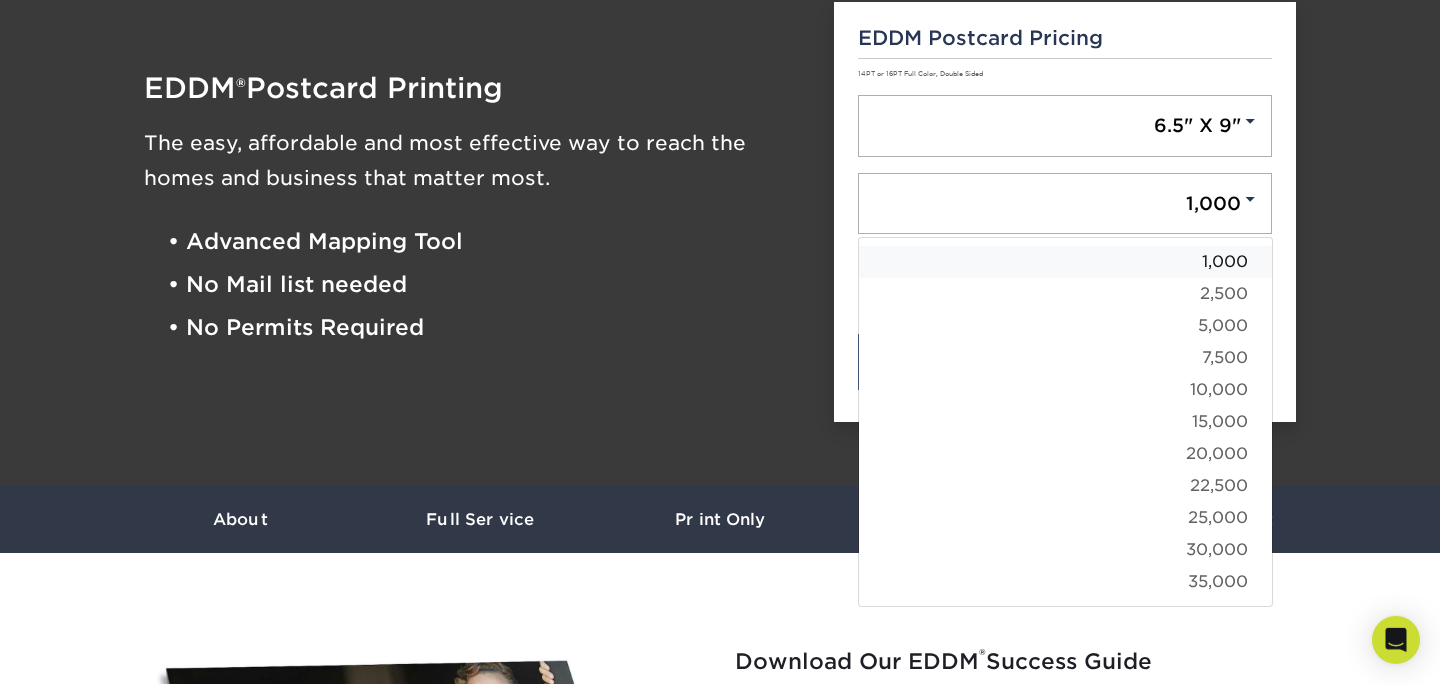 click on "1,000" at bounding box center [1065, 262] 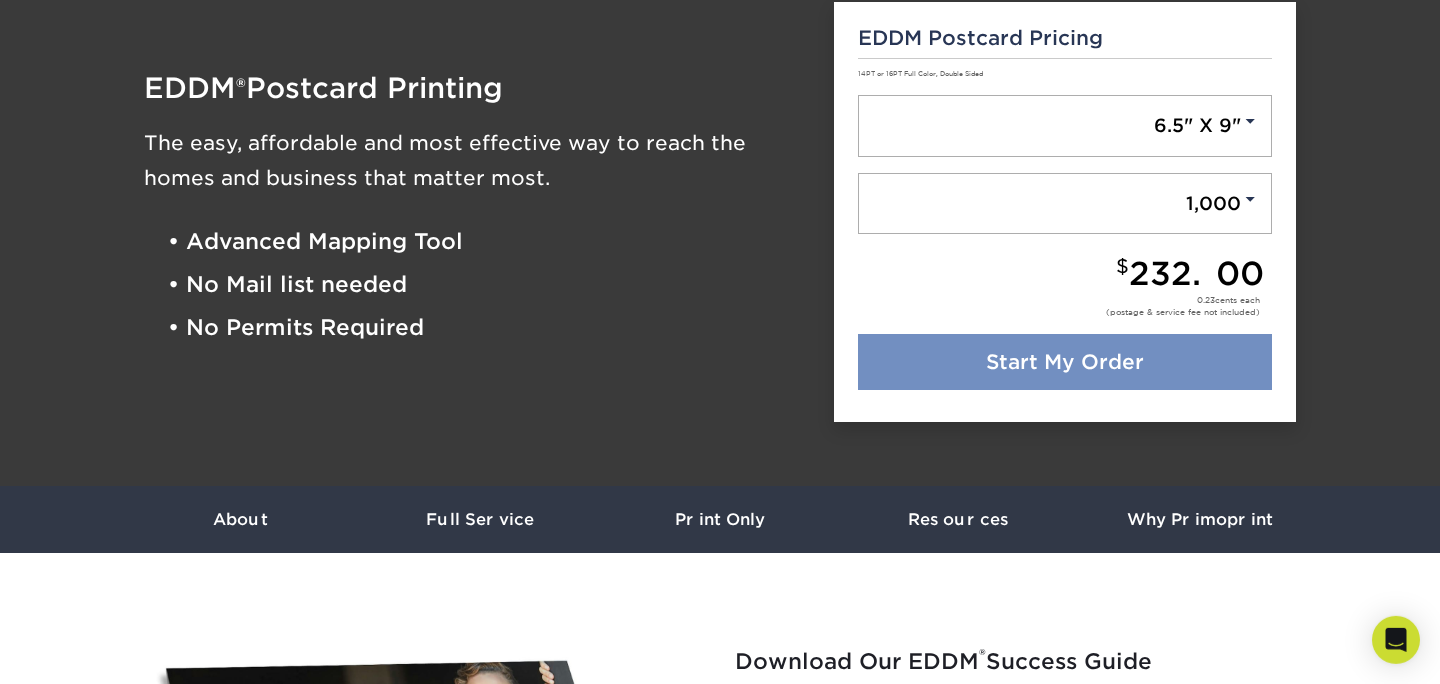 click on "Start My Order" at bounding box center [1065, 362] 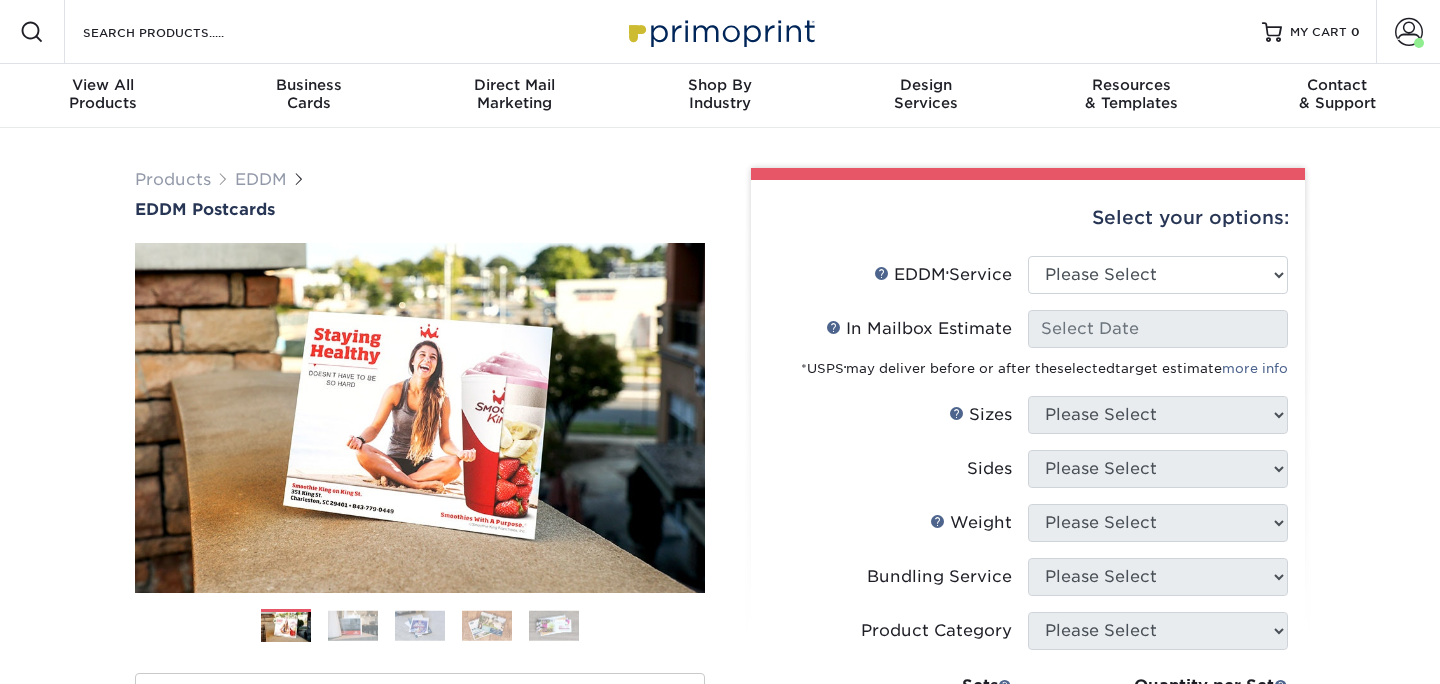 scroll, scrollTop: 0, scrollLeft: 0, axis: both 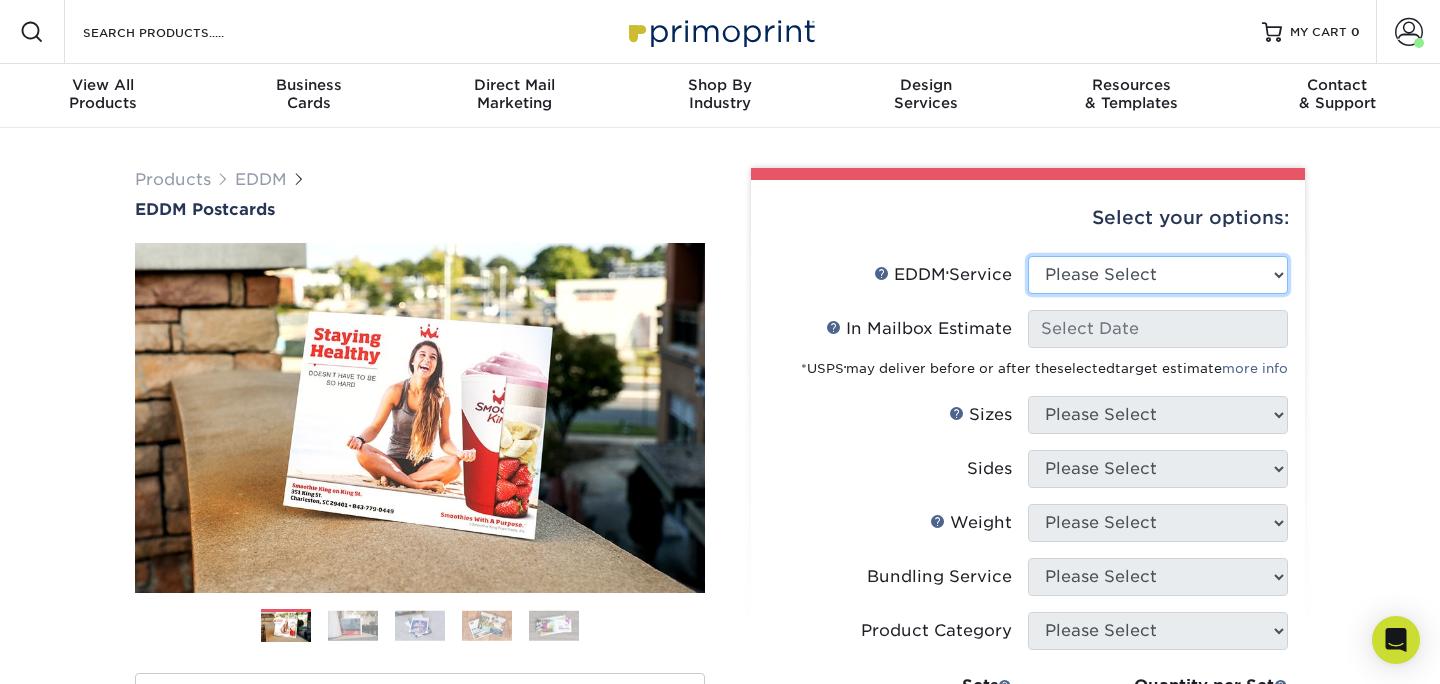 select on "print_only" 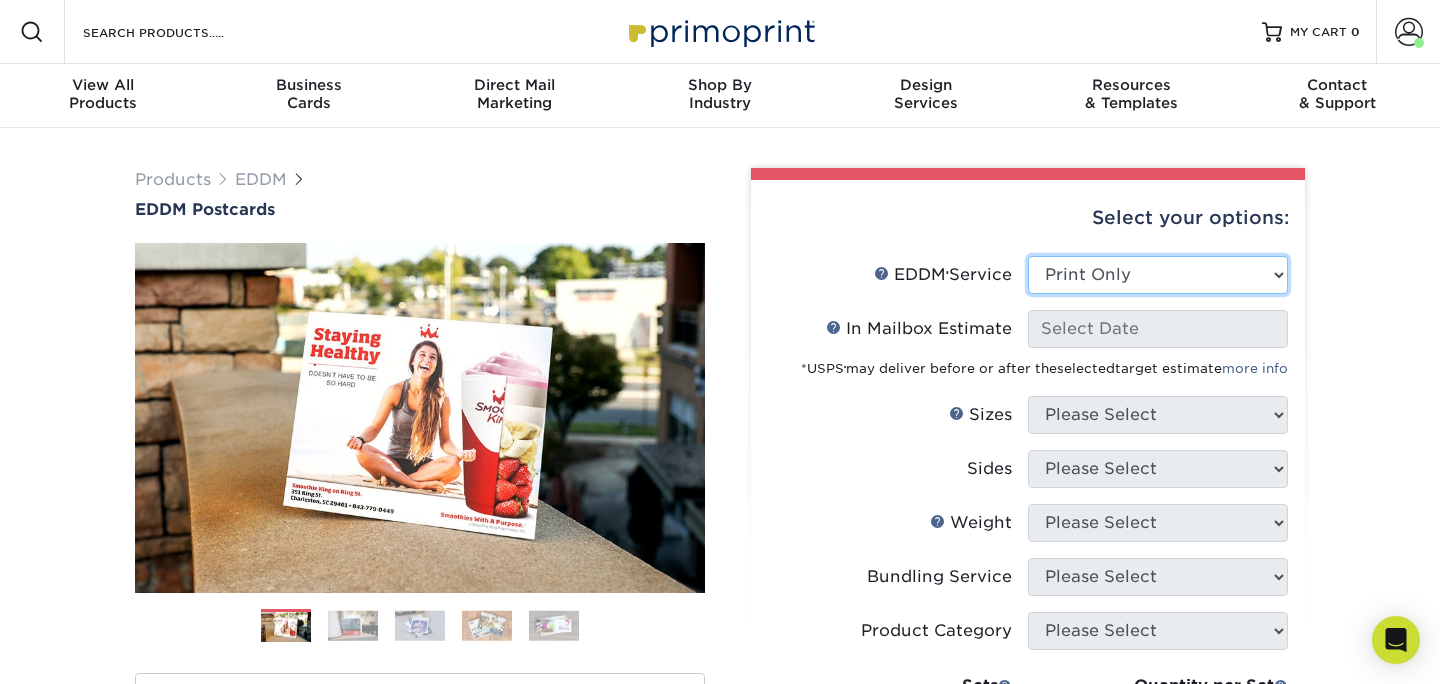 click on "Print Only" at bounding box center [0, 0] 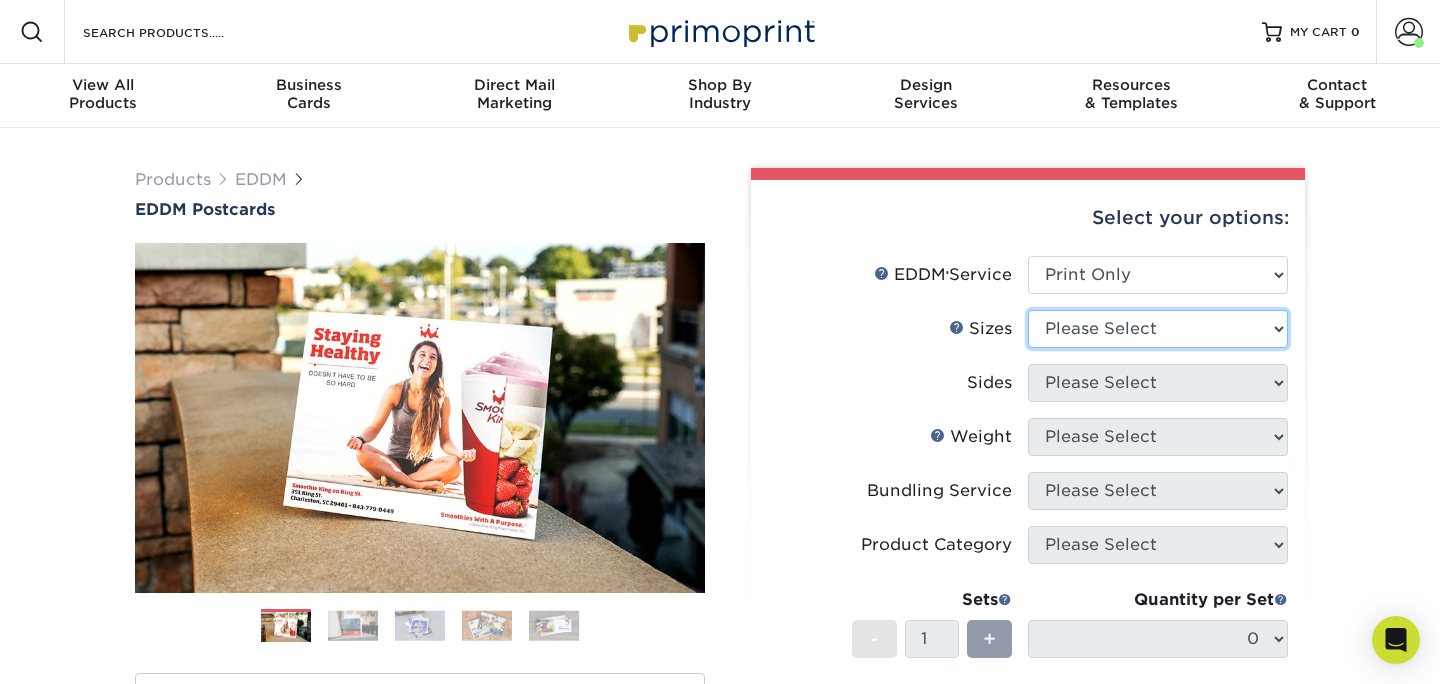 select on "6.50x9.00" 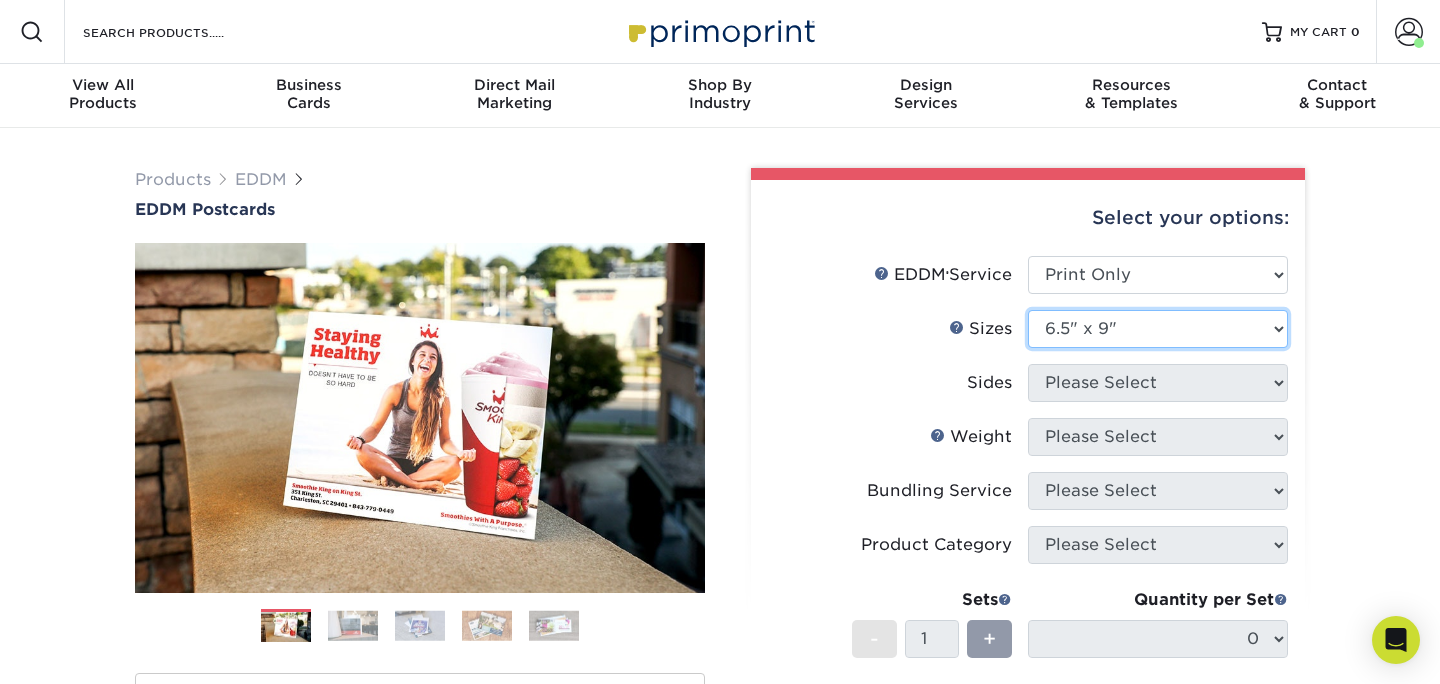 click on "6.5" x 9"" at bounding box center [0, 0] 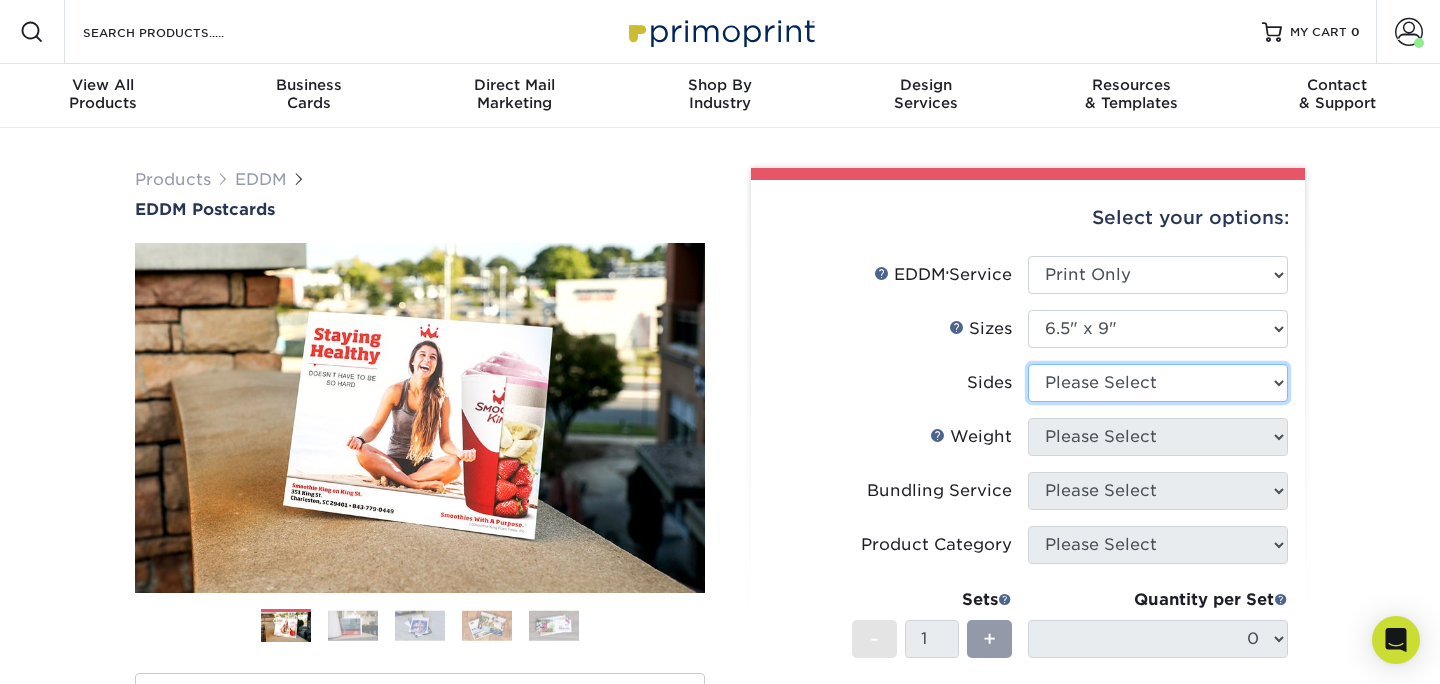 select on "13abbda7-1d64-4f25-8bb2-c179b224825d" 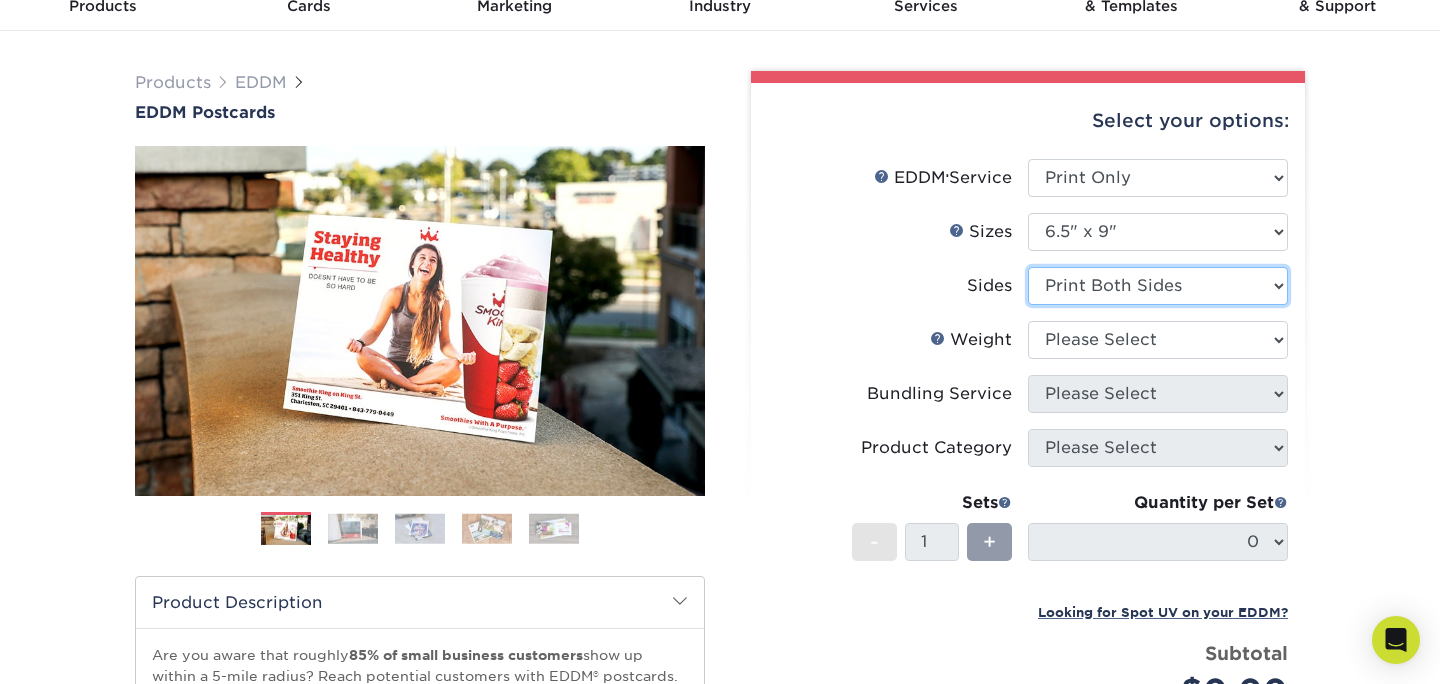 scroll, scrollTop: 98, scrollLeft: 0, axis: vertical 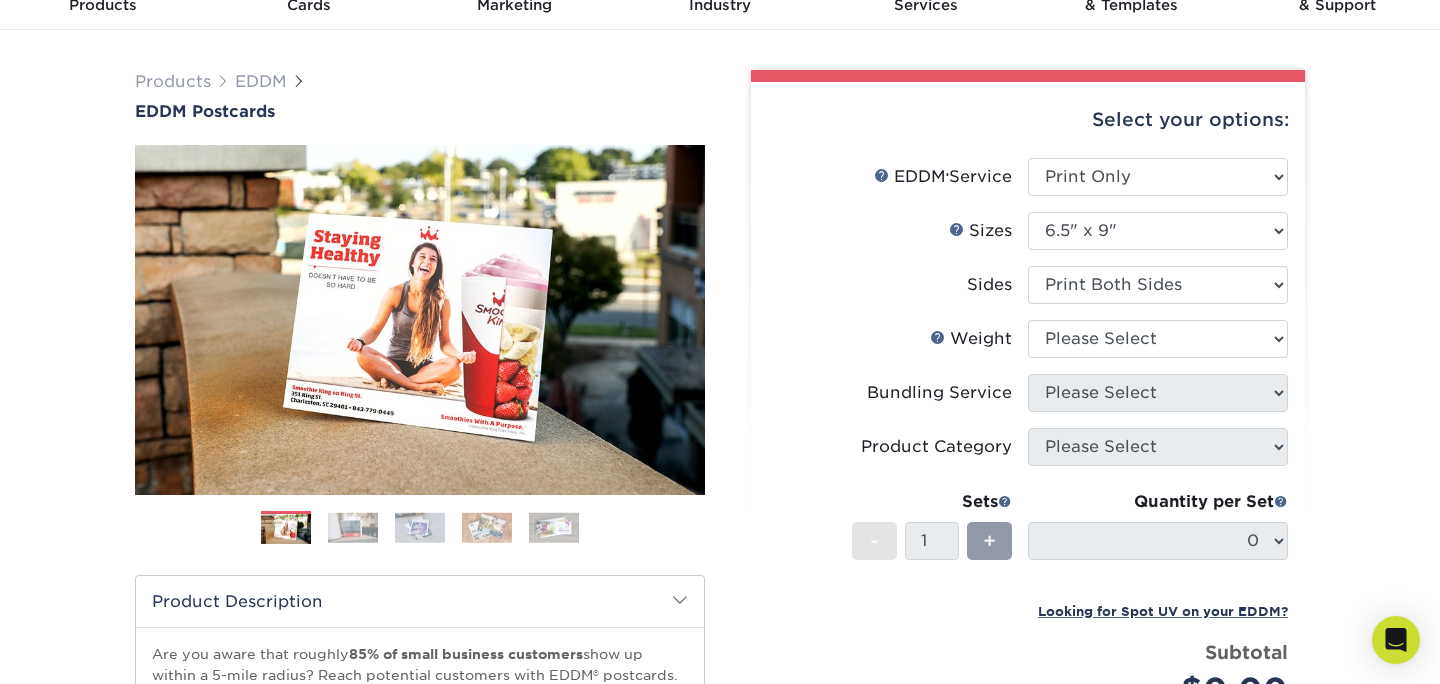 click on "Weight Help Weight
Please Select 16PT 14PT" at bounding box center [1028, 347] 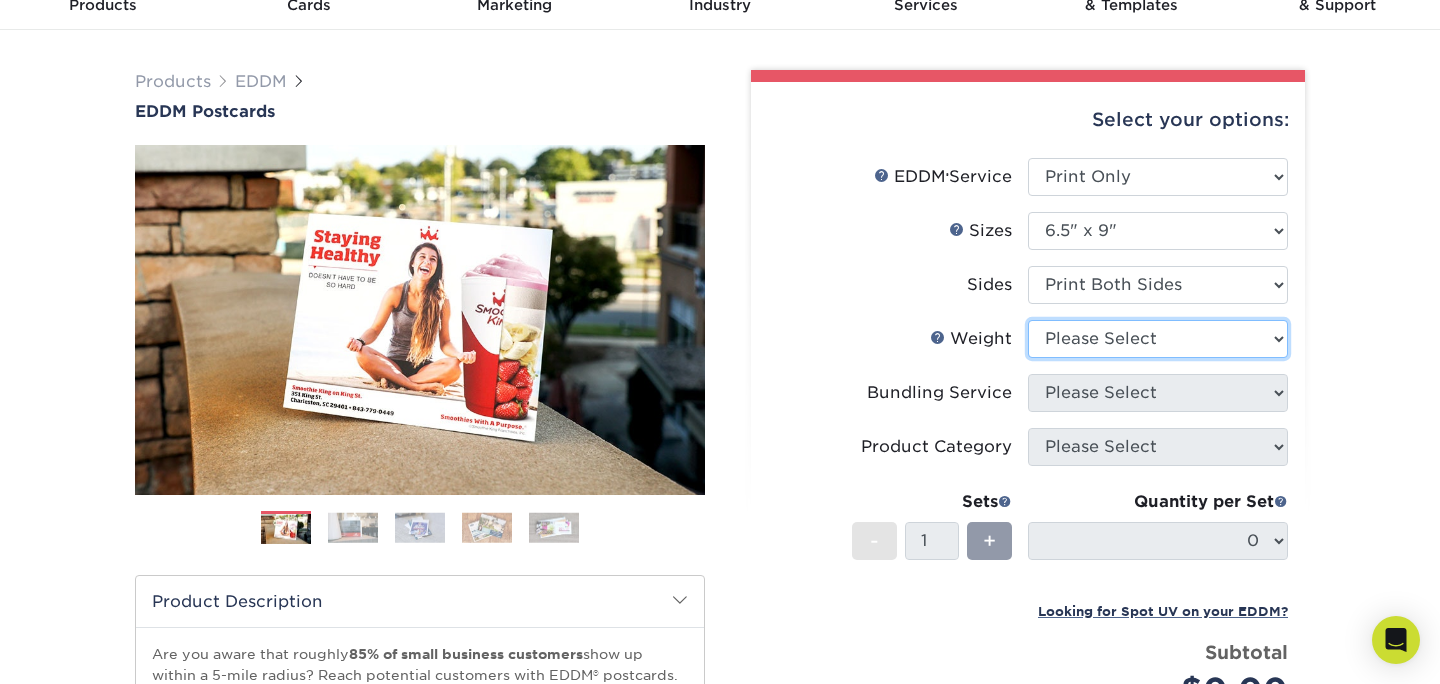 select on "14PT" 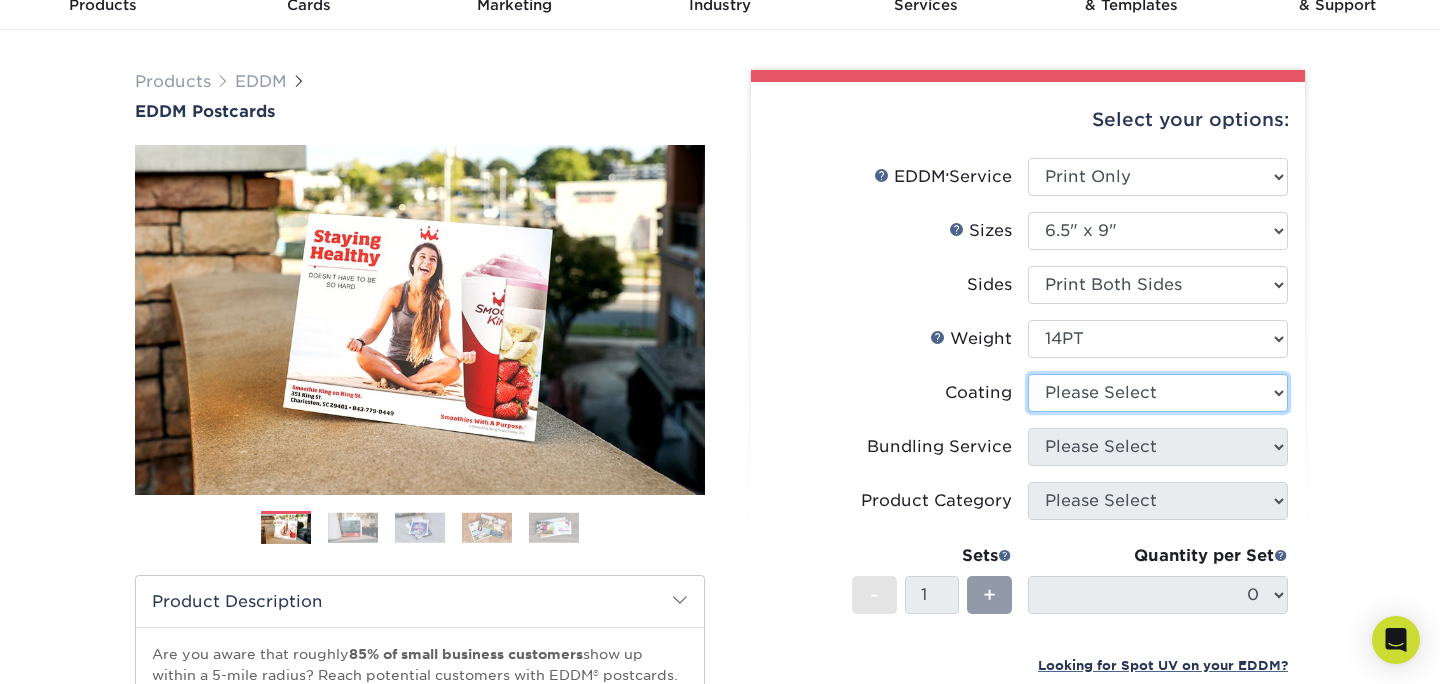 select on "121bb7b5-3b4d-429f-bd8d-bbf80e953313" 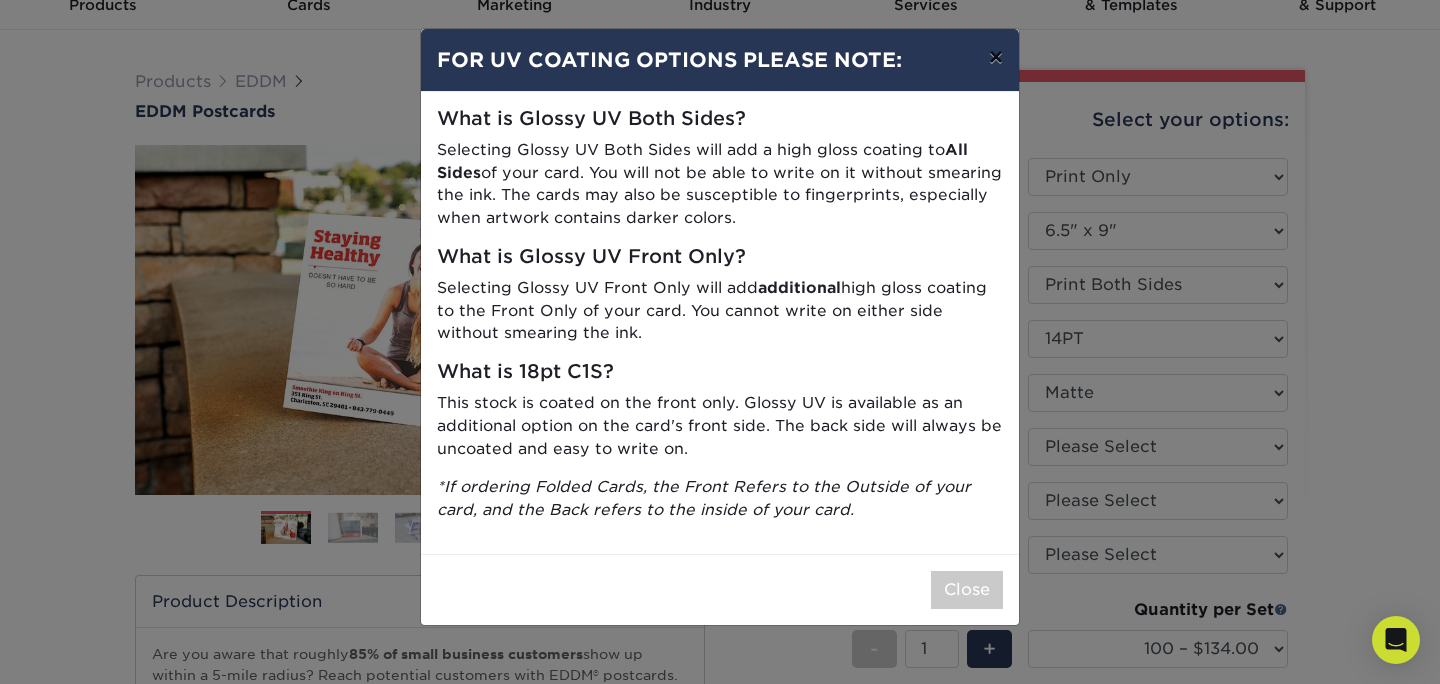 click on "×" at bounding box center [996, 57] 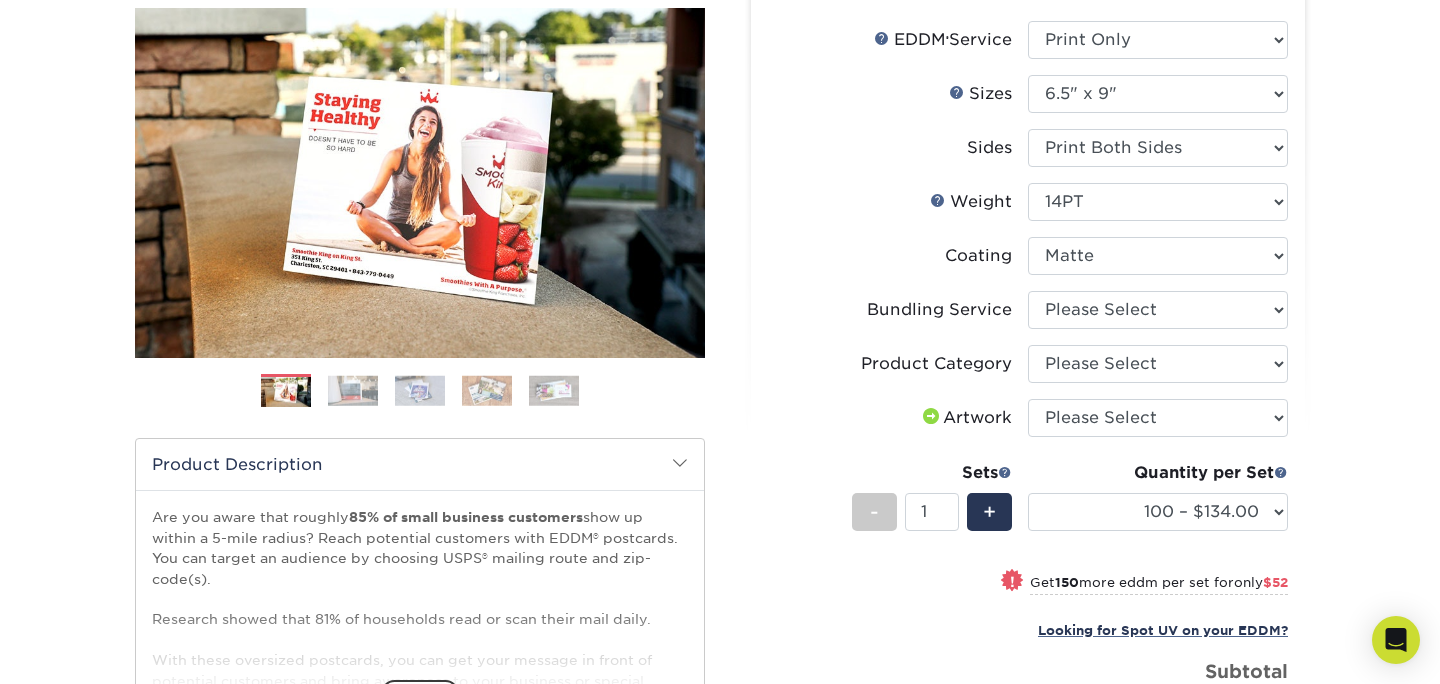 scroll, scrollTop: 236, scrollLeft: 0, axis: vertical 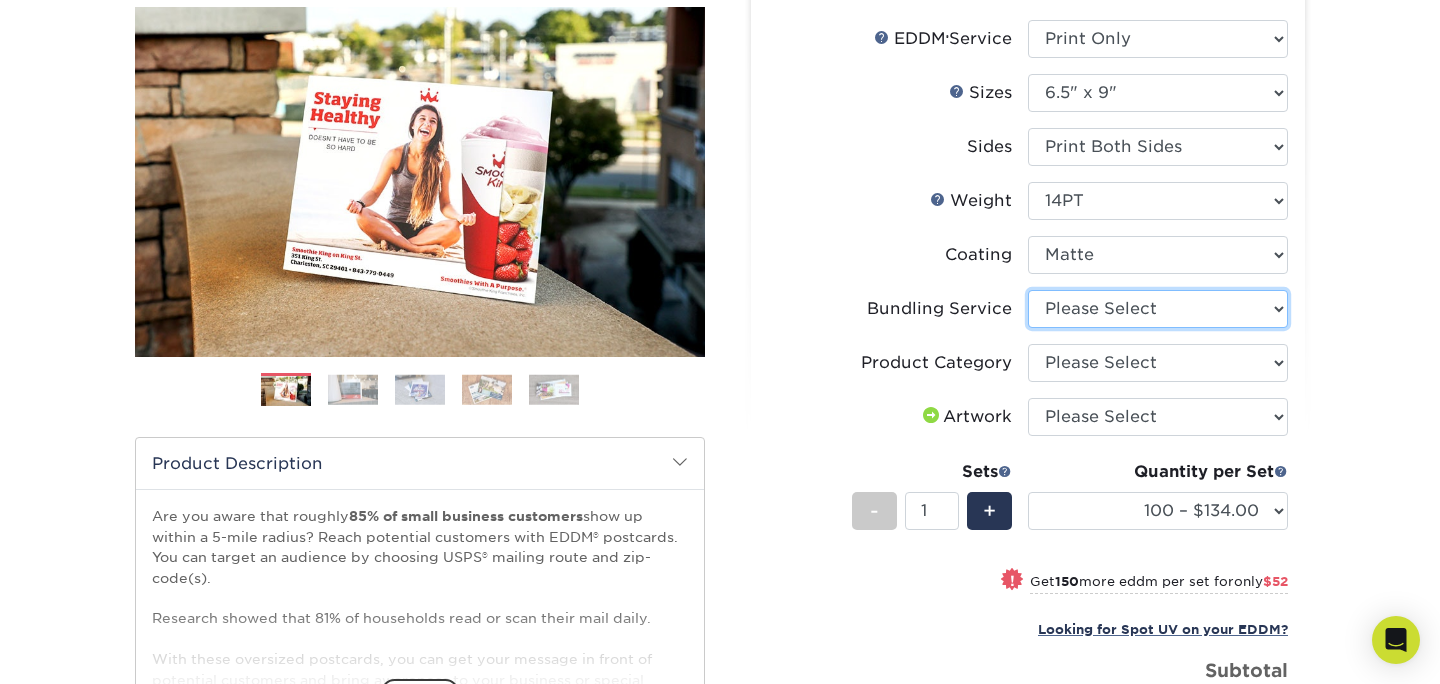 select on "58689abb-25c0-461c-a4c3-a80b627d6649" 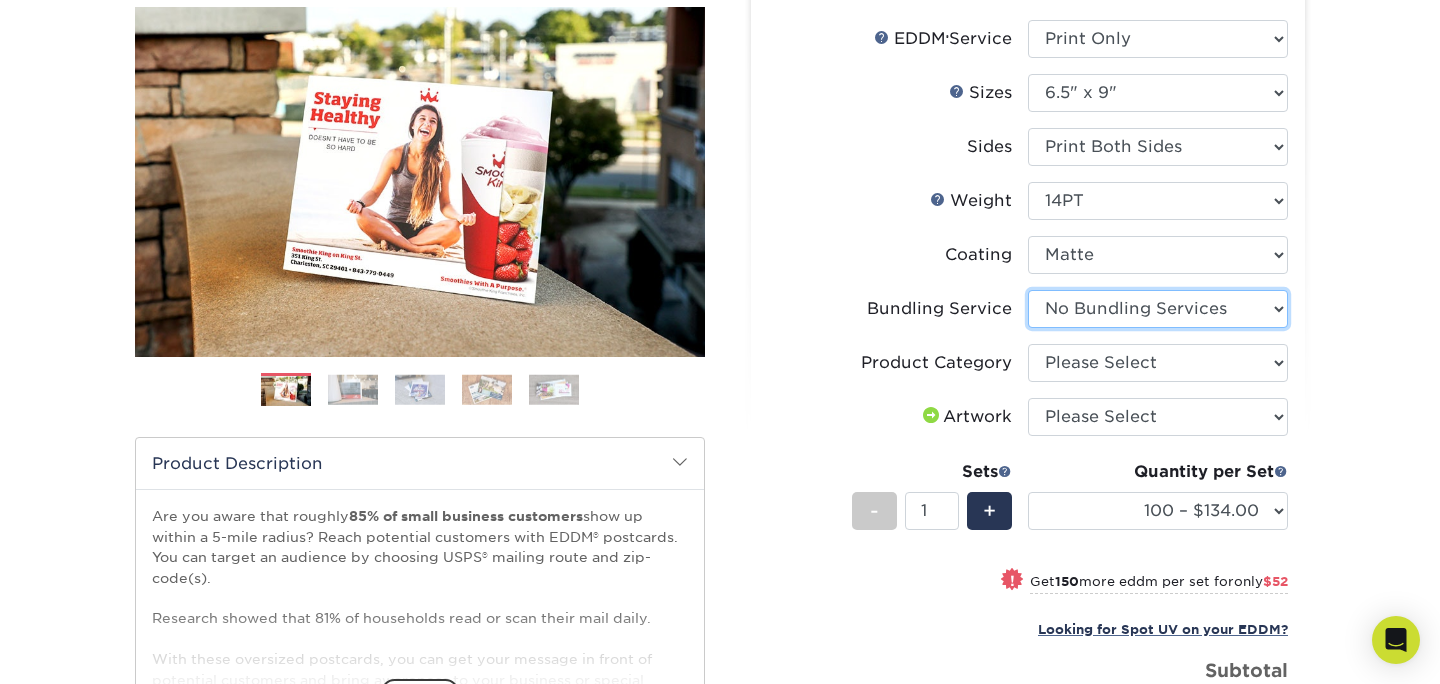 click on "No Bundling Services" at bounding box center [0, 0] 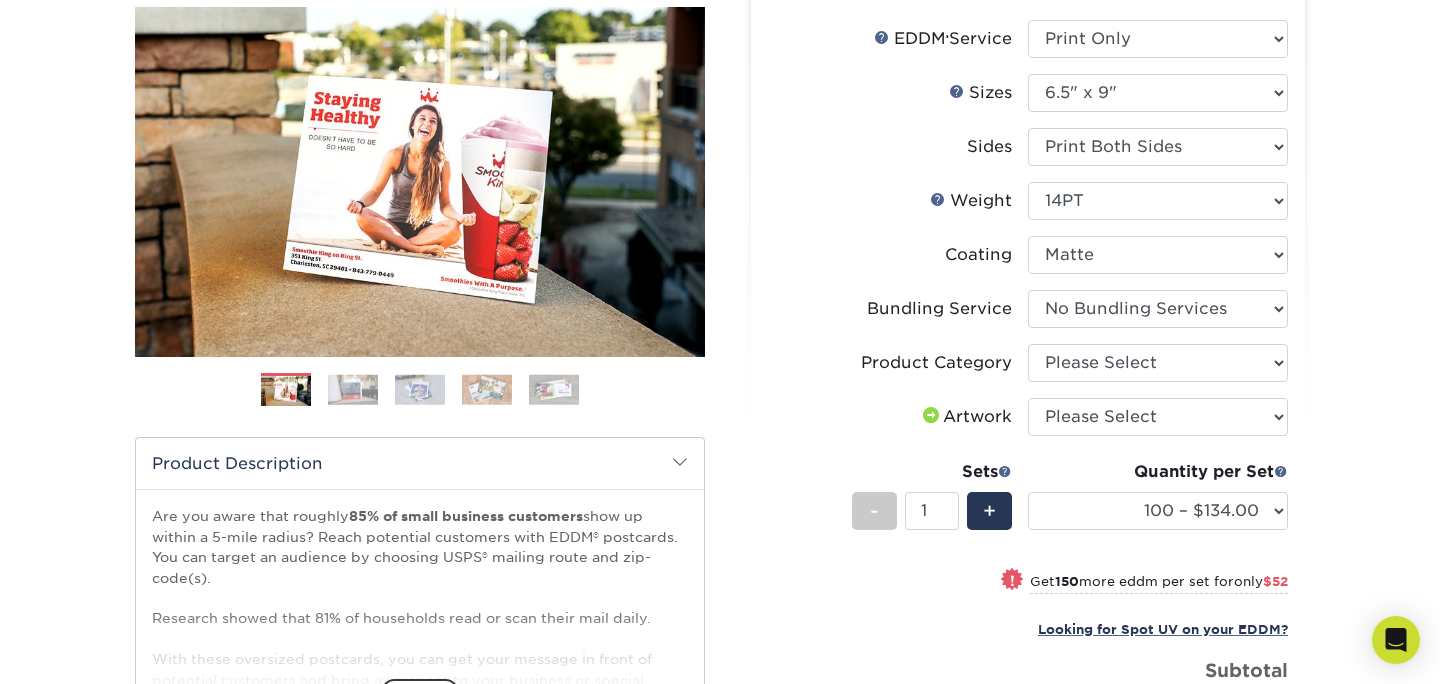 click on "Products
EDDM
EDDM Postcards
Previous Next" at bounding box center (720, 460) 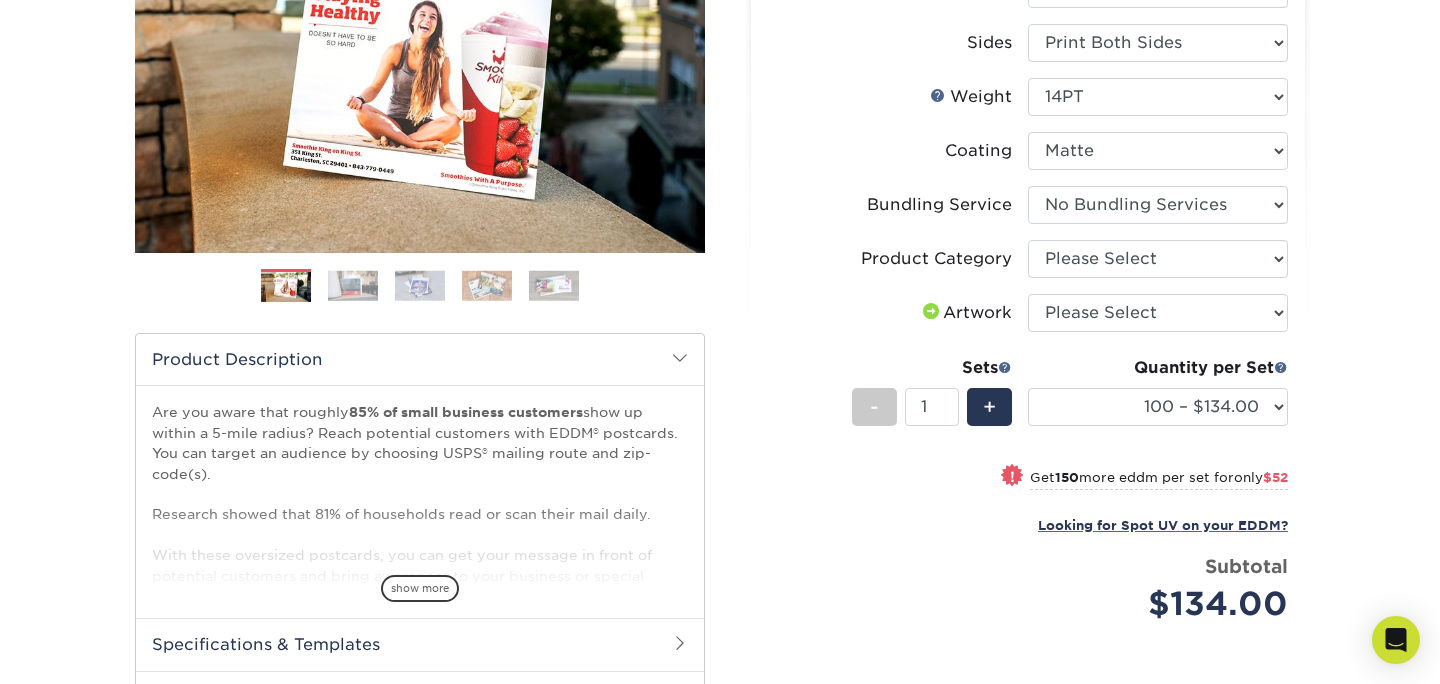 scroll, scrollTop: 358, scrollLeft: 0, axis: vertical 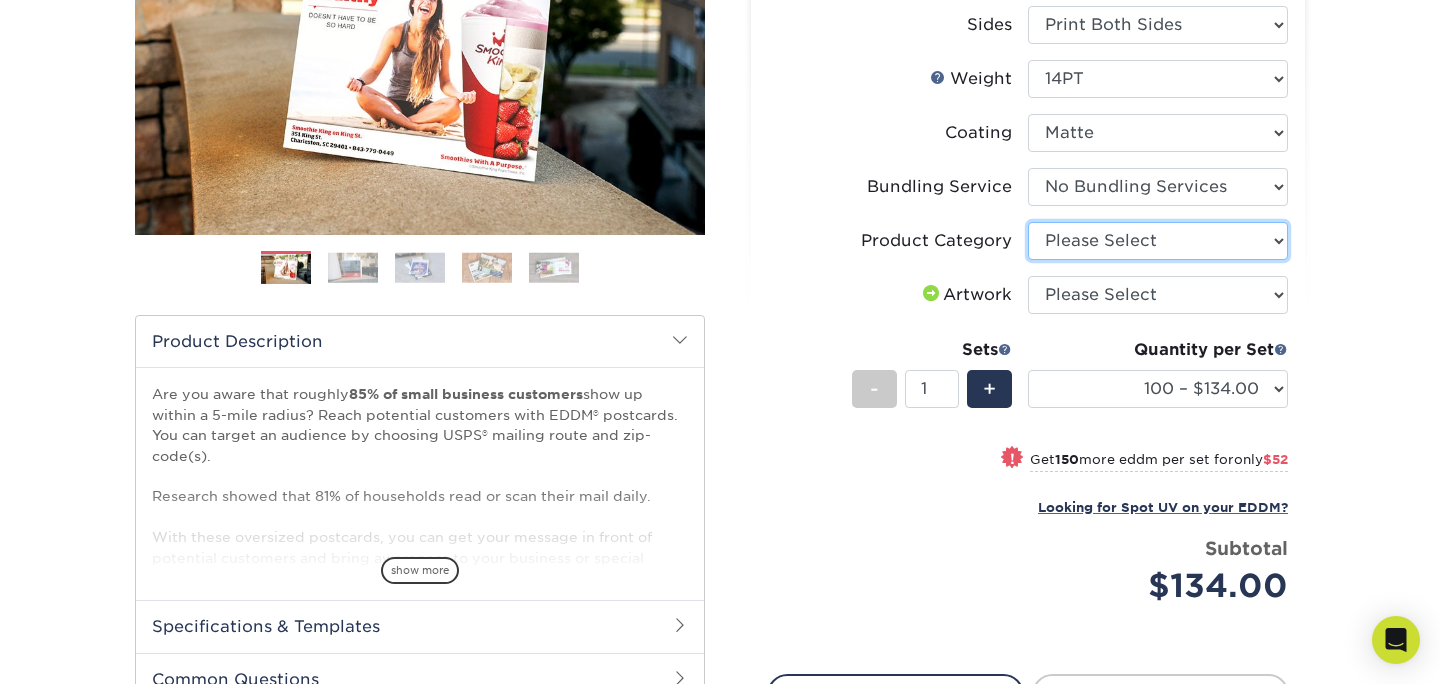 select on "9b7272e0-d6c8-4c3c-8e97-d3a1bcdab858" 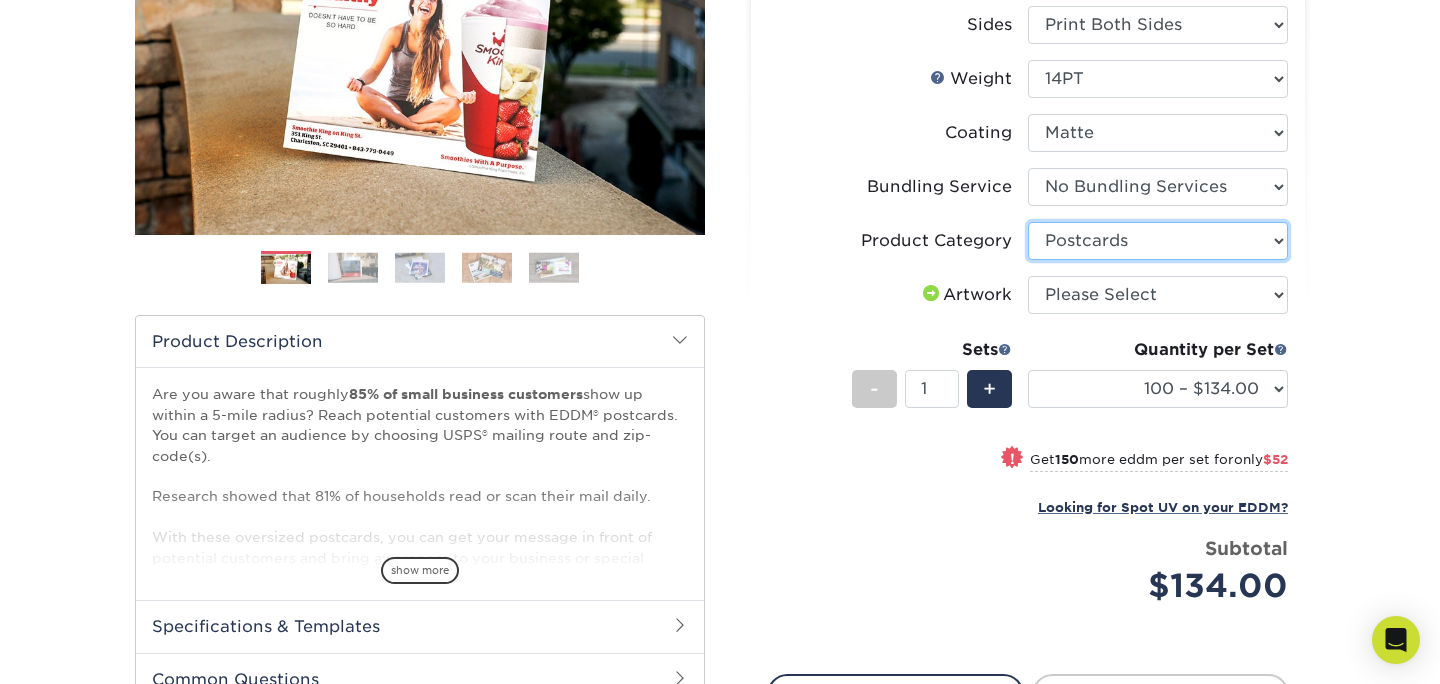 click on "Postcards" at bounding box center [0, 0] 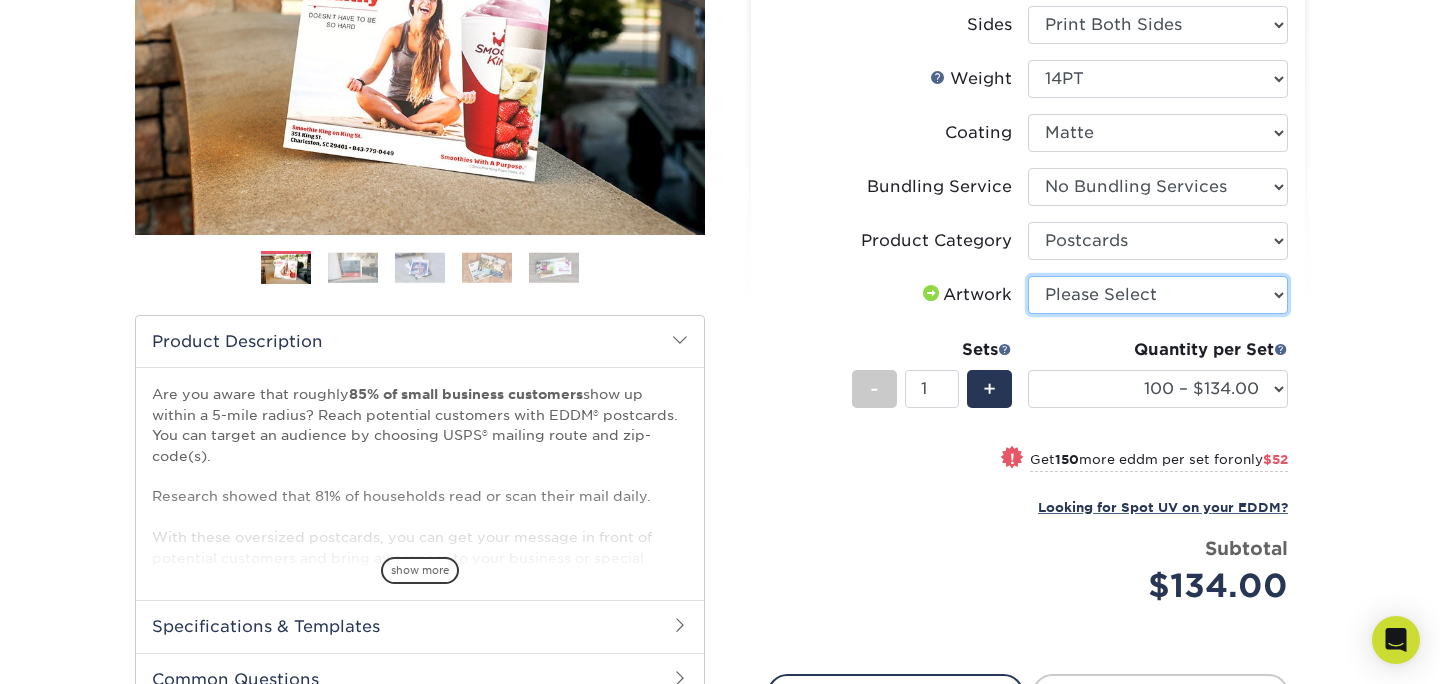 select on "upload" 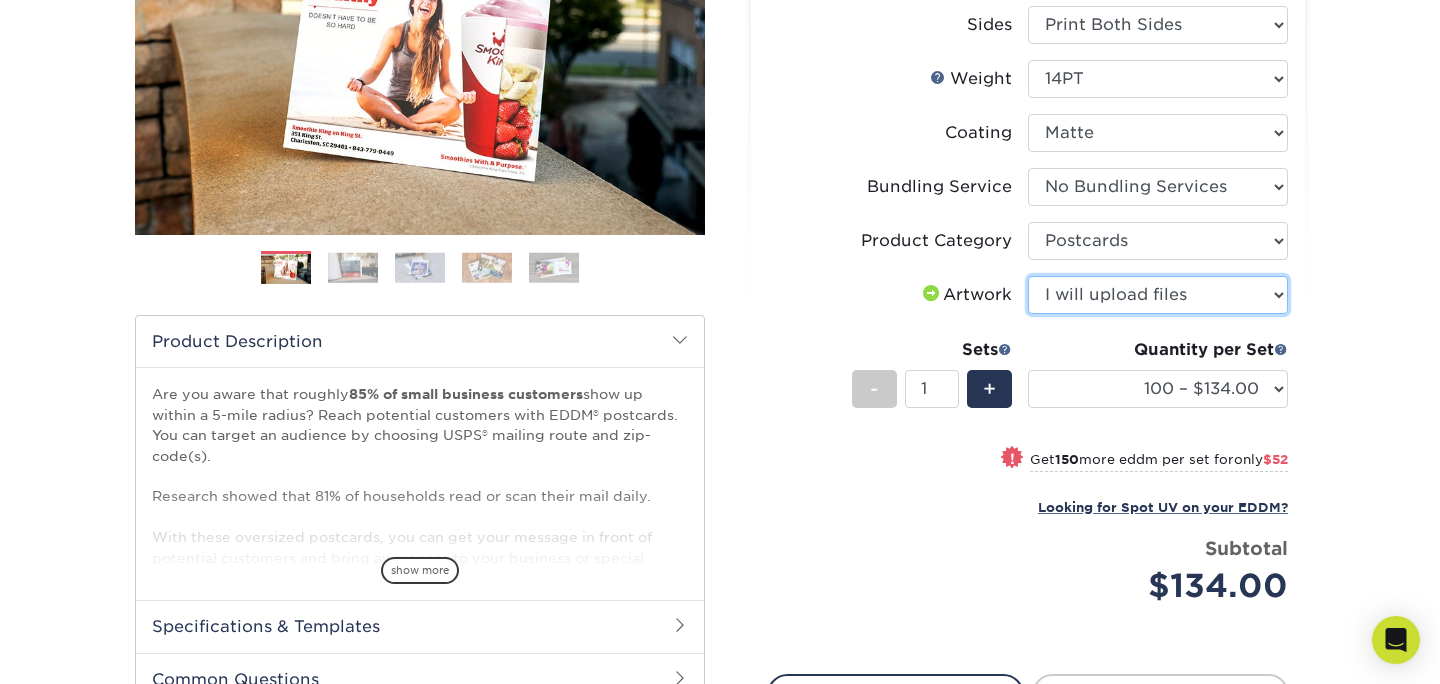 click on "I will upload files" at bounding box center (0, 0) 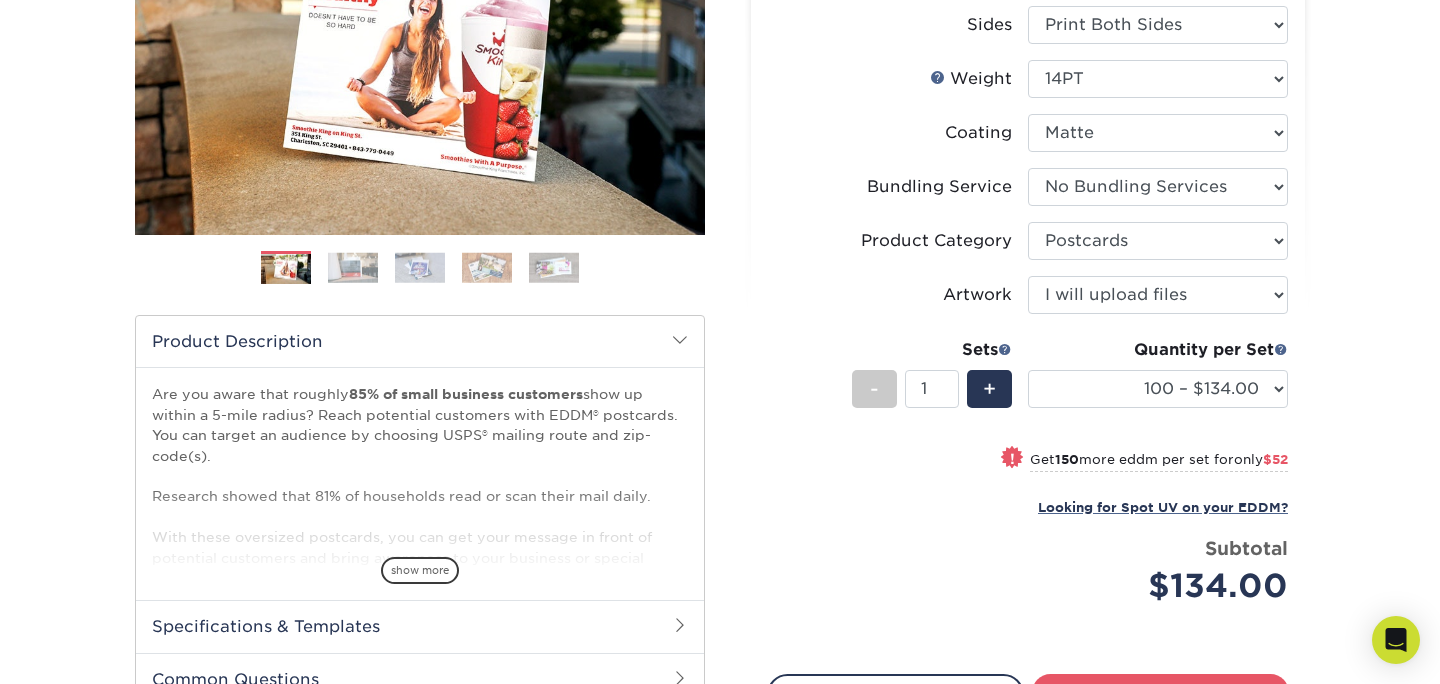 click on "Products
EDDM
EDDM Postcards
Previous Next" at bounding box center [720, 338] 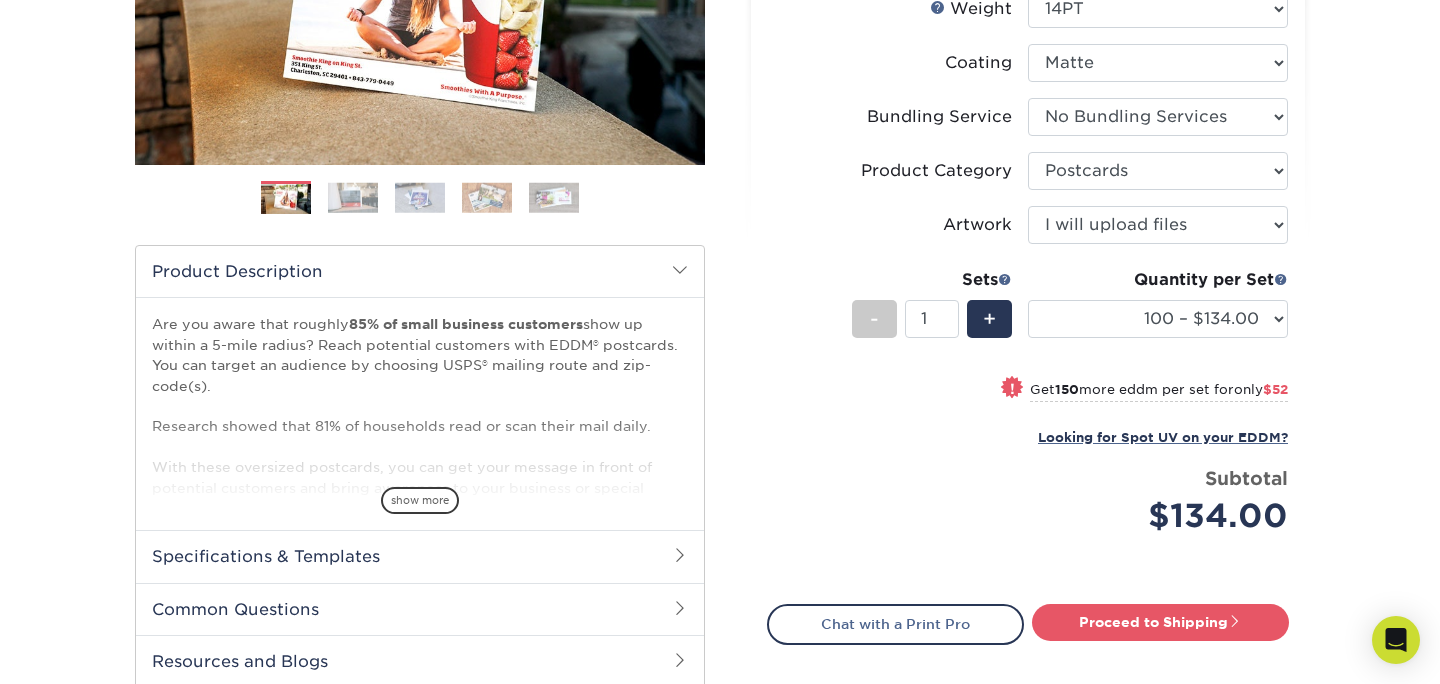 scroll, scrollTop: 430, scrollLeft: 0, axis: vertical 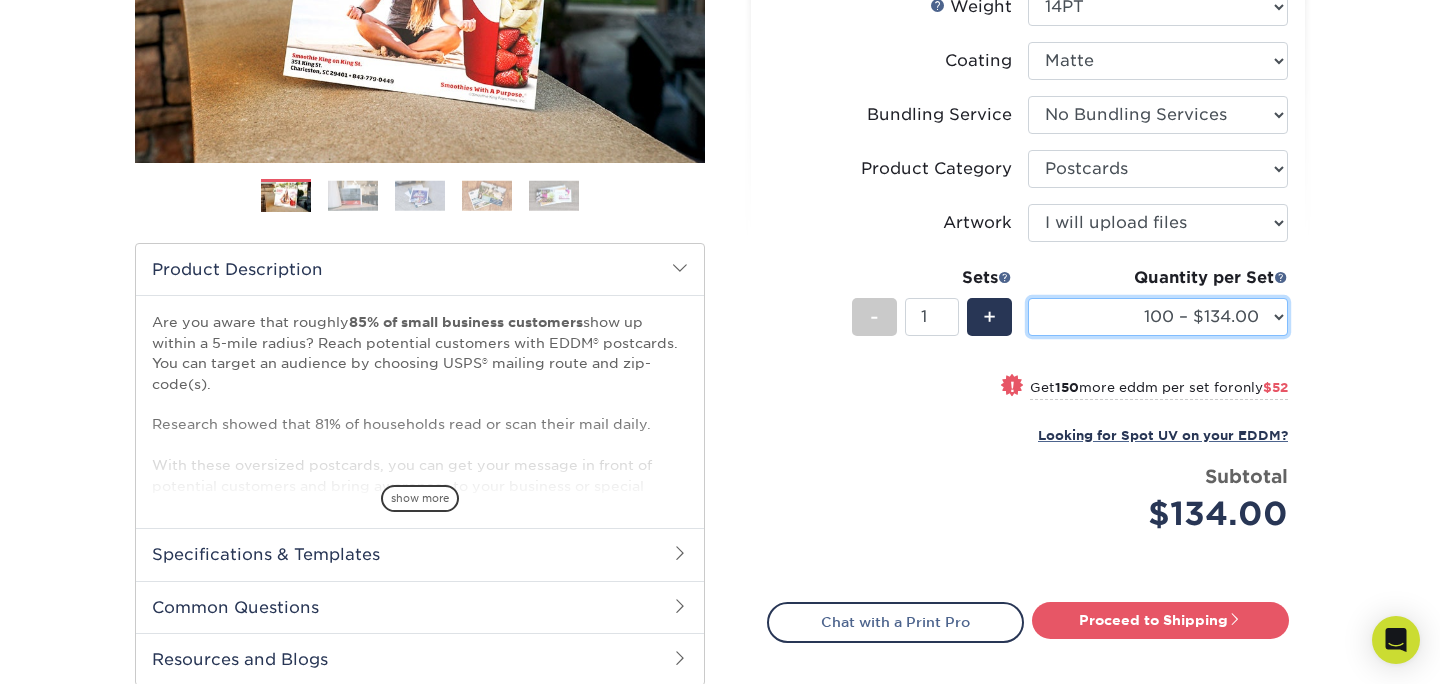 click on "100 – $134.00 250 – $186.00 500 – $207.00 1000 – $232.00 2500 – $387.00 5000 – $640.00 7500 – $960.00 10000 – $1280.00 12500 – $1600.00 15000 – $1922.00 17500 – $2243.00 20000 – $2559.00 22500 – $2879.00 25000 – $3199.00 27500 – $3519.00 30000 – $3839.00 32500 – $4159.00 35000 – $4479.00 37500 – $4799.00 40000 – $5118.00 42500 – $5438.00 45000 – $5758.00 47500 – $6078.00 50000 – $6398.00" at bounding box center [1158, 317] 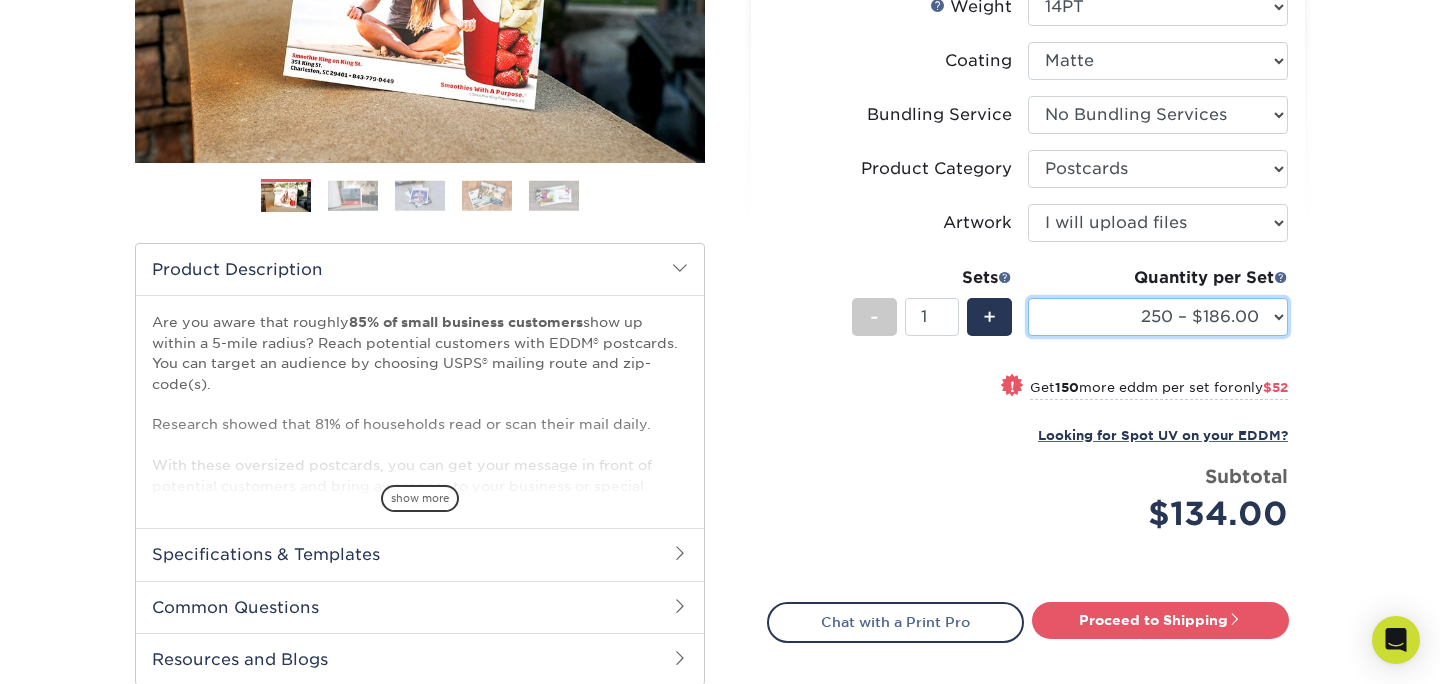 click on "250 – $186.00" at bounding box center (0, 0) 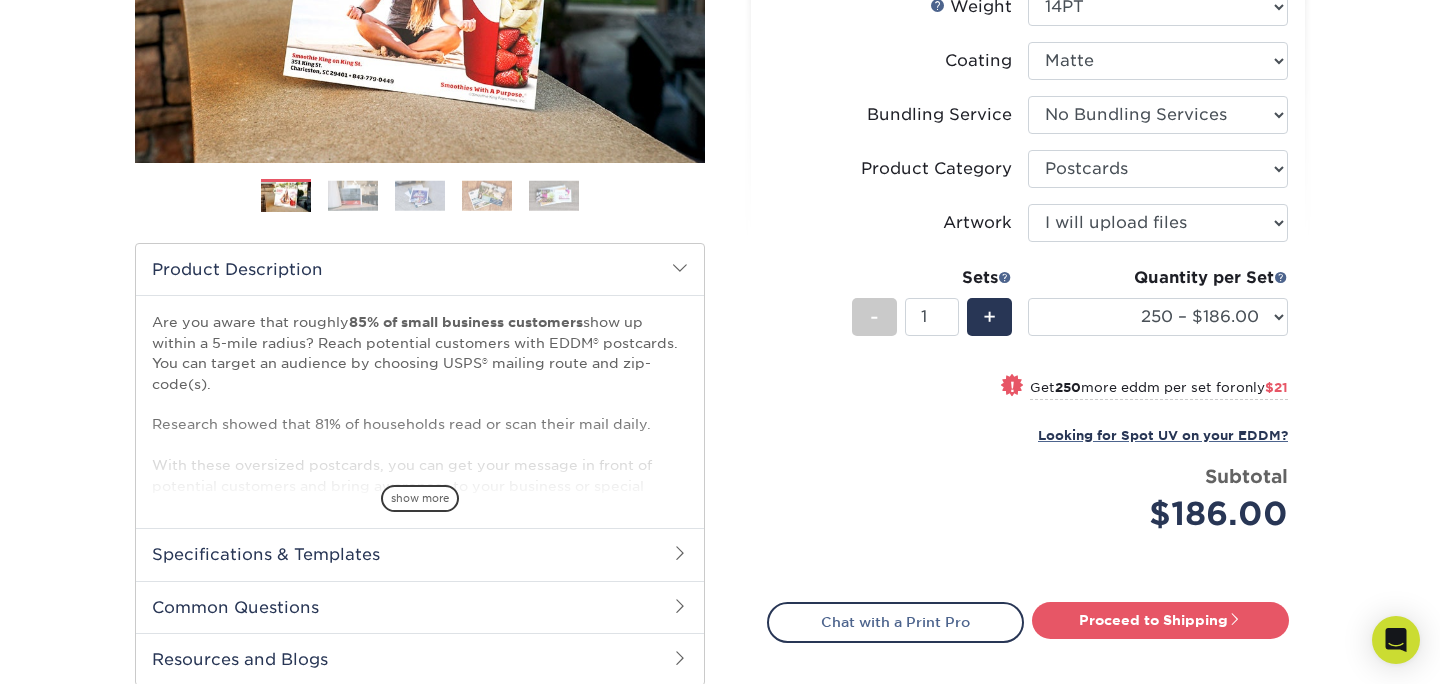 click on "Products
EDDM
EDDM Postcards
Previous Next" at bounding box center (720, 266) 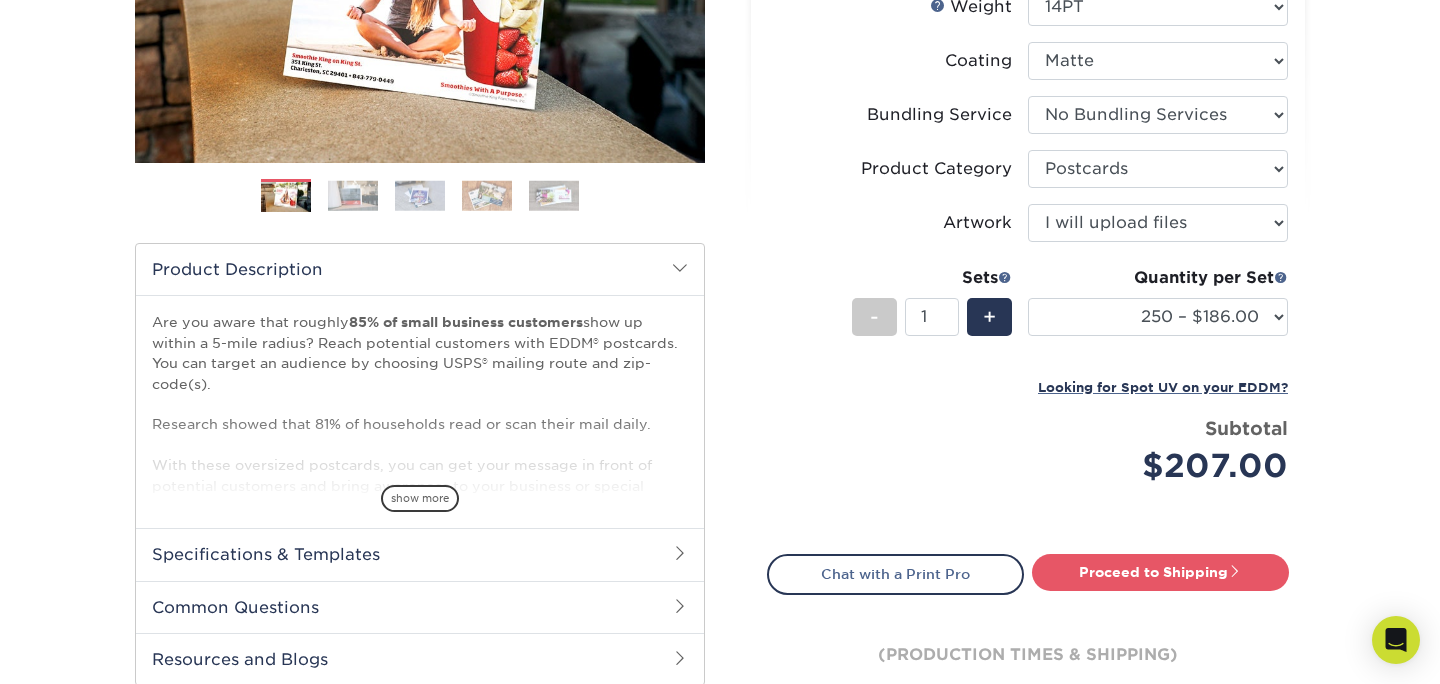 select on "500 – $207.00" 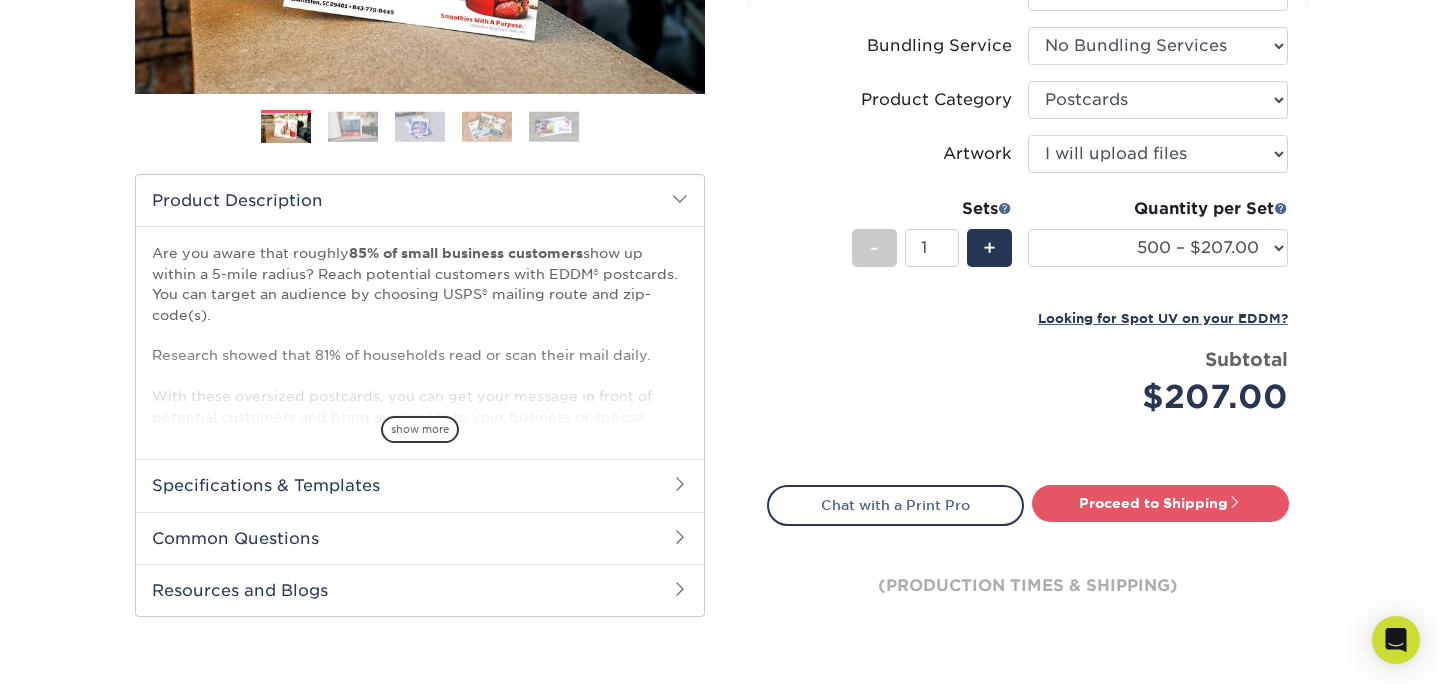 scroll, scrollTop: 519, scrollLeft: 0, axis: vertical 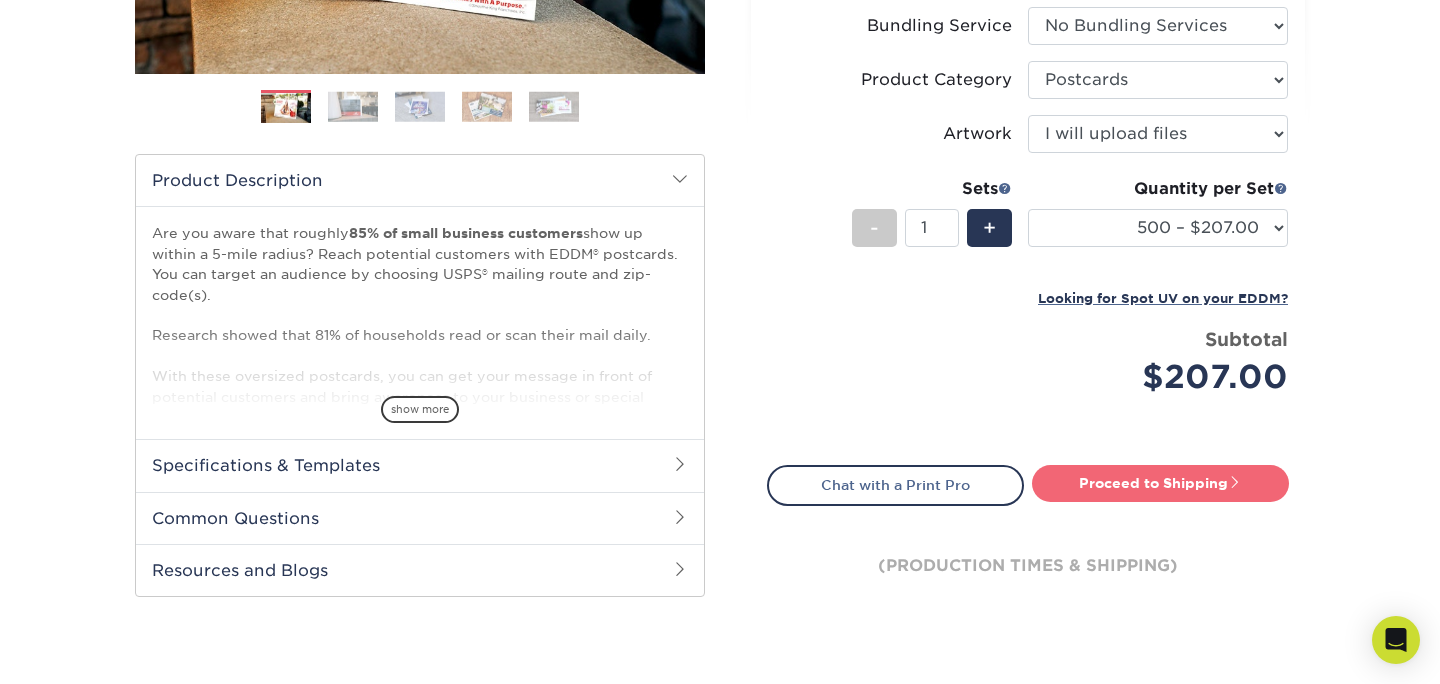 click on "Proceed to Shipping" at bounding box center [1160, 483] 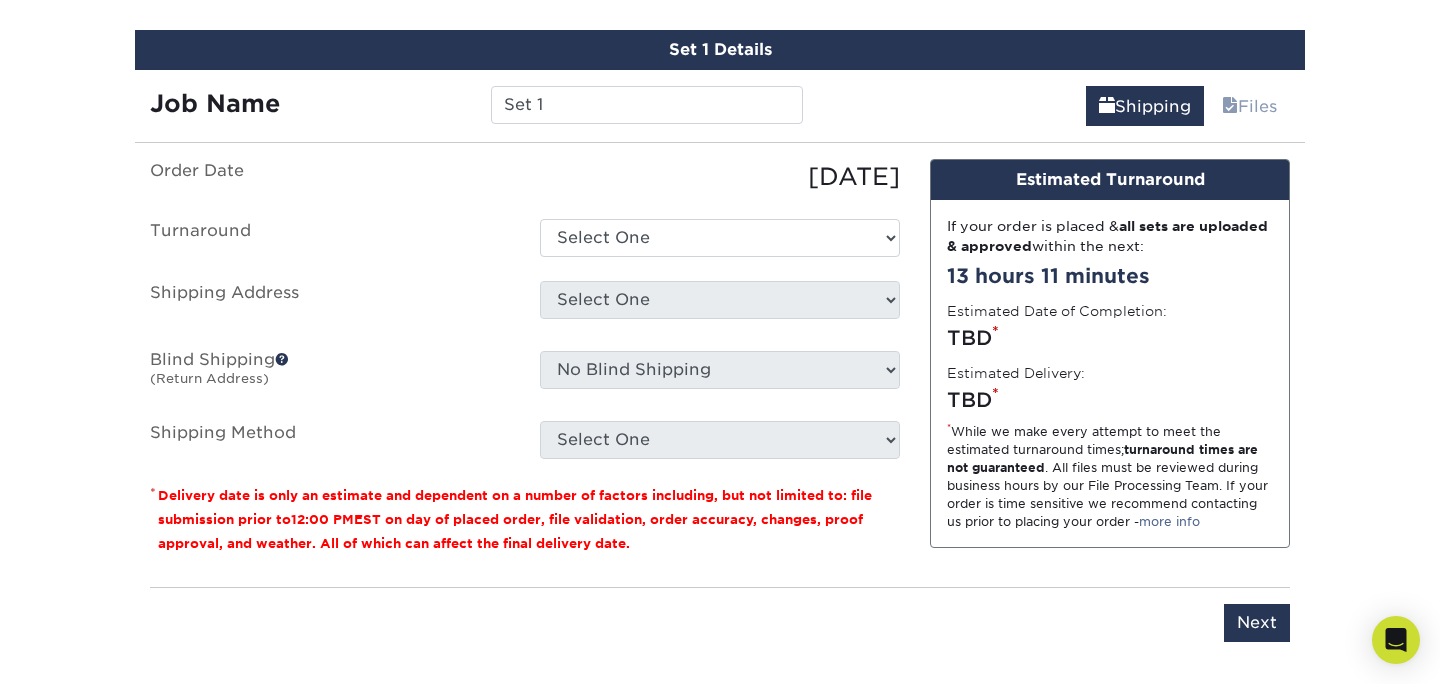 scroll, scrollTop: 1167, scrollLeft: 0, axis: vertical 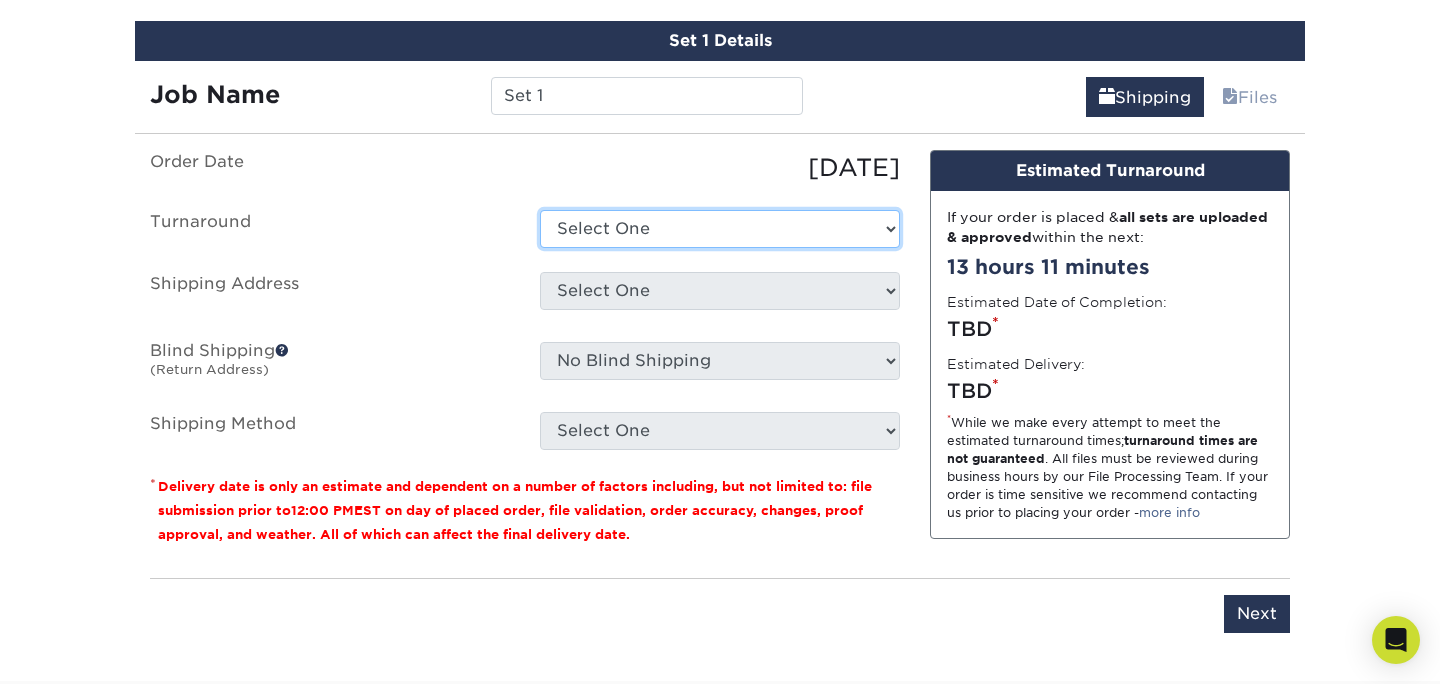select on "dfb90655-aebd-48dc-be7c-086e0f312ae2" 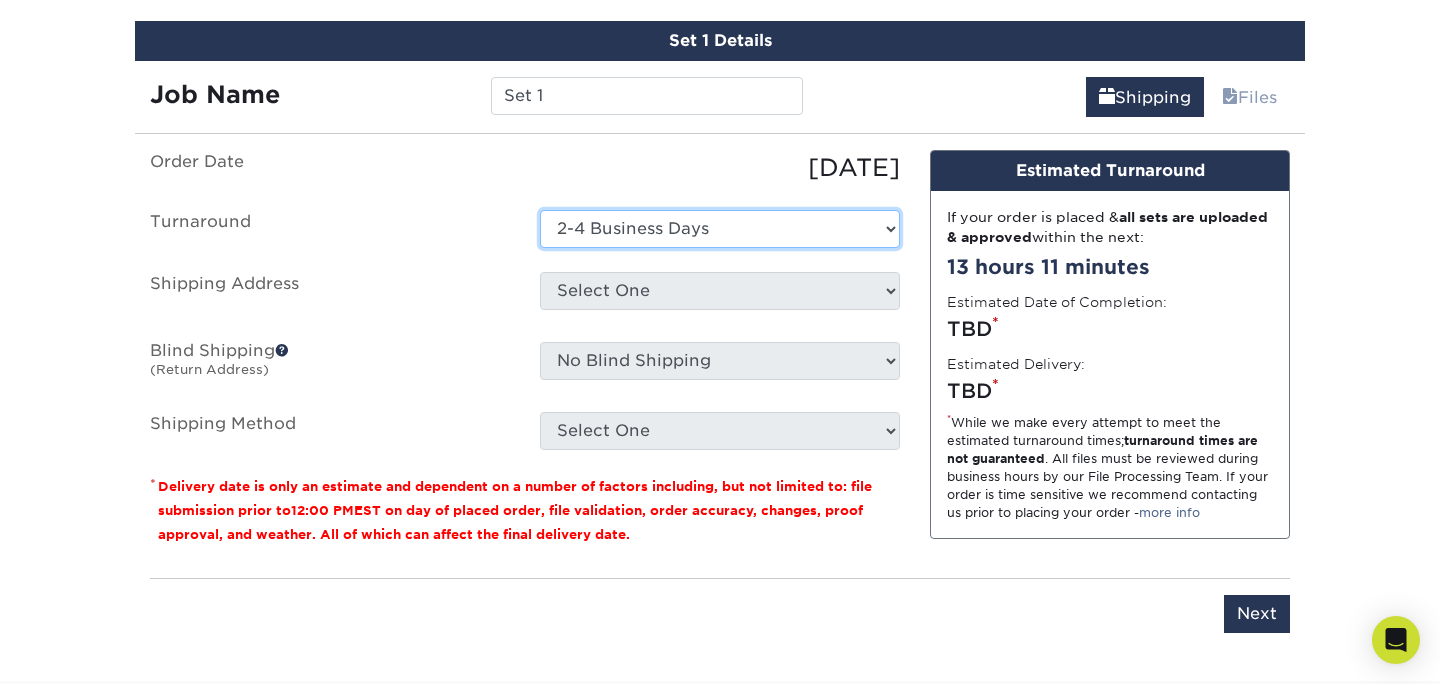 click on "2-4 Business Days" at bounding box center (0, 0) 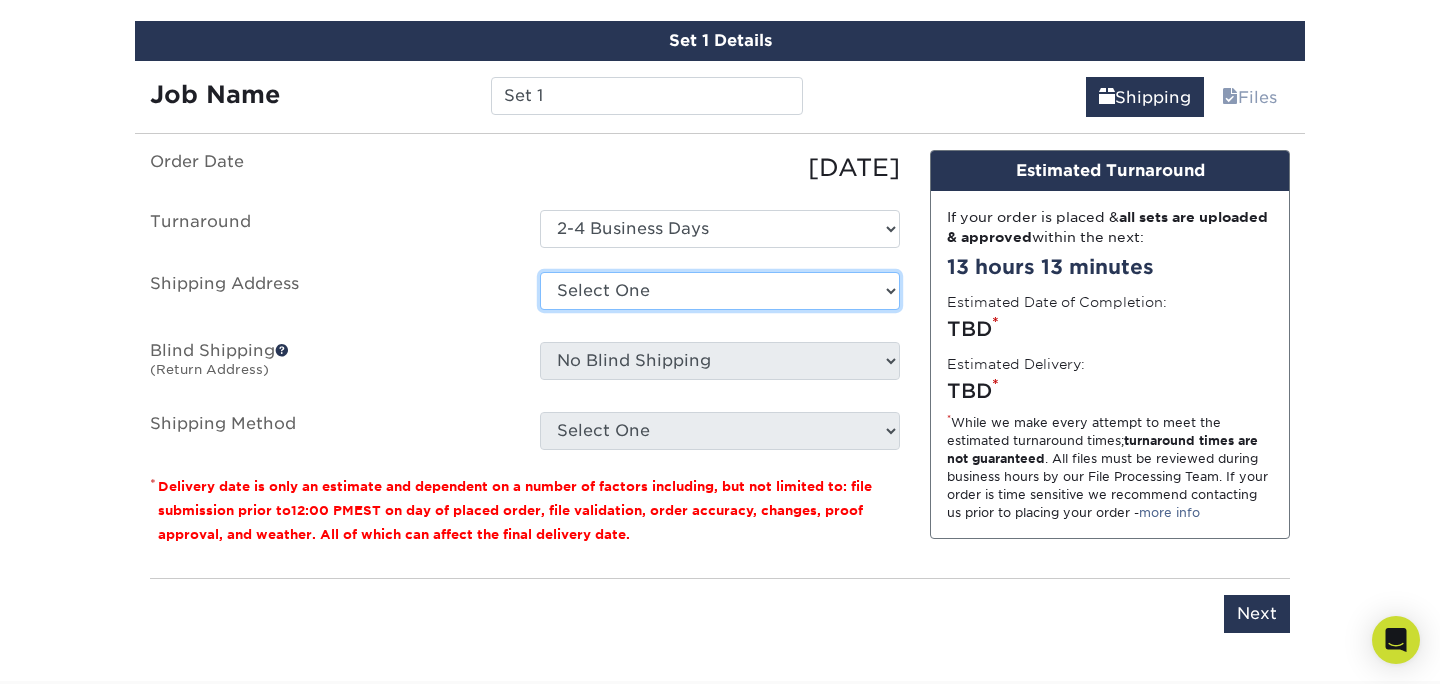 select on "newaddress" 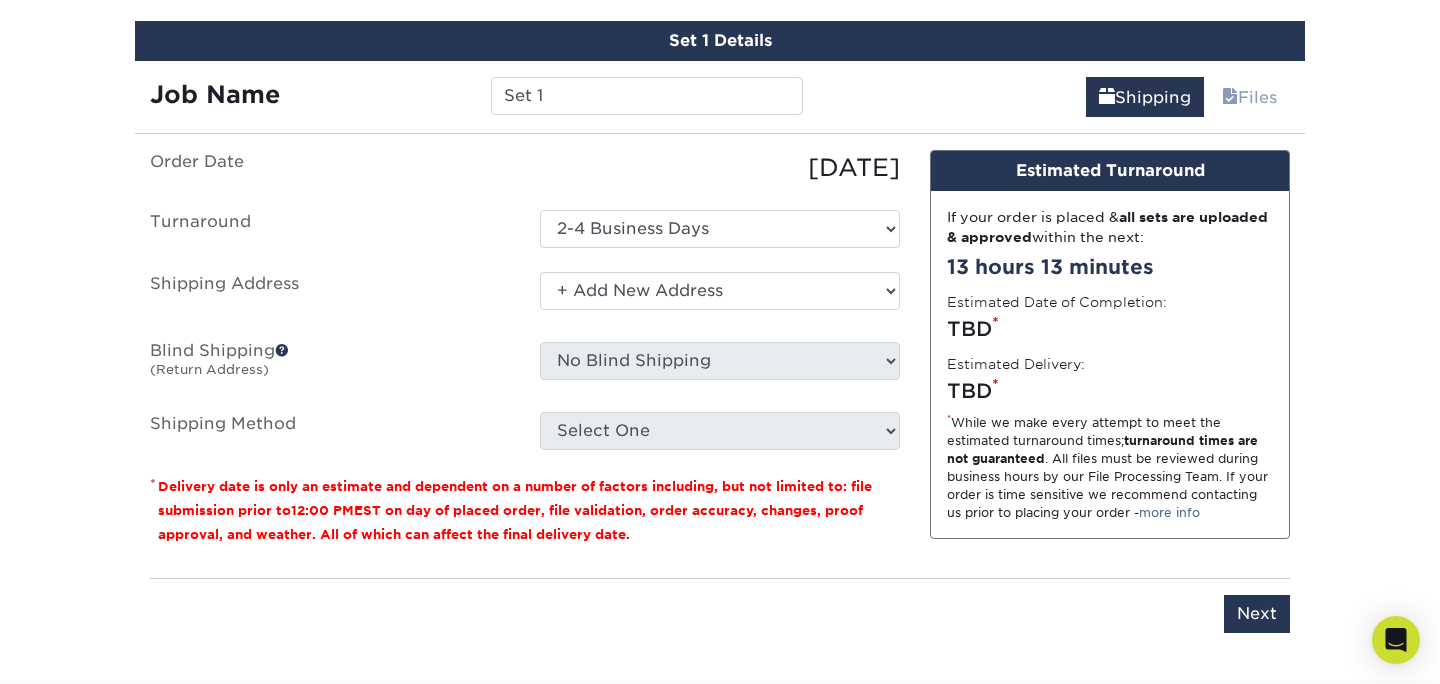 click on "+ Add New Address" at bounding box center (0, 0) 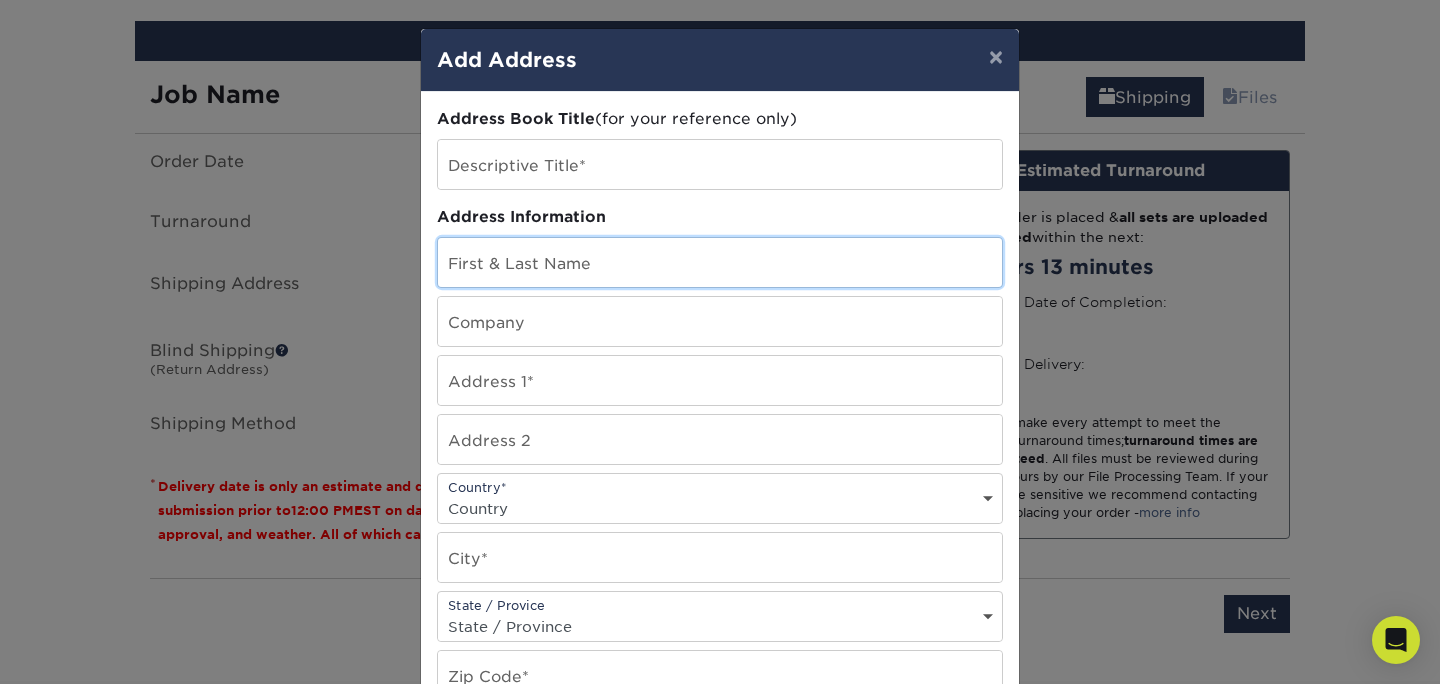 click at bounding box center (720, 262) 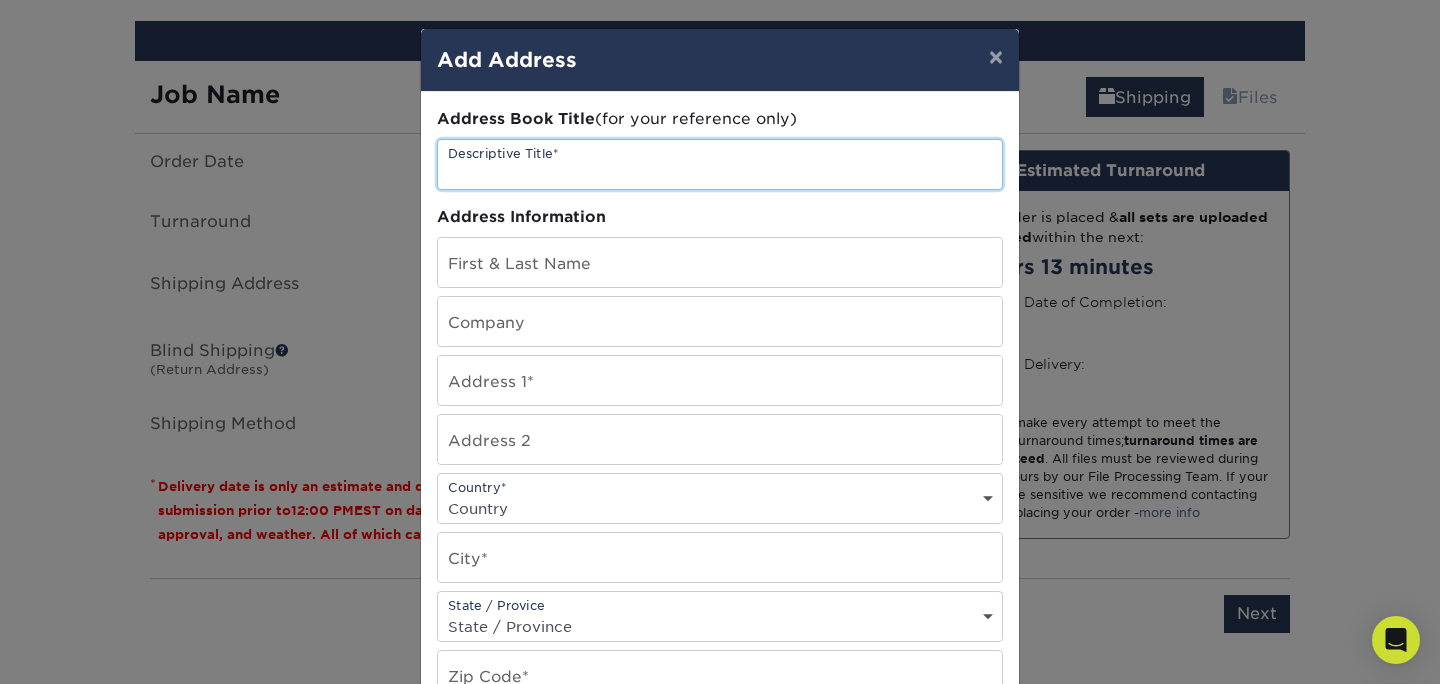 click at bounding box center [720, 164] 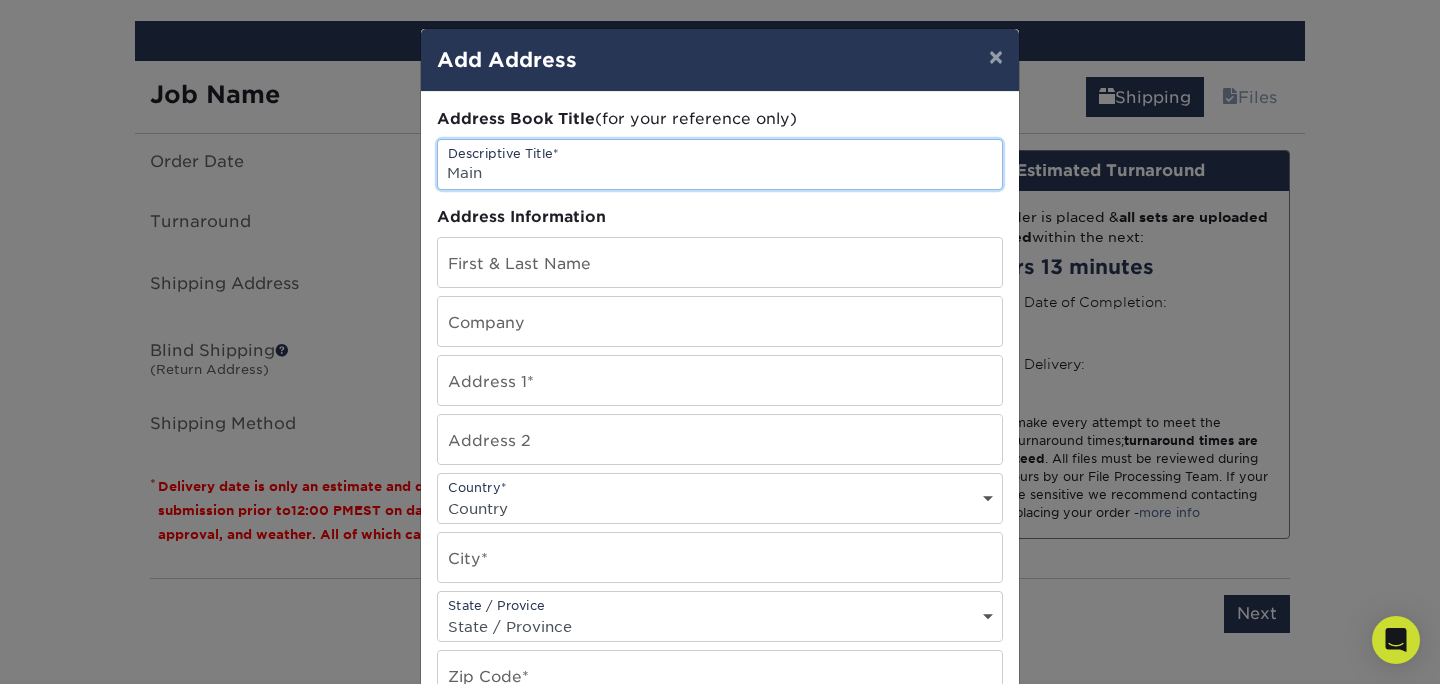 type on "Main" 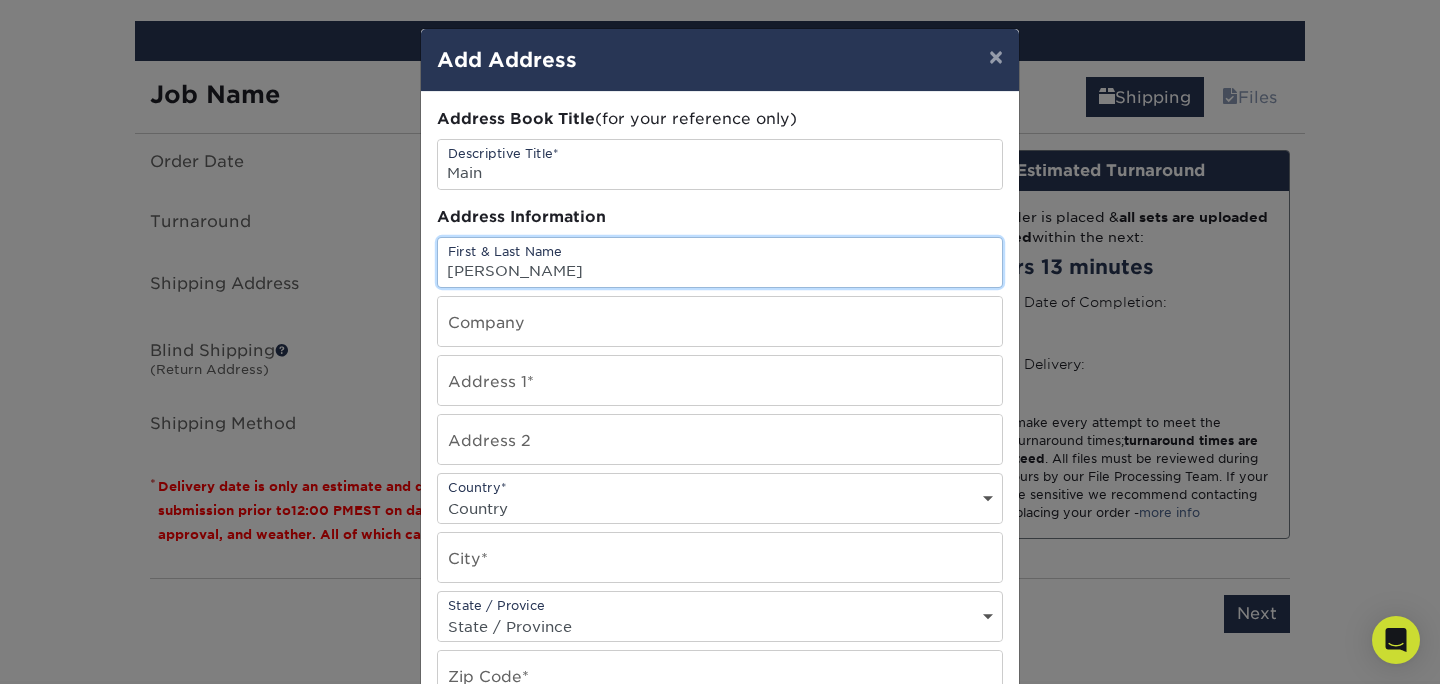 type on "Wendy" 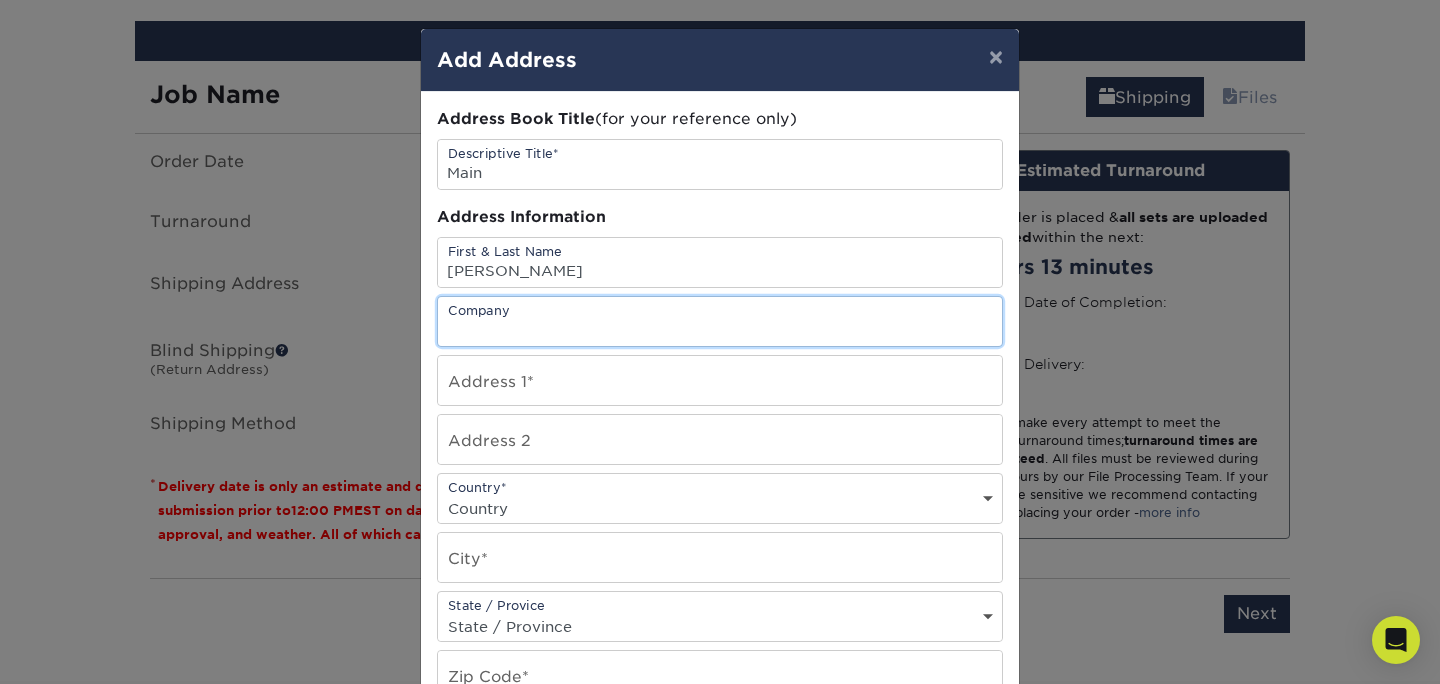type on "m" 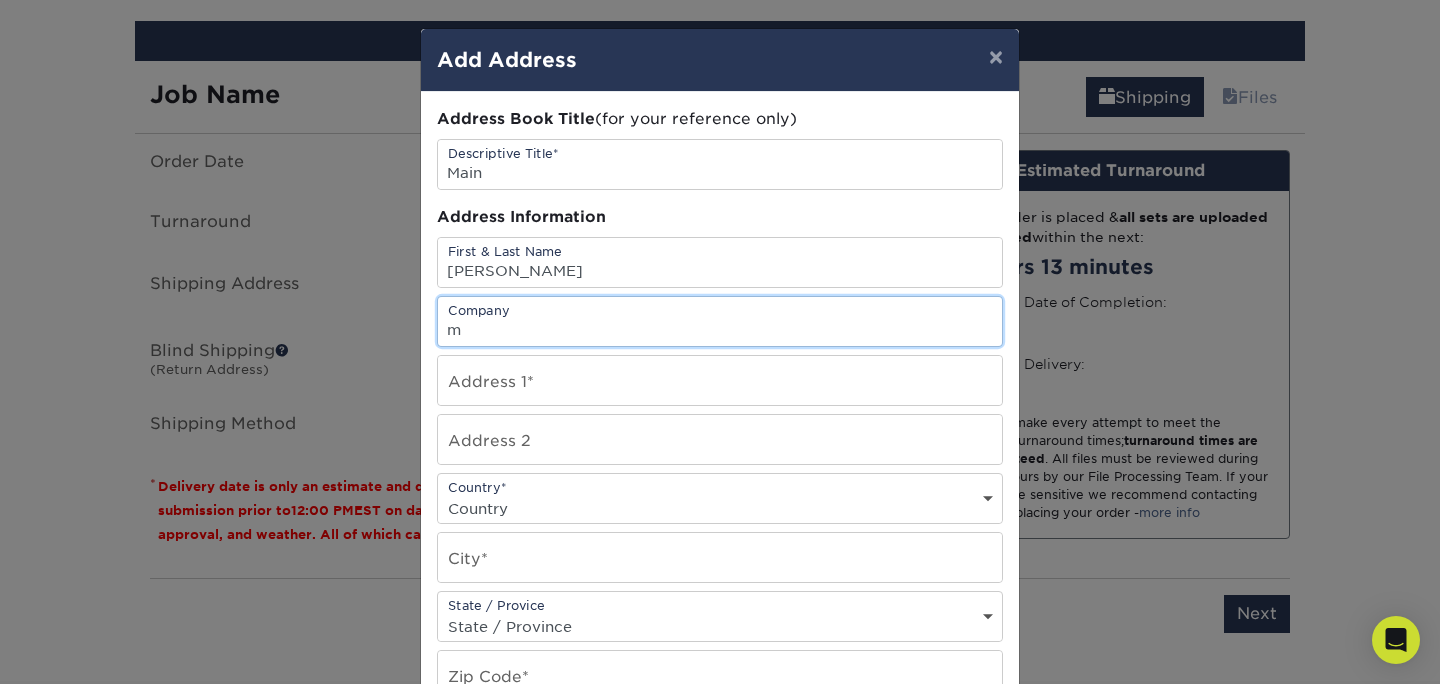 type 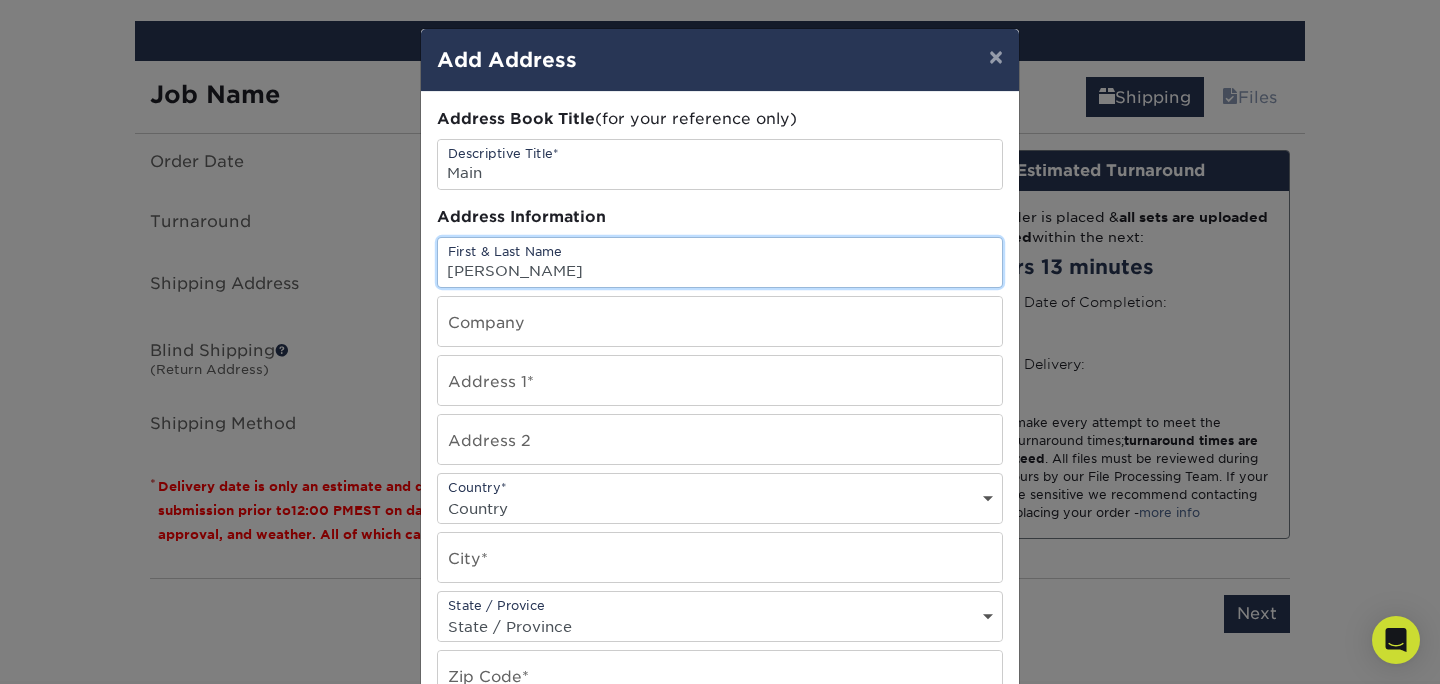 click on "Wendy" at bounding box center [720, 262] 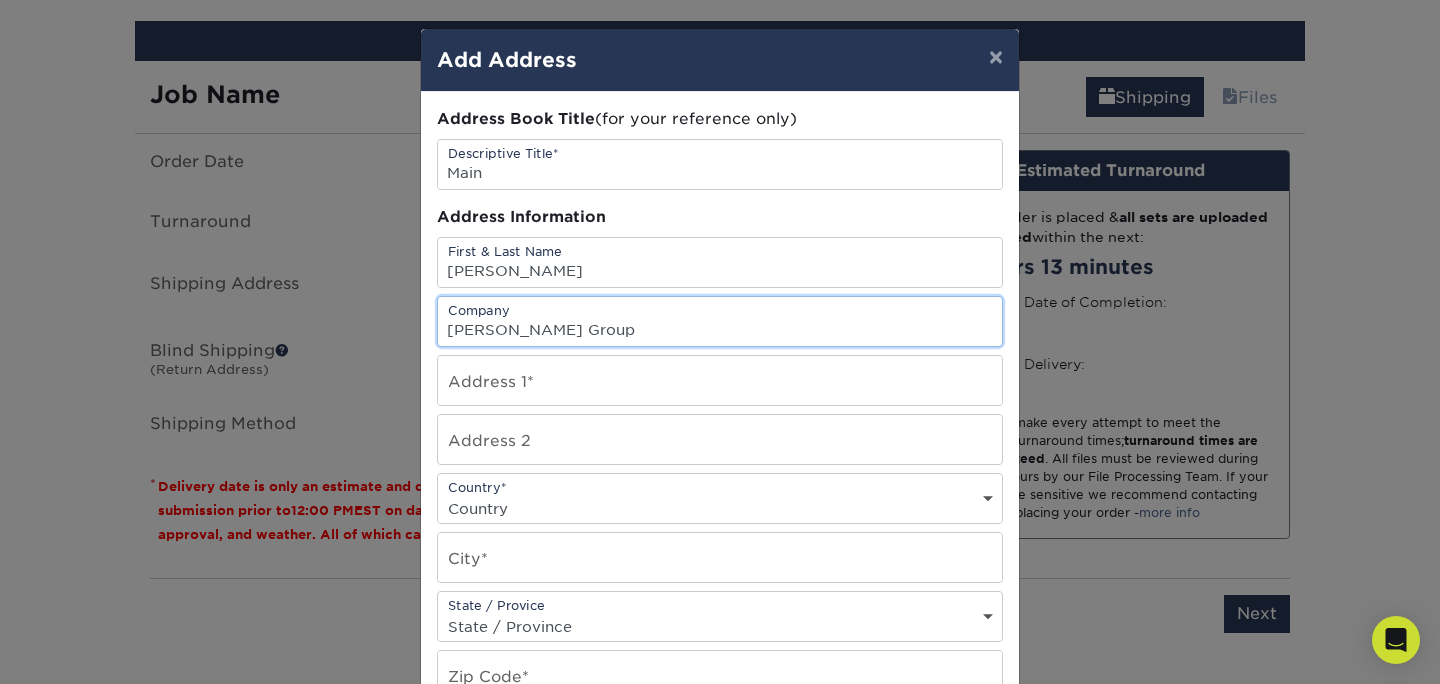 type on "[PERSON_NAME] Group" 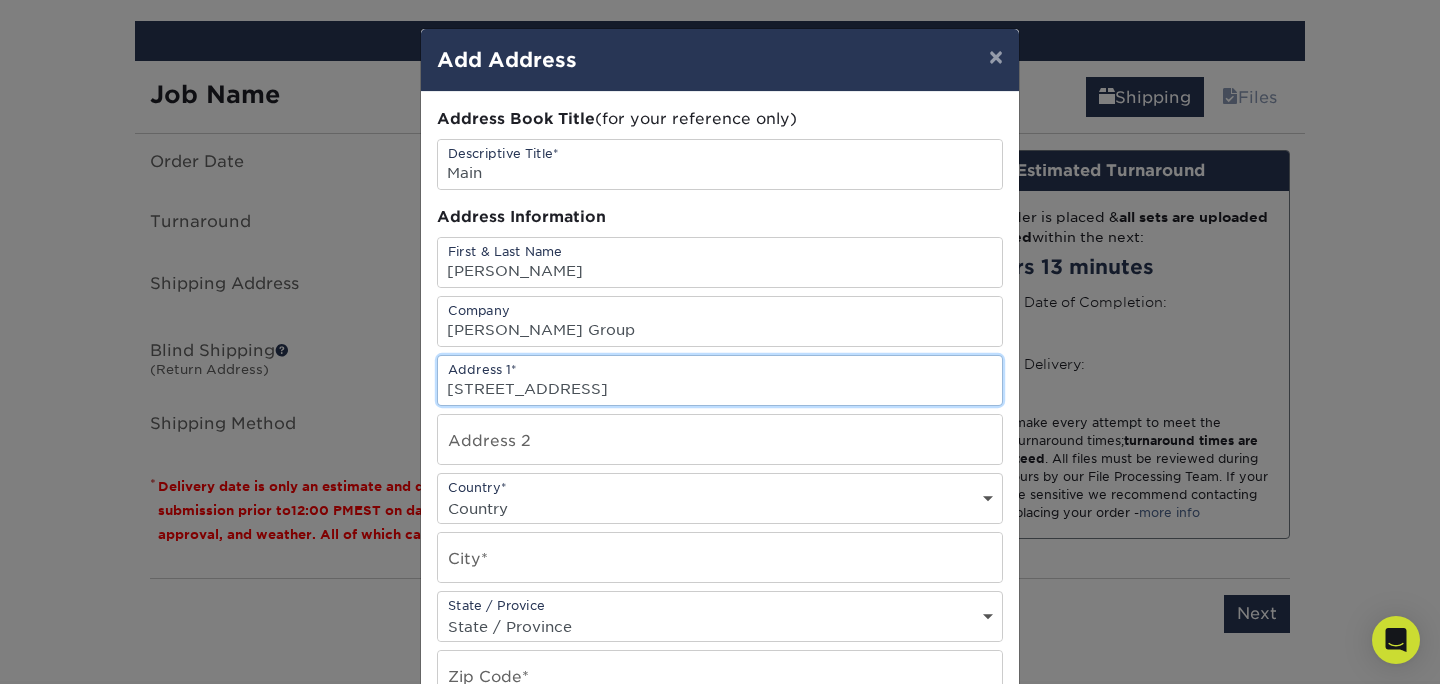 type on "[STREET_ADDRESS]" 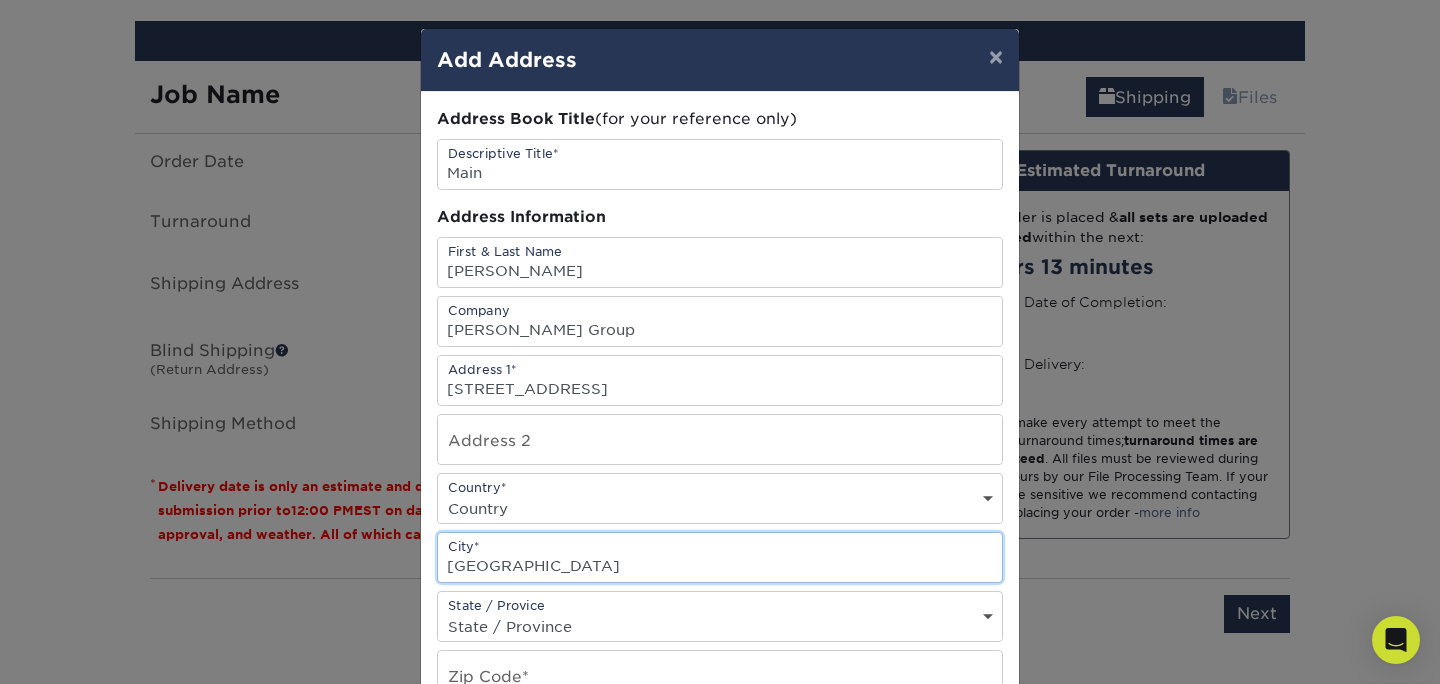 click on "Stamford" at bounding box center (720, 557) 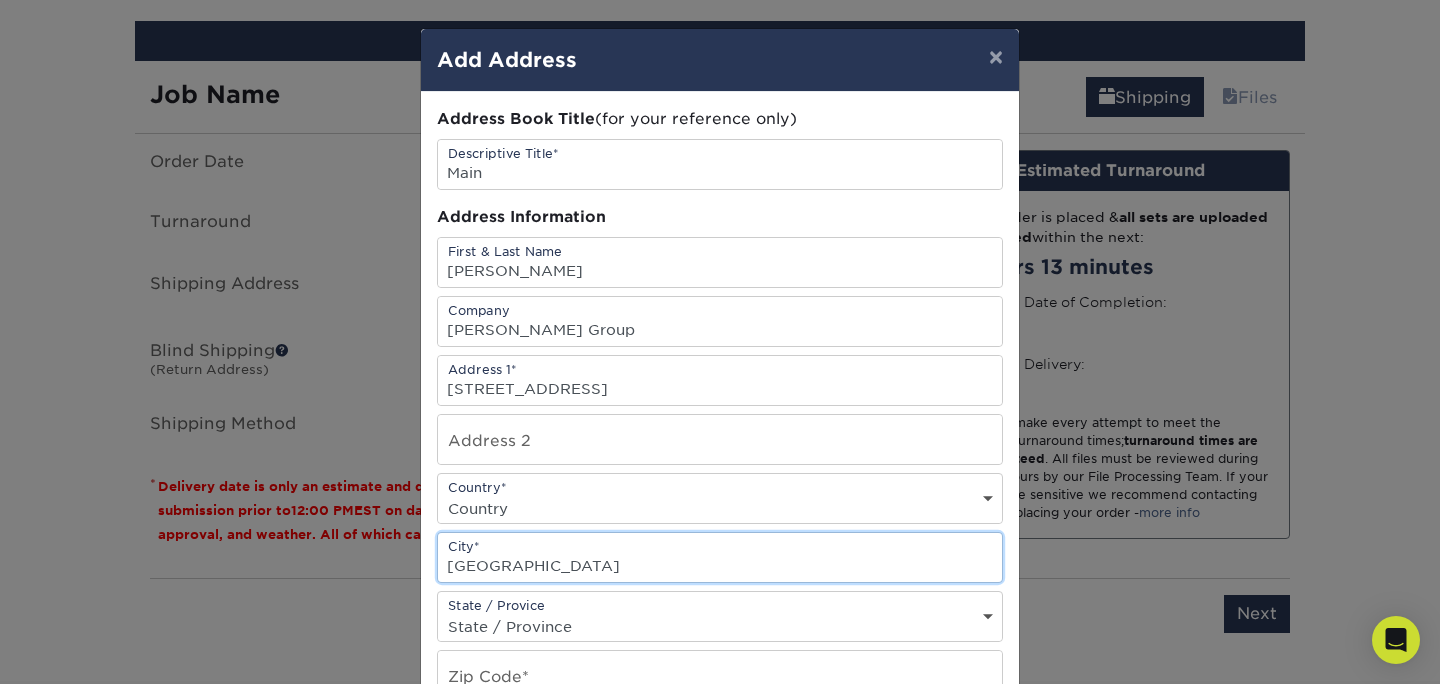 type on "Stamford" 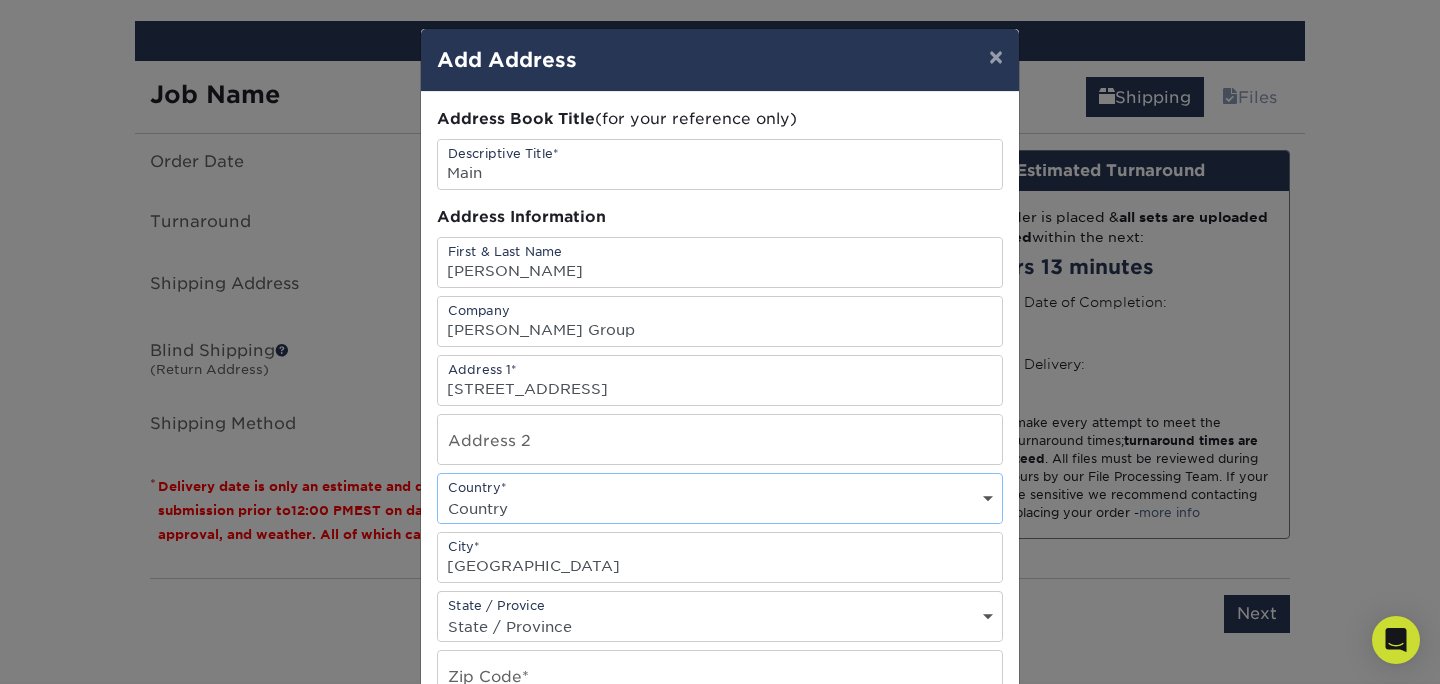 click on "Country United States Canada ----------------------------- Afghanistan Albania Algeria American Samoa Andorra Angola Anguilla Antarctica Antigua and Barbuda Argentina Armenia Aruba Australia Austria Azerbaijan Bahamas Bahrain Bangladesh Barbados Belarus Belgium Belize Benin Bermuda Bhutan Bolivia Bosnia and Herzegovina Botswana Bouvet Island Brazil British Indian Ocean Territory British Virgin Islands Brunei Darussalam Bulgaria Burkina Faso Burundi Cambodia Cameroon Cape Verde Cayman Islands Central African Republic Chad Chile China Christmas Island Cocos Colombia Comoros Congo Cook Islands Costa Rica Croatia Cuba Cyprus Czech Republic Denmark Djibouti Dominica Dominican Republic East Timor Ecuador Egypt El Salvador Equatorial Guinea Eritrea Estonia Ethiopia Falkland Islands Faroe Islands Fiji Finland France French Guiana French Polynesia French Southern Territories Gabon Gambia Georgia Germany Ghana Gibraltar Greece Greenland Grenada Guadeloupe Guam Guatemala Guinea Guinea-Bissau Guyana Haiti Honduras India" at bounding box center [720, 508] 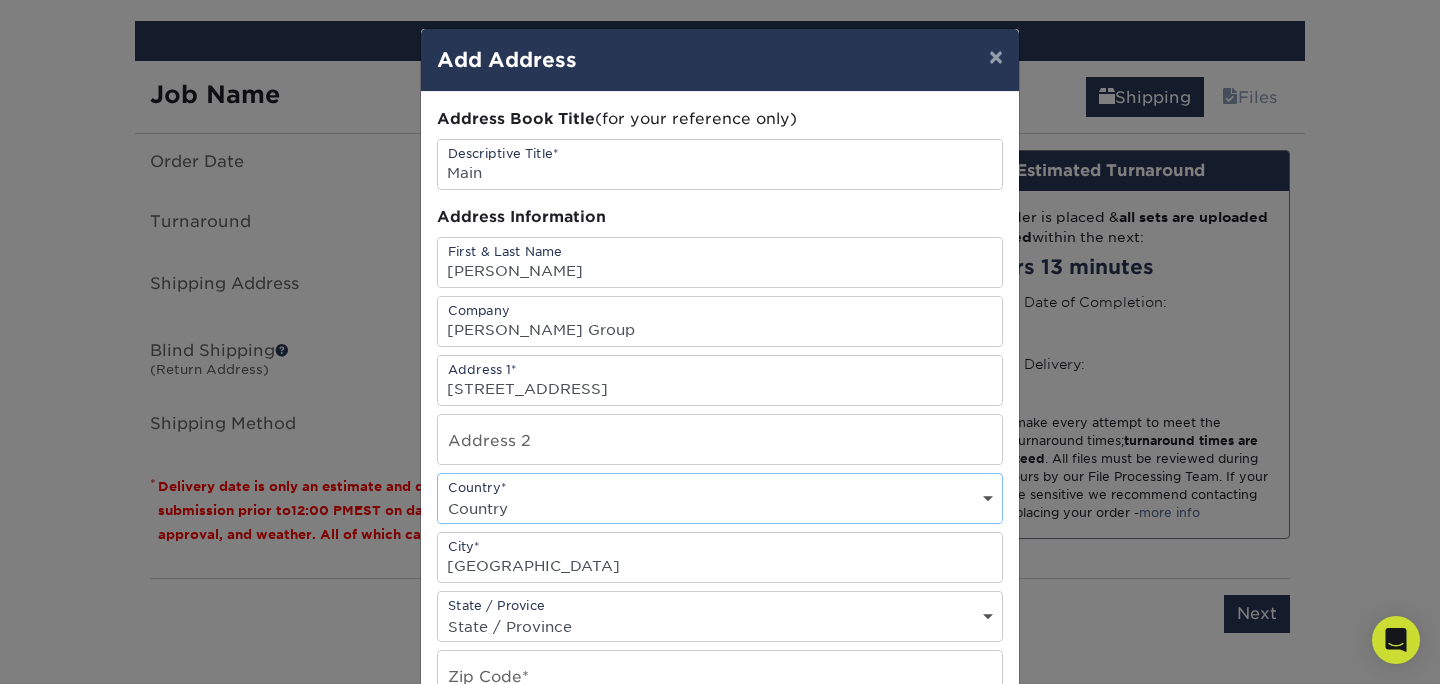 select on "US" 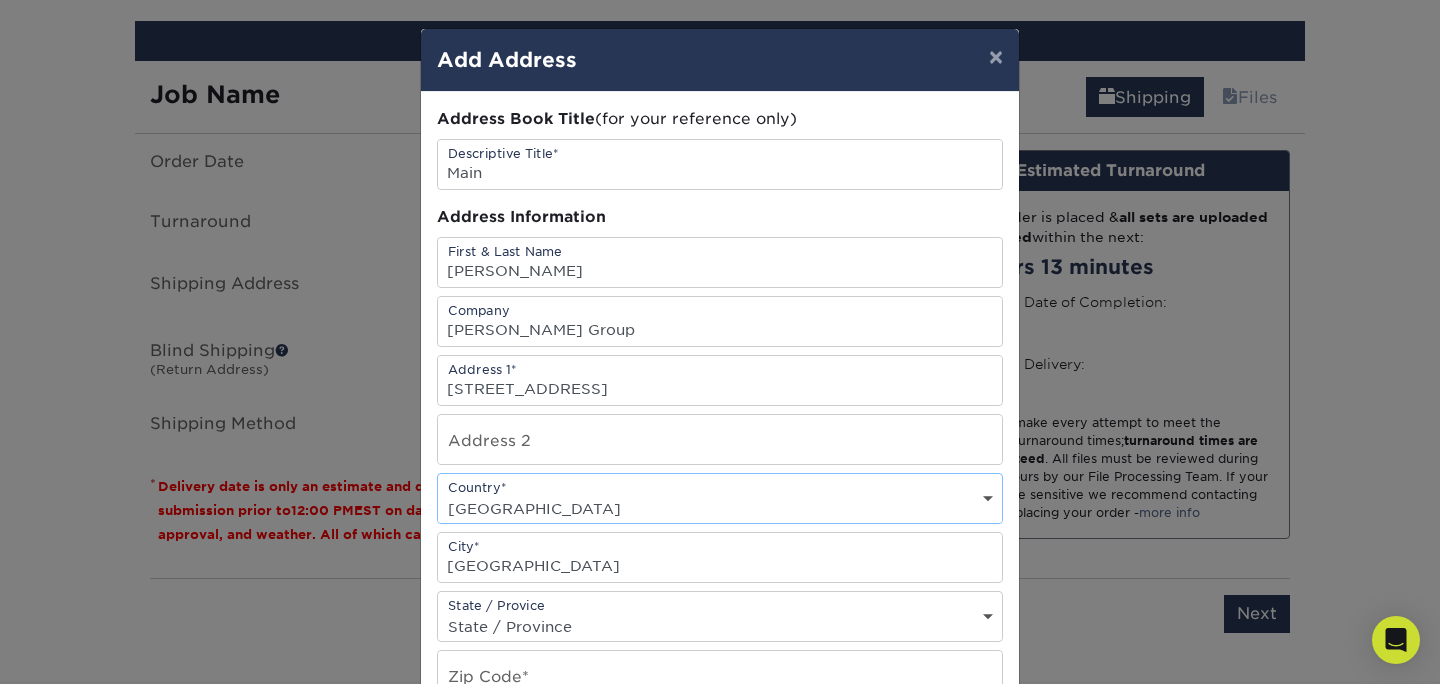 click on "United States" at bounding box center (0, 0) 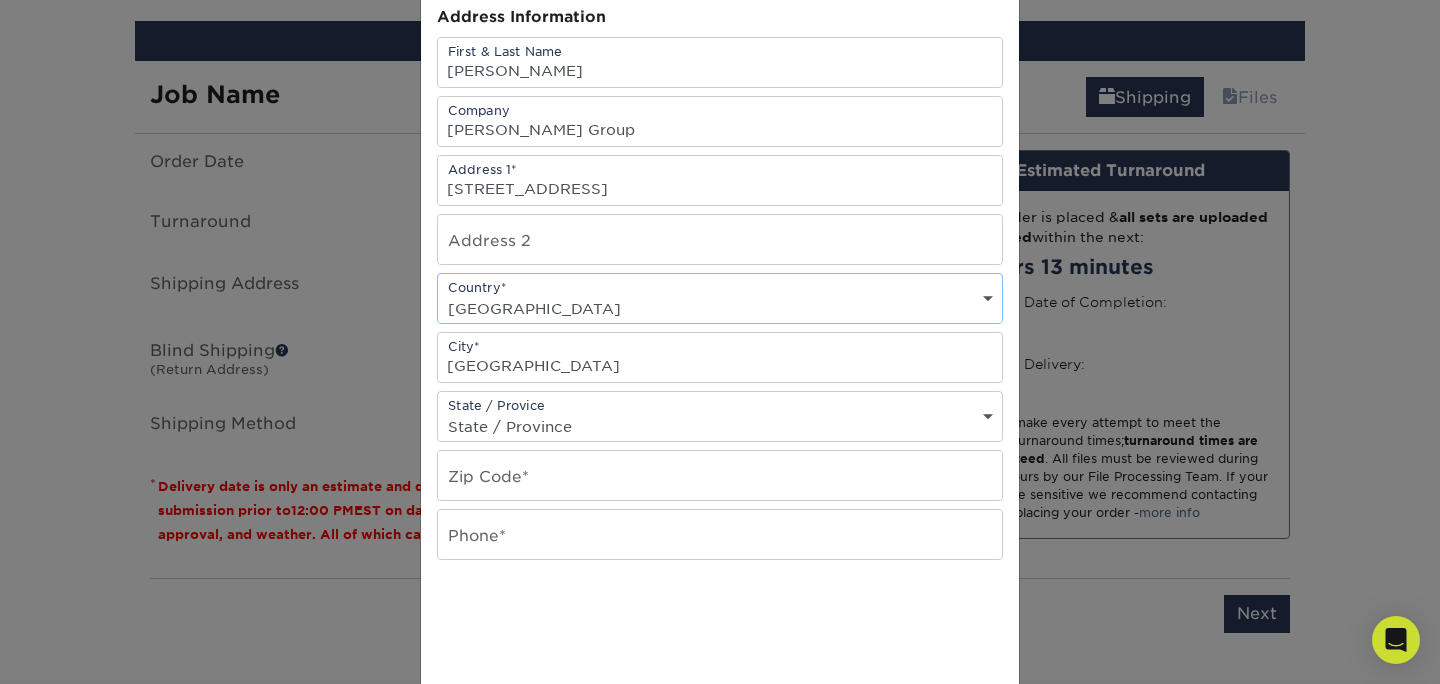 scroll, scrollTop: 202, scrollLeft: 0, axis: vertical 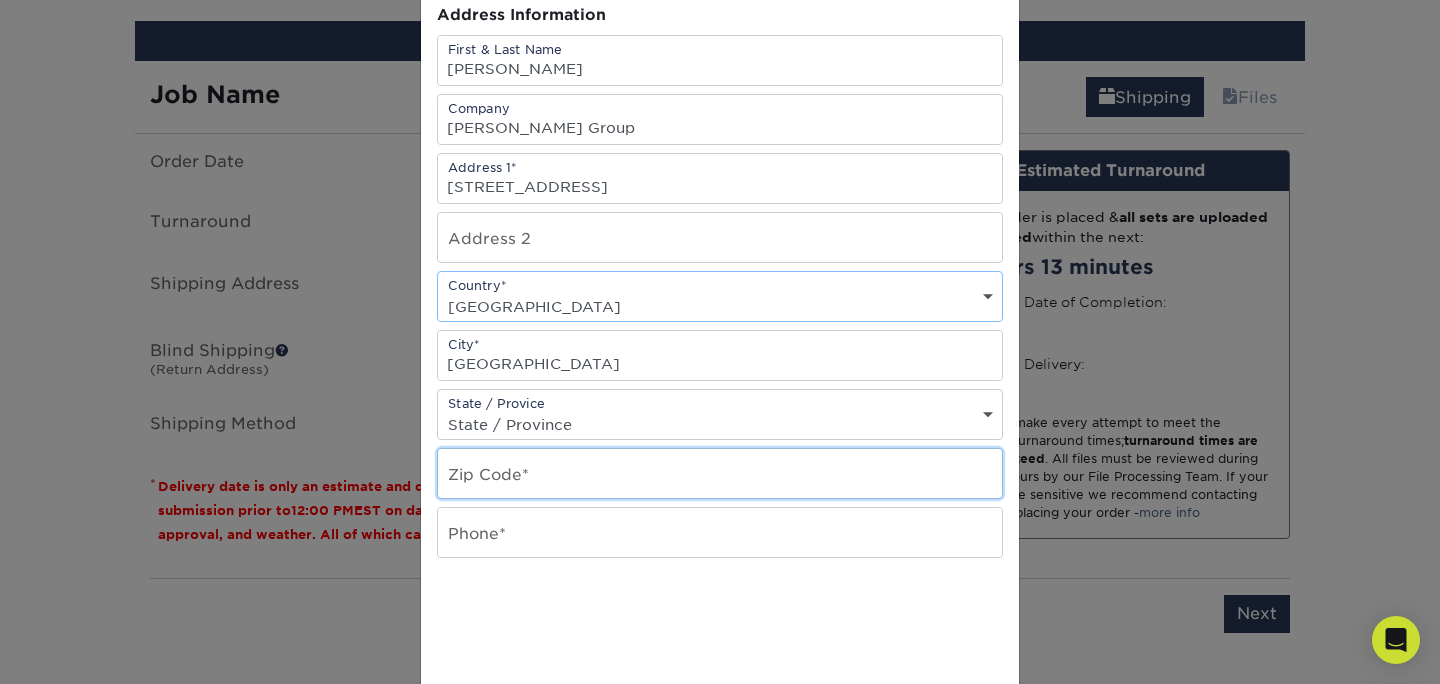 click at bounding box center (720, 473) 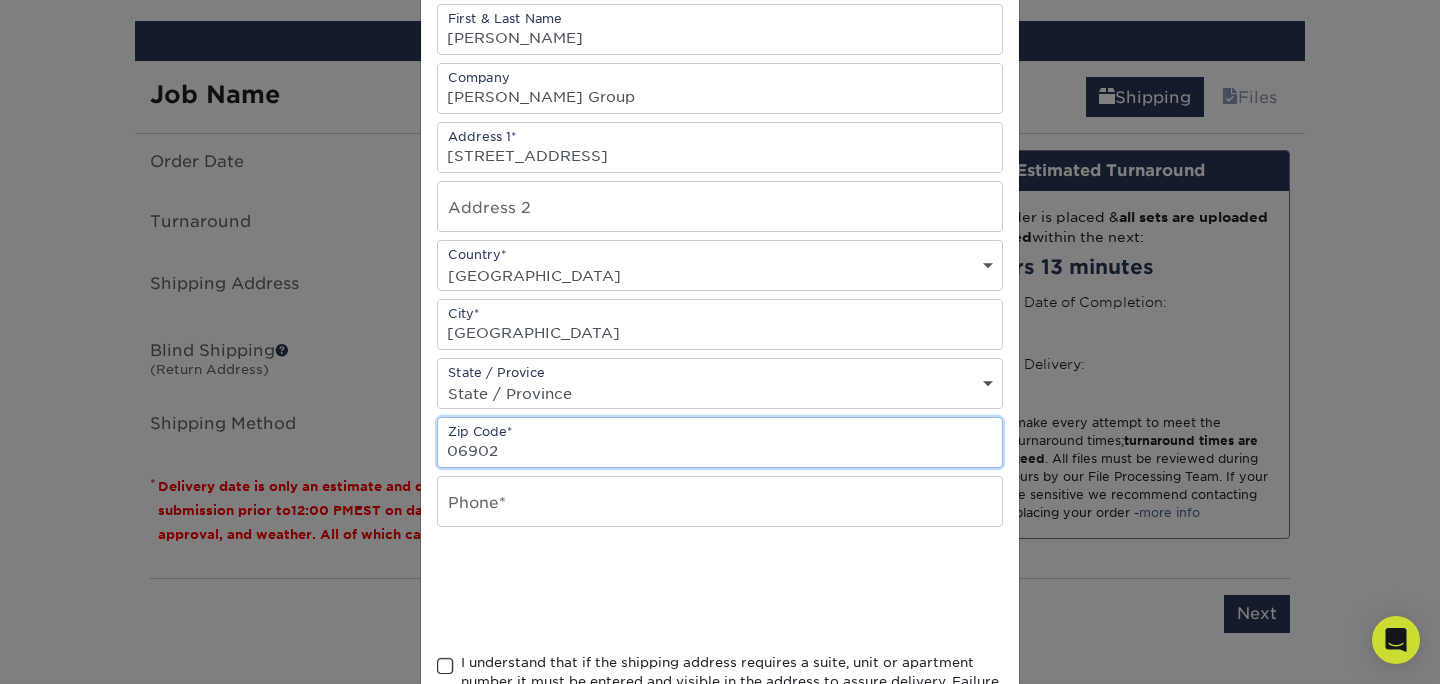 scroll, scrollTop: 242, scrollLeft: 0, axis: vertical 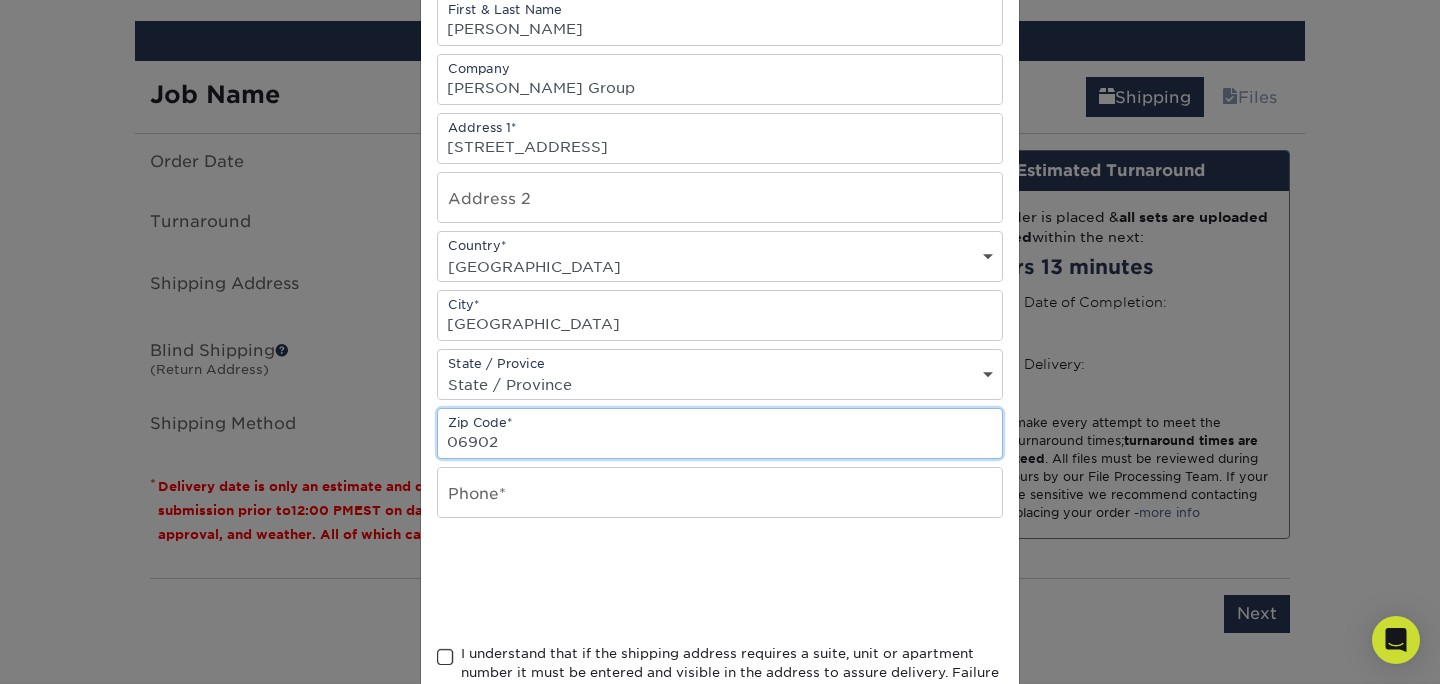 type on "06902" 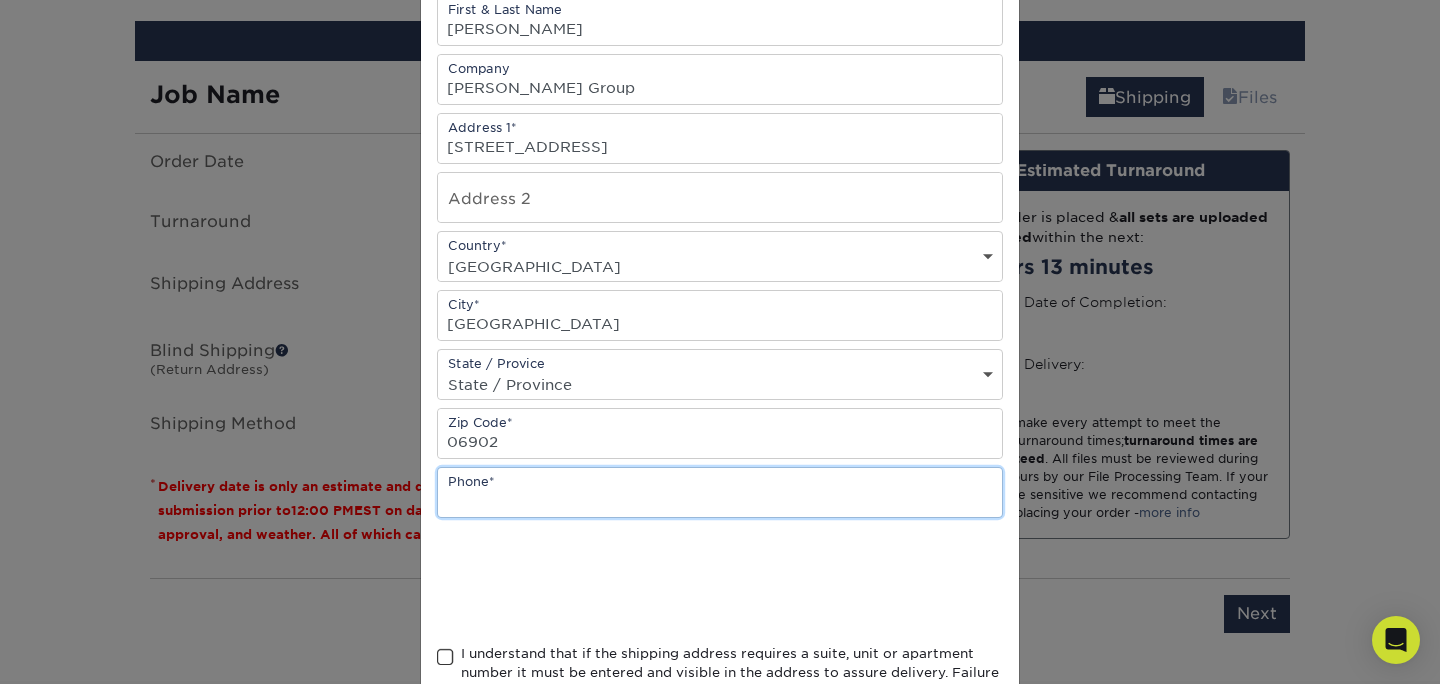 click at bounding box center [720, 492] 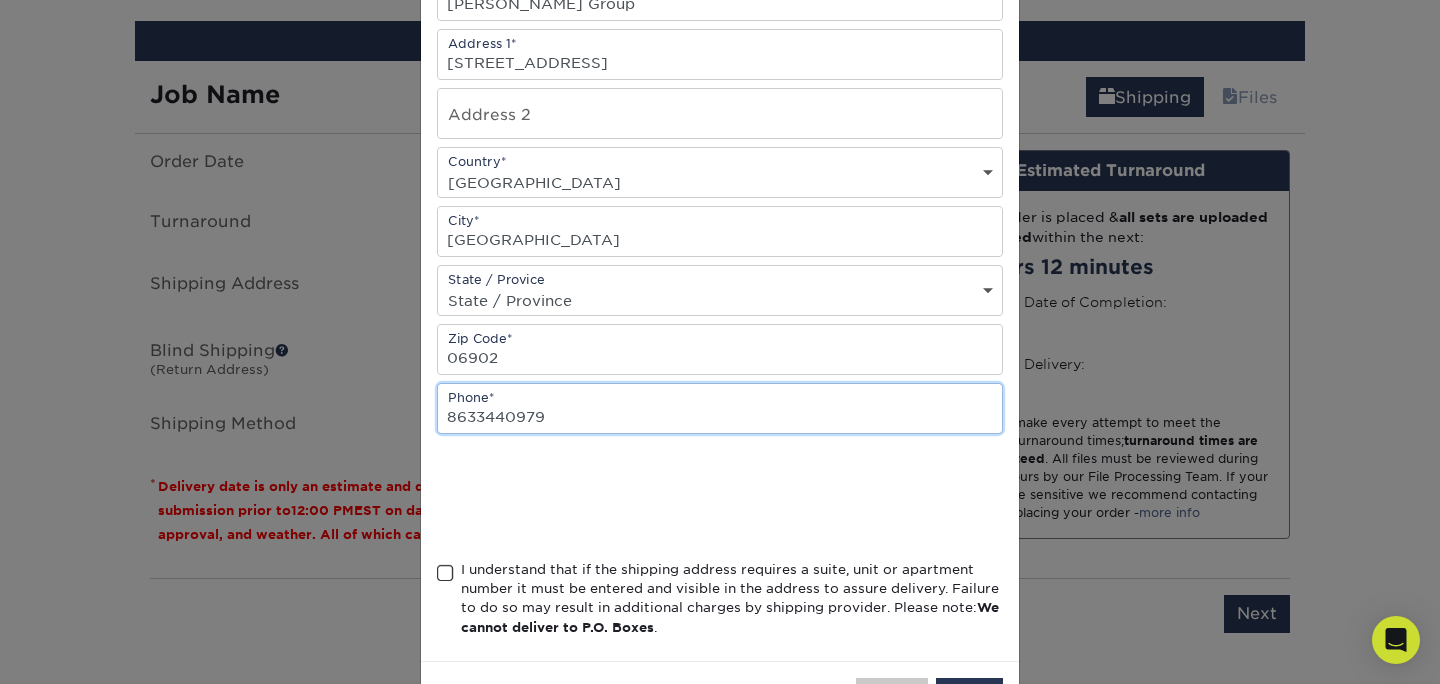 scroll, scrollTop: 322, scrollLeft: 0, axis: vertical 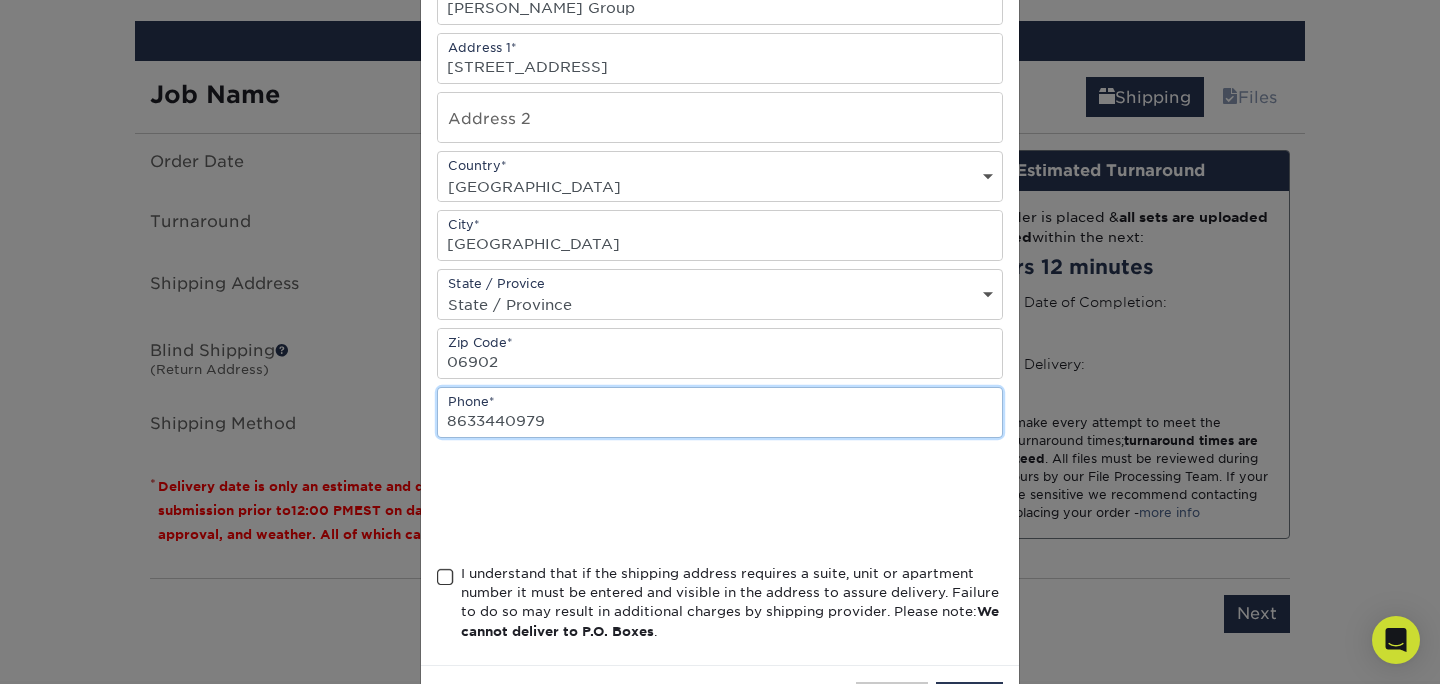 type on "8633440979" 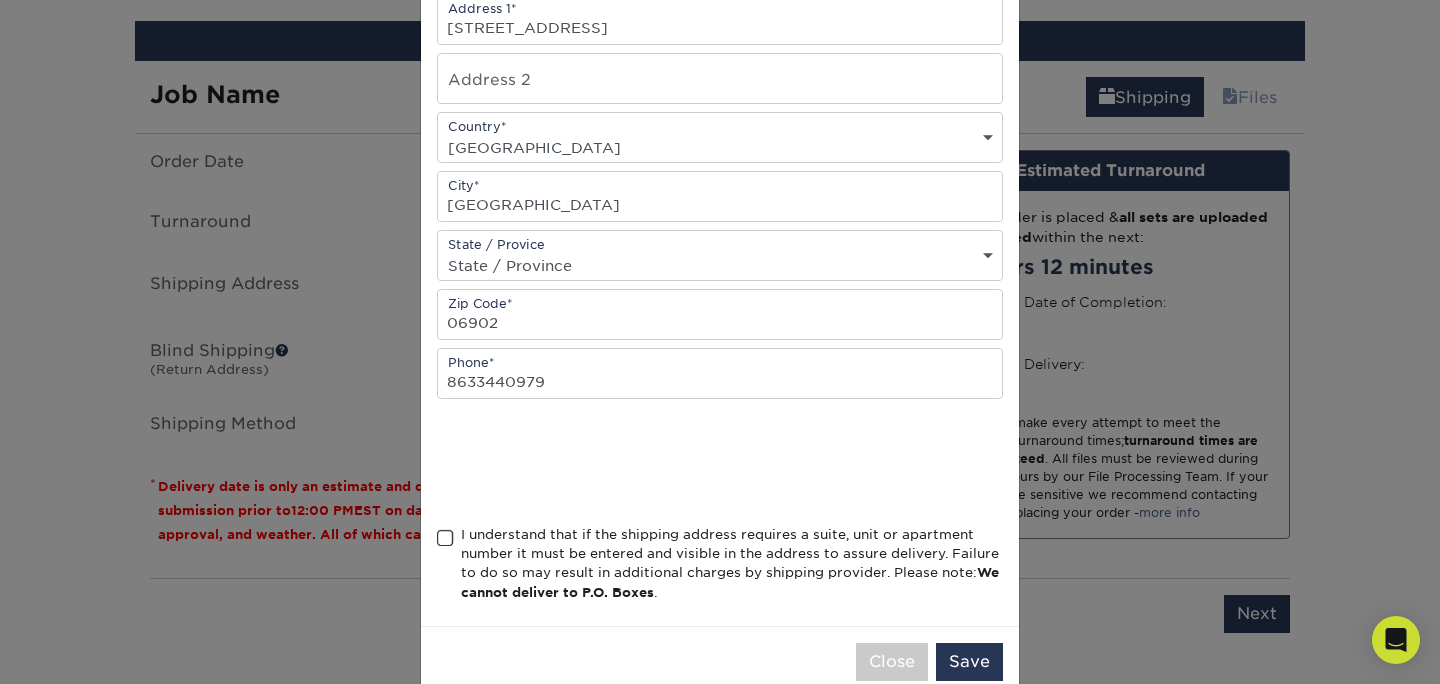 scroll, scrollTop: 415, scrollLeft: 0, axis: vertical 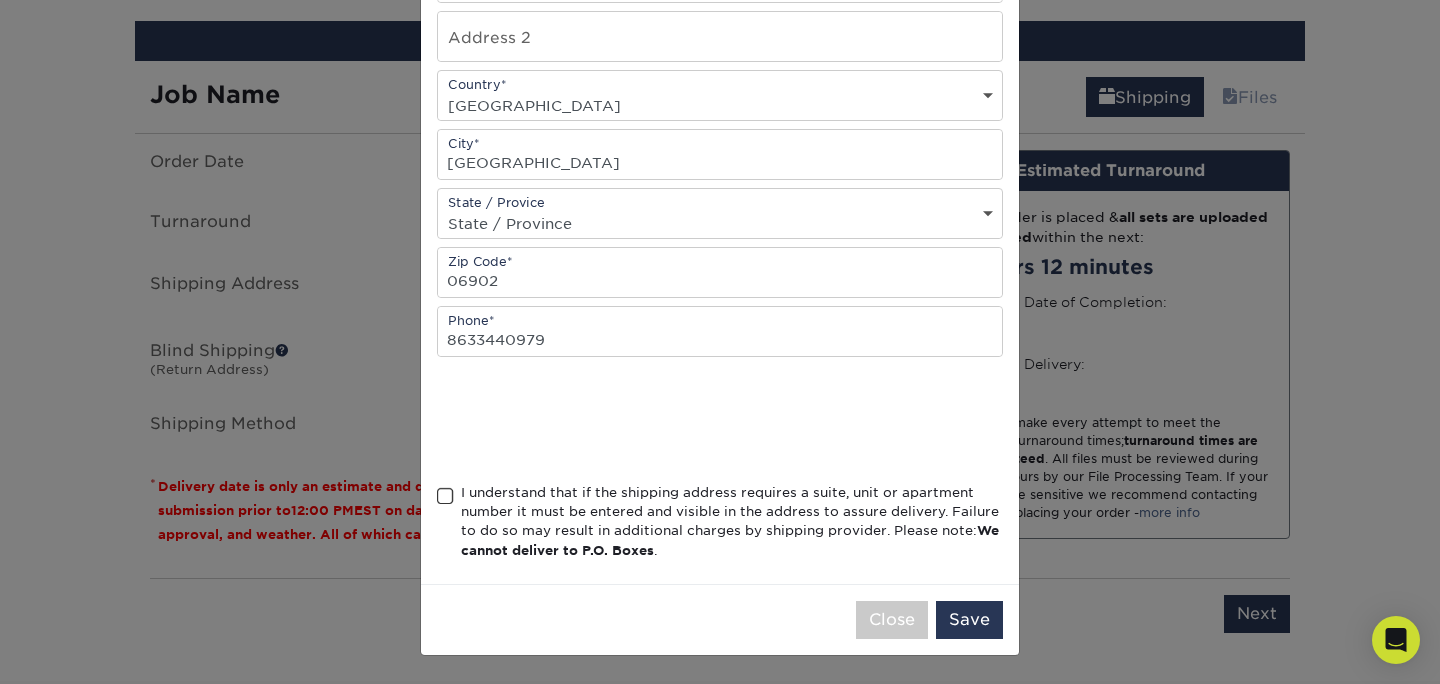 click at bounding box center [445, 496] 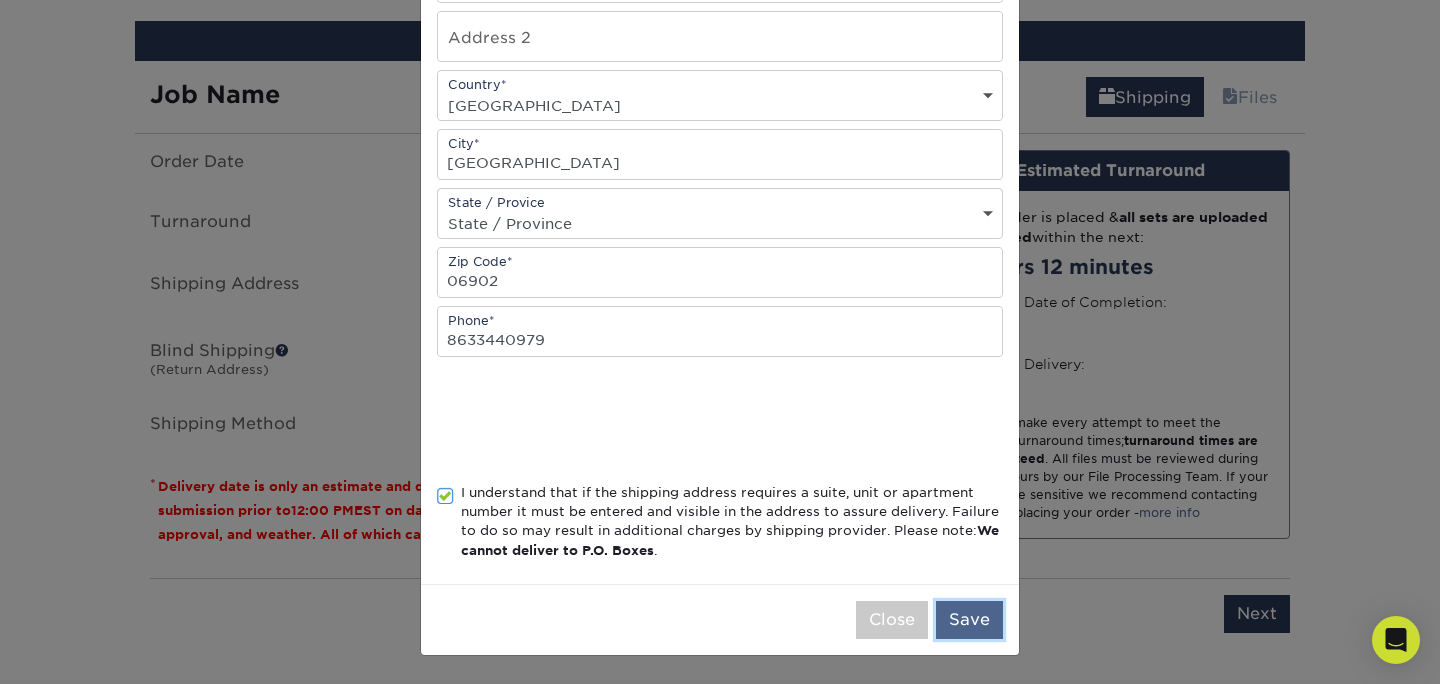 click on "Save" at bounding box center (969, 620) 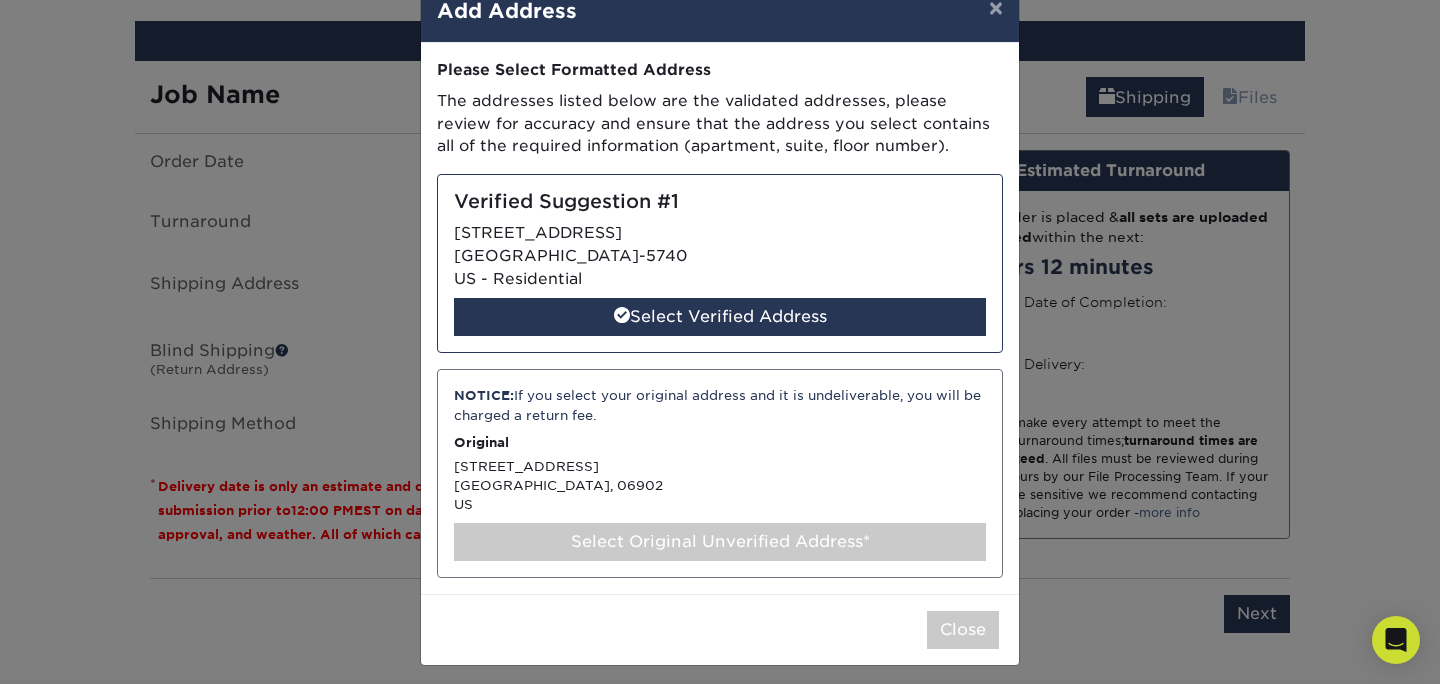 scroll, scrollTop: 59, scrollLeft: 0, axis: vertical 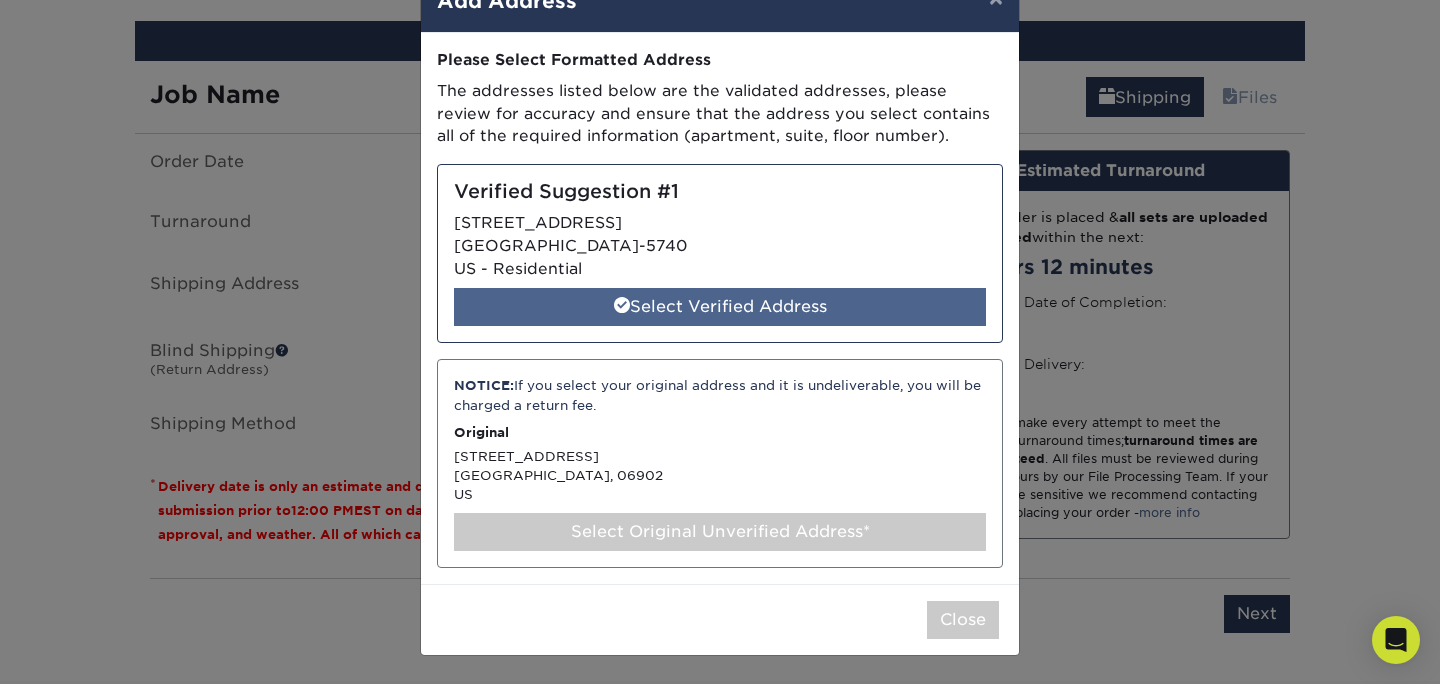 click on "Select Verified Address" at bounding box center (720, 307) 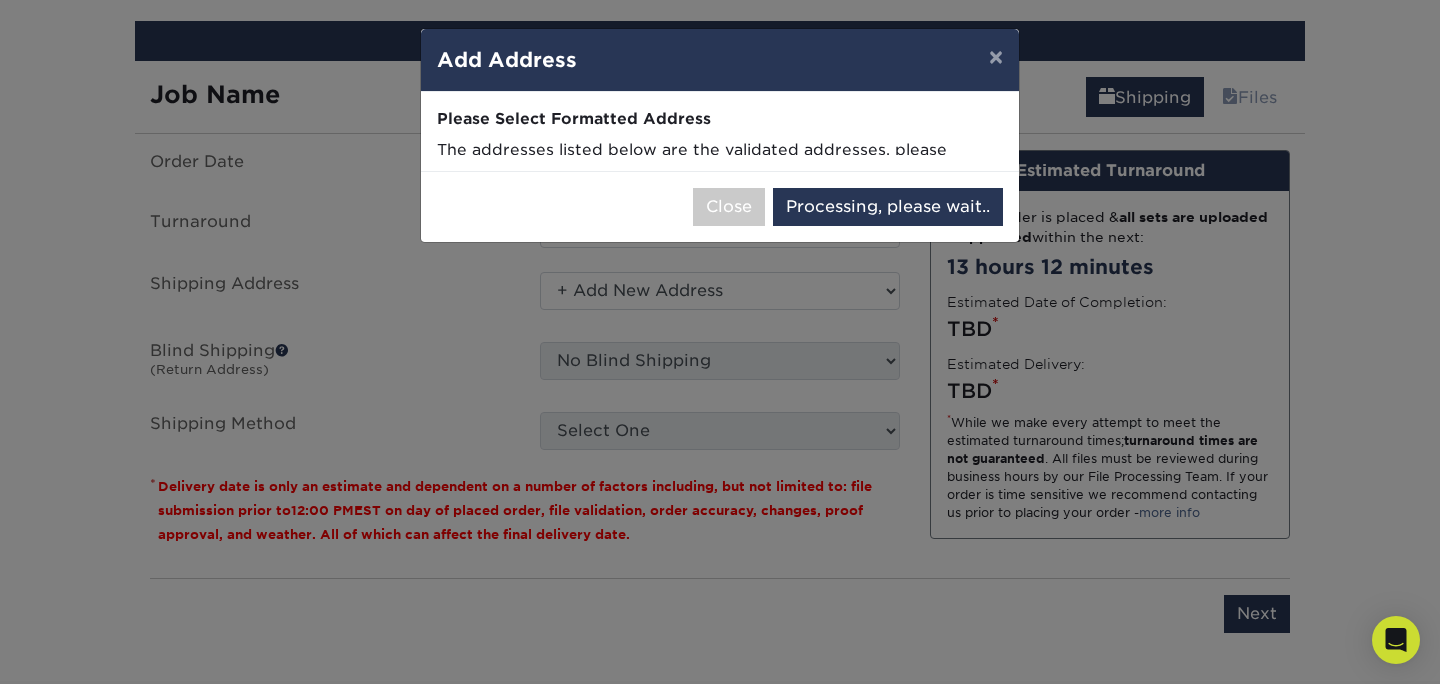 select on "284287" 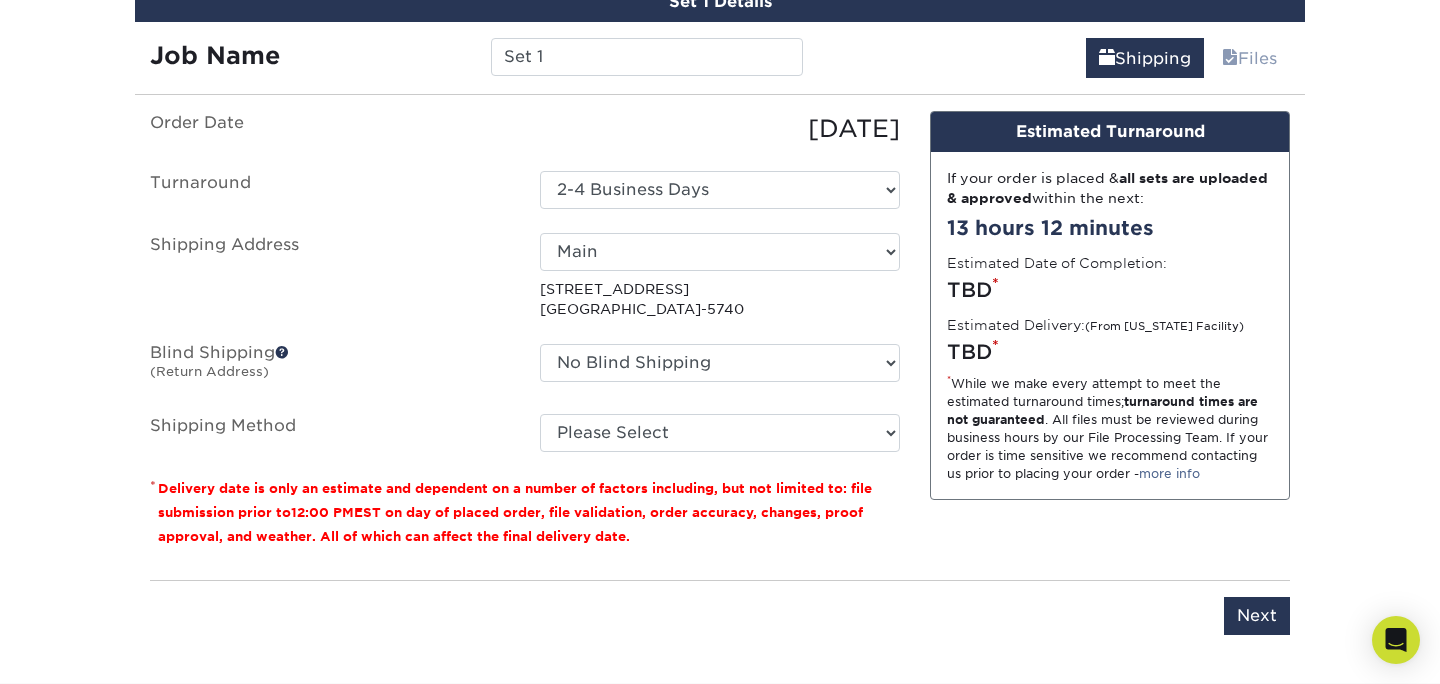 scroll, scrollTop: 1218, scrollLeft: 0, axis: vertical 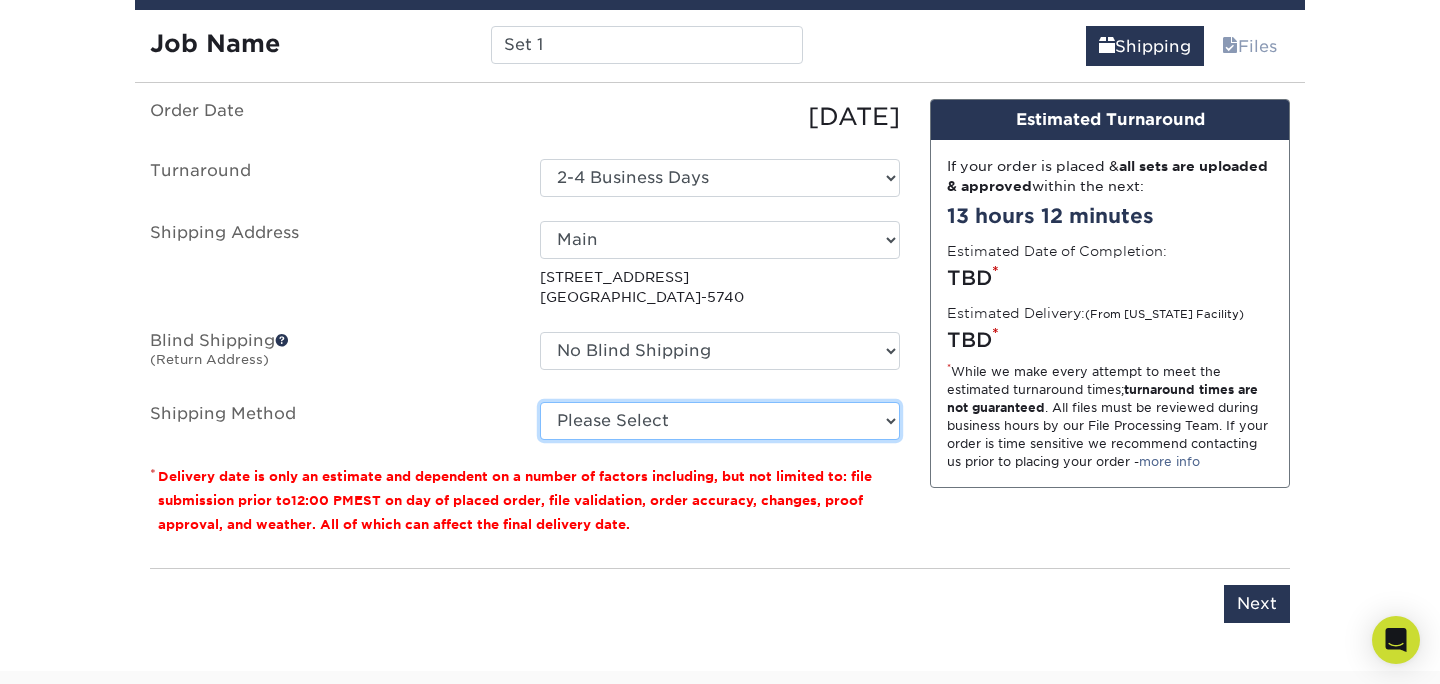 select on "03" 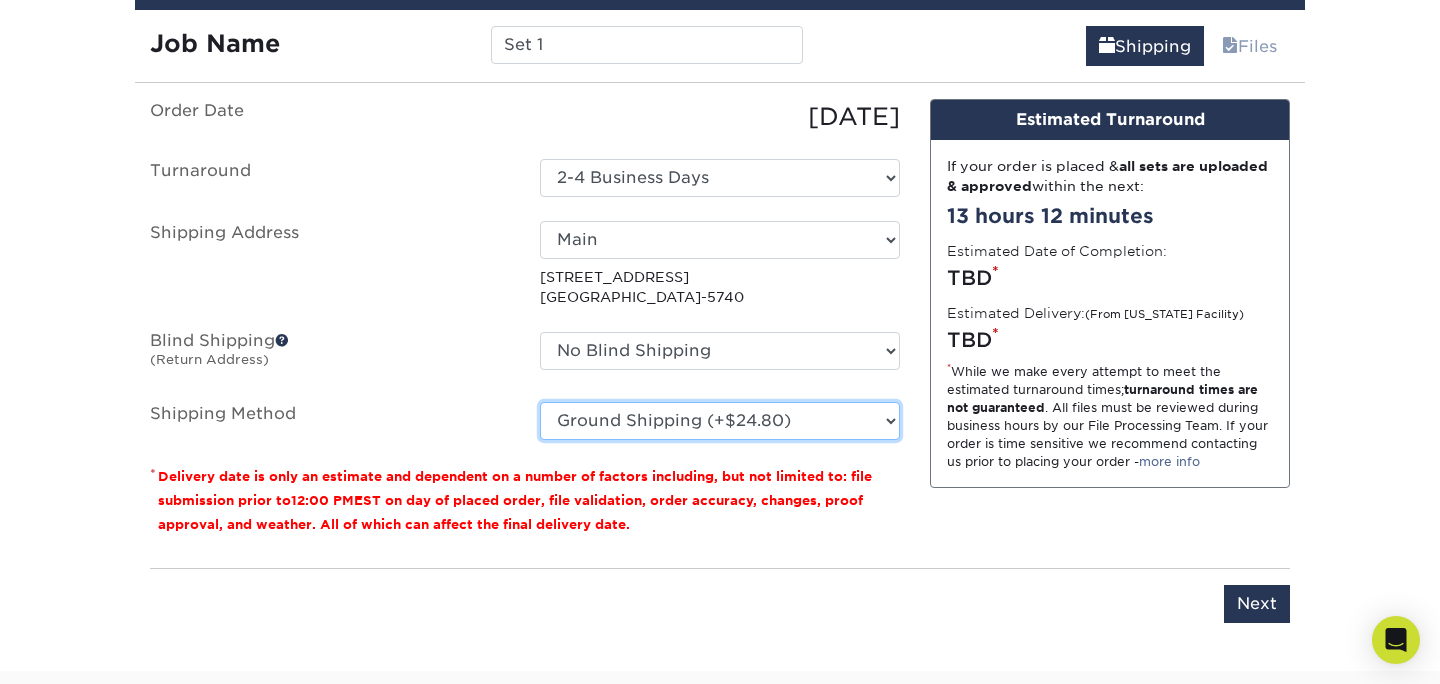 click on "Ground Shipping (+$24.80)" at bounding box center (0, 0) 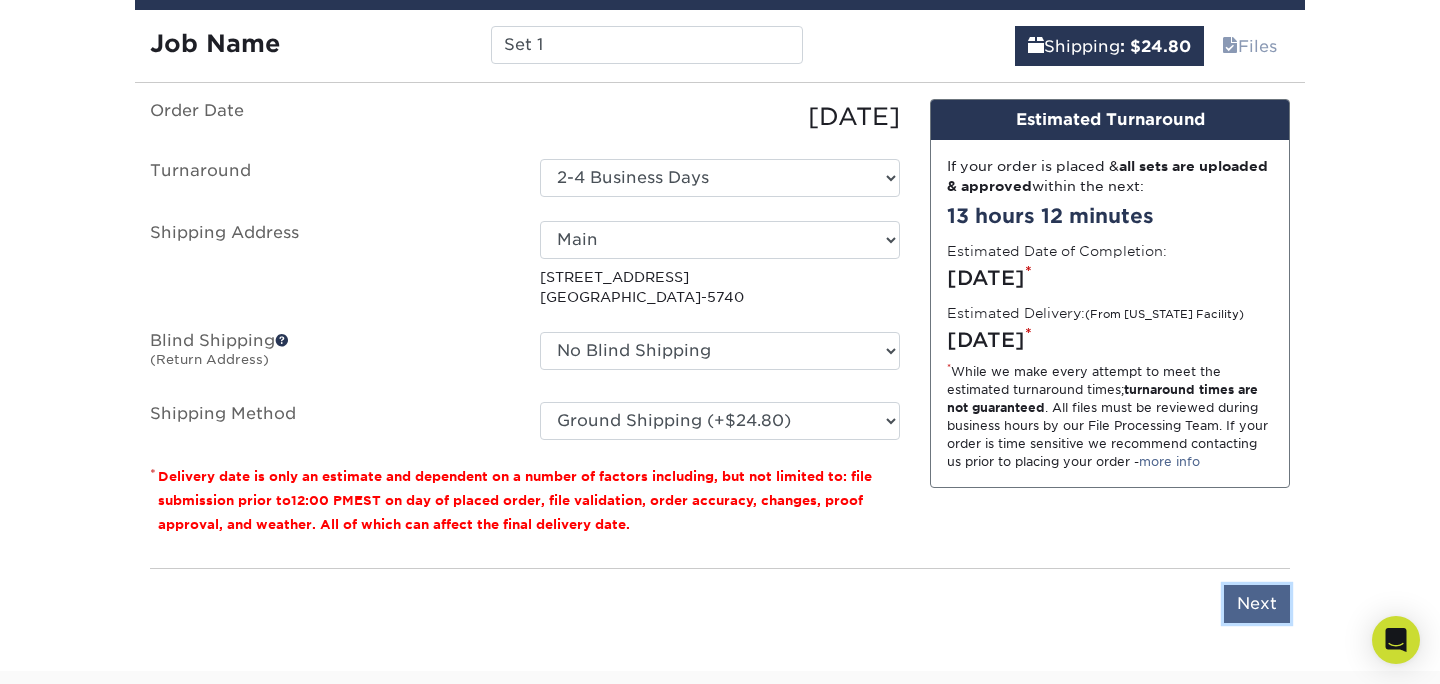 click on "Next" at bounding box center [1257, 604] 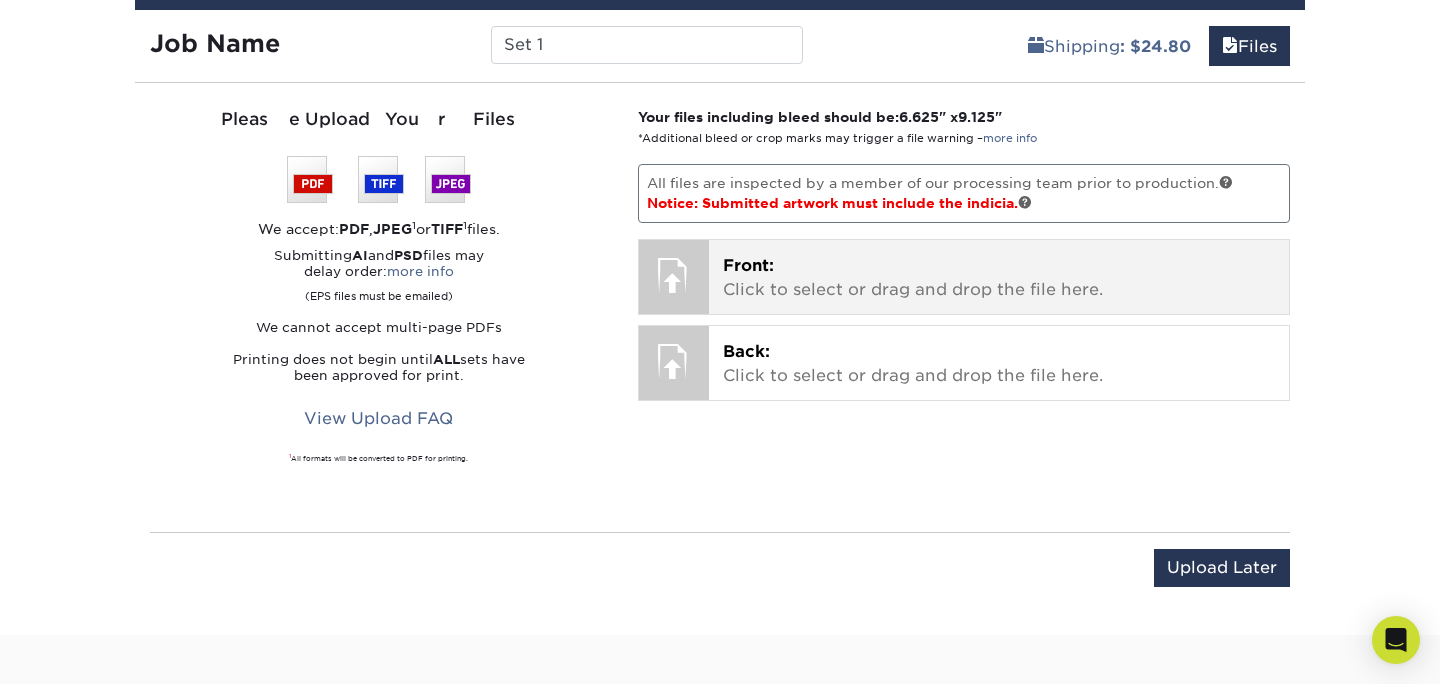 click on "Front: Click to select or drag and drop the file here." at bounding box center [999, 278] 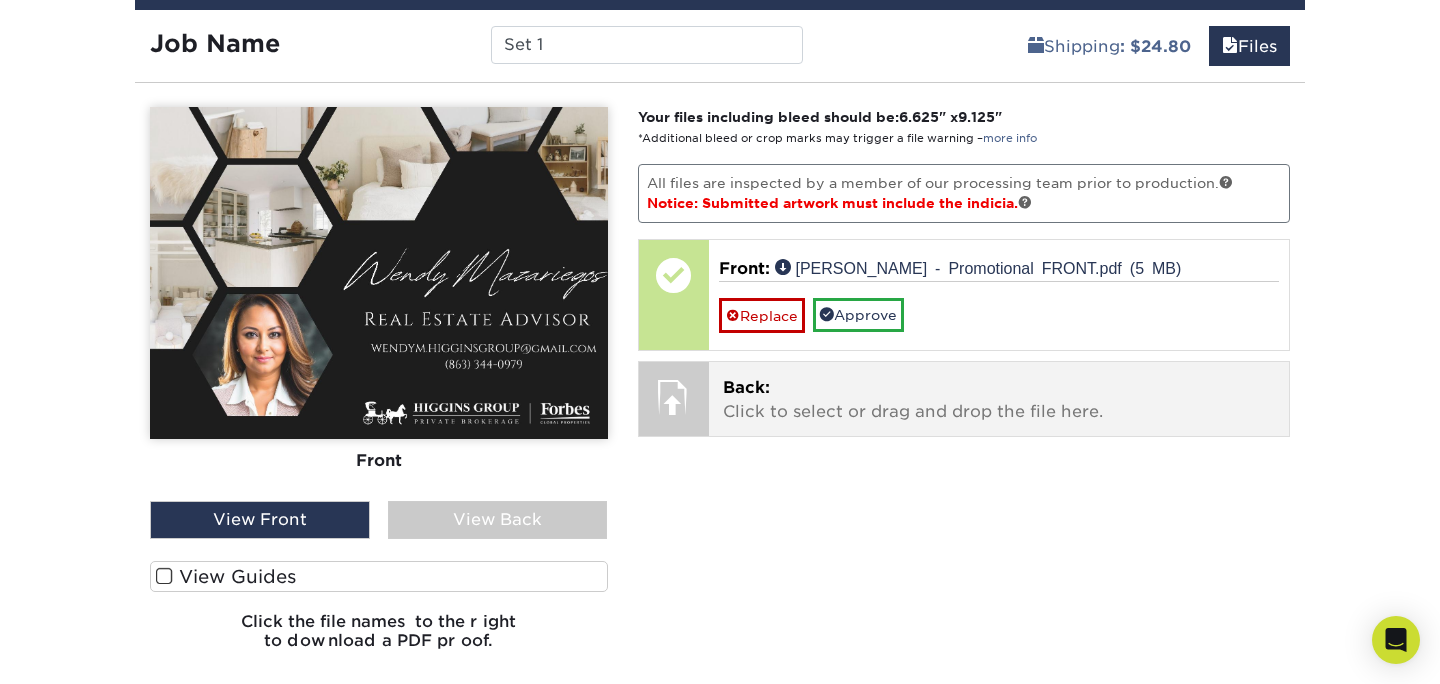 click on "Back: Click to select or drag and drop the file here." at bounding box center (999, 400) 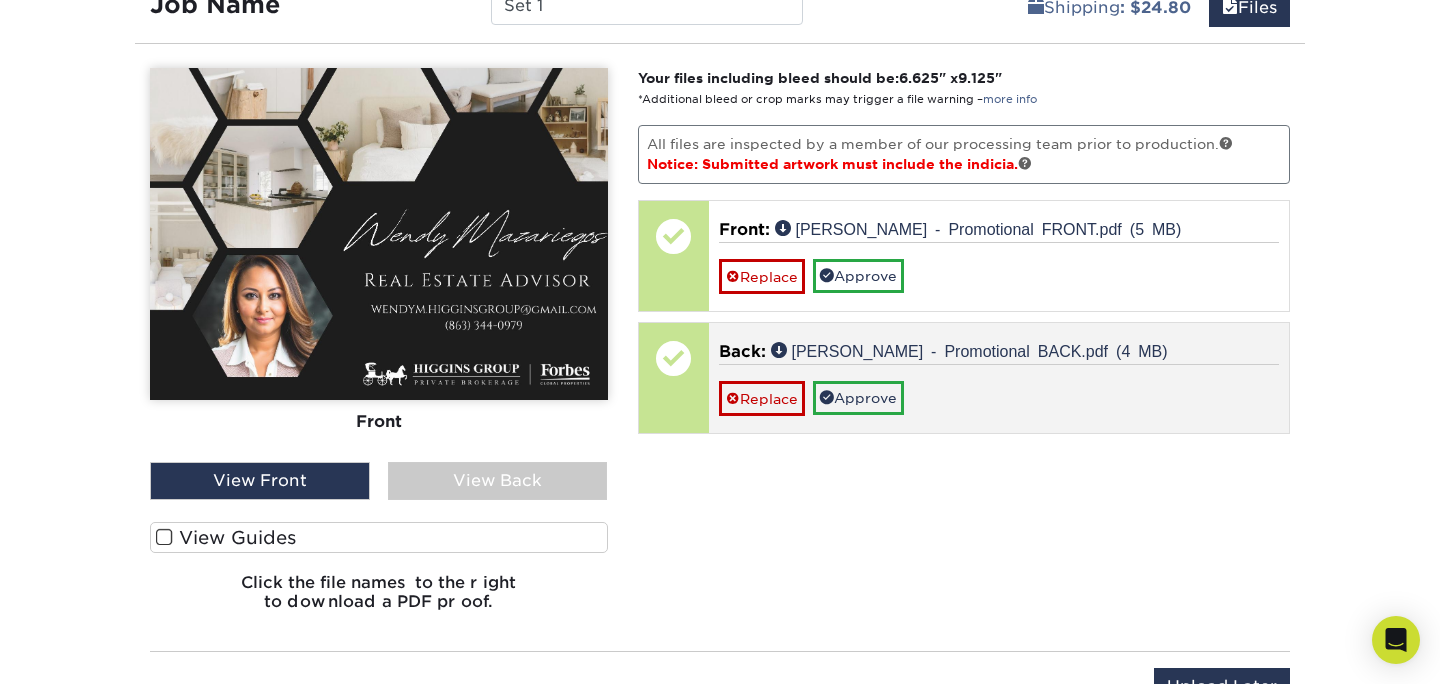scroll, scrollTop: 1259, scrollLeft: 0, axis: vertical 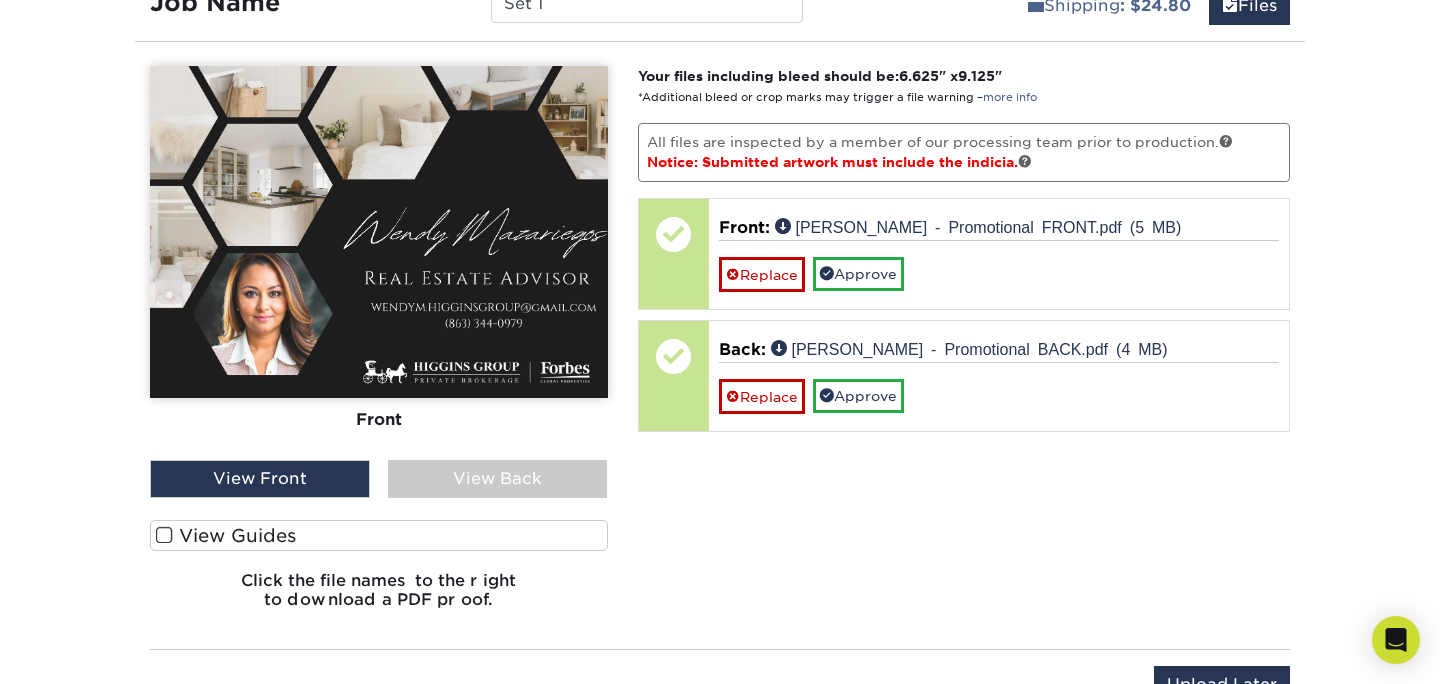 click on "View Back" at bounding box center (498, 479) 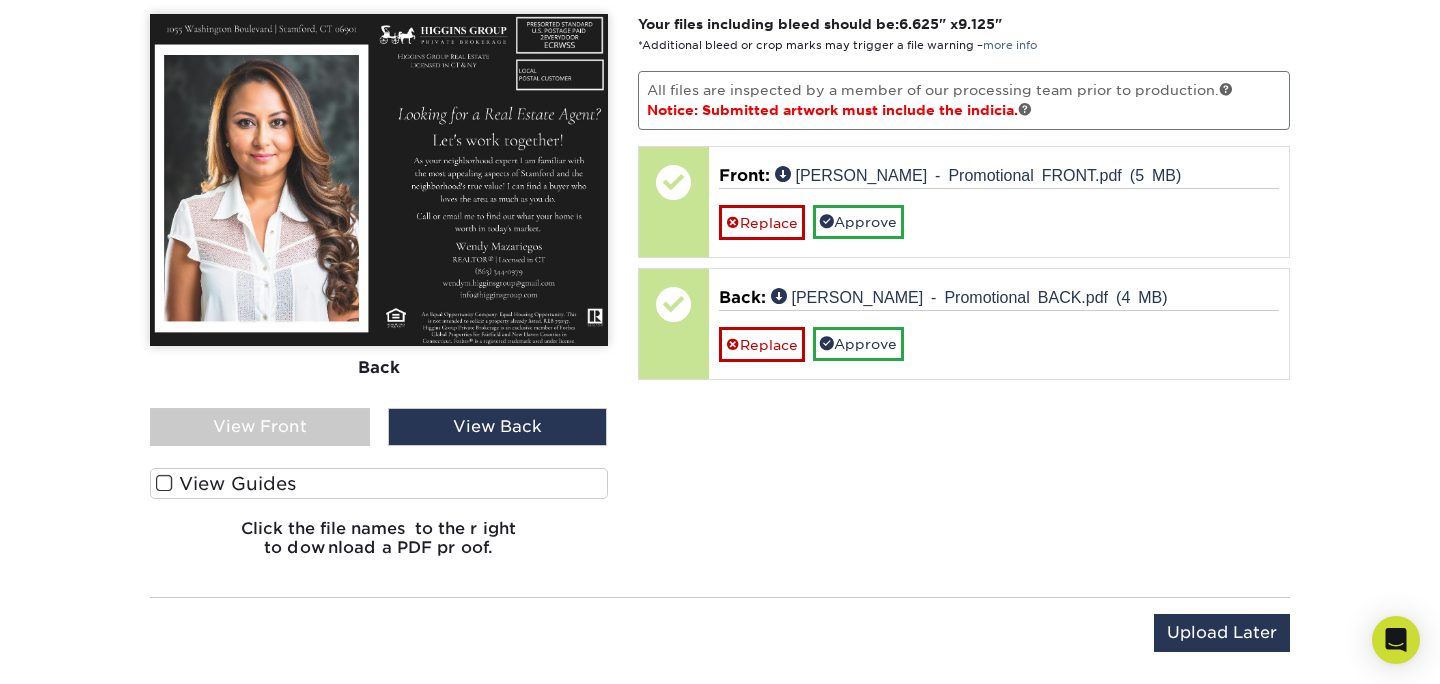 scroll, scrollTop: 1312, scrollLeft: 0, axis: vertical 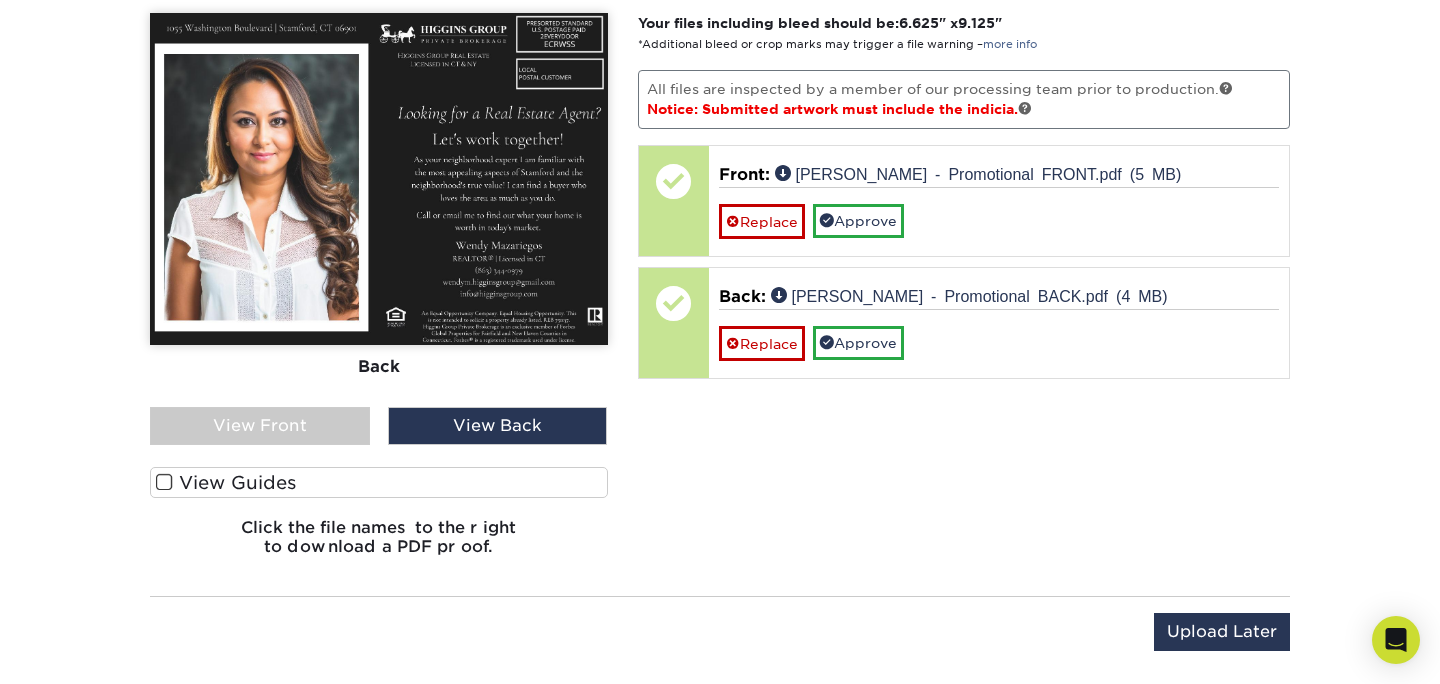 click at bounding box center [164, 482] 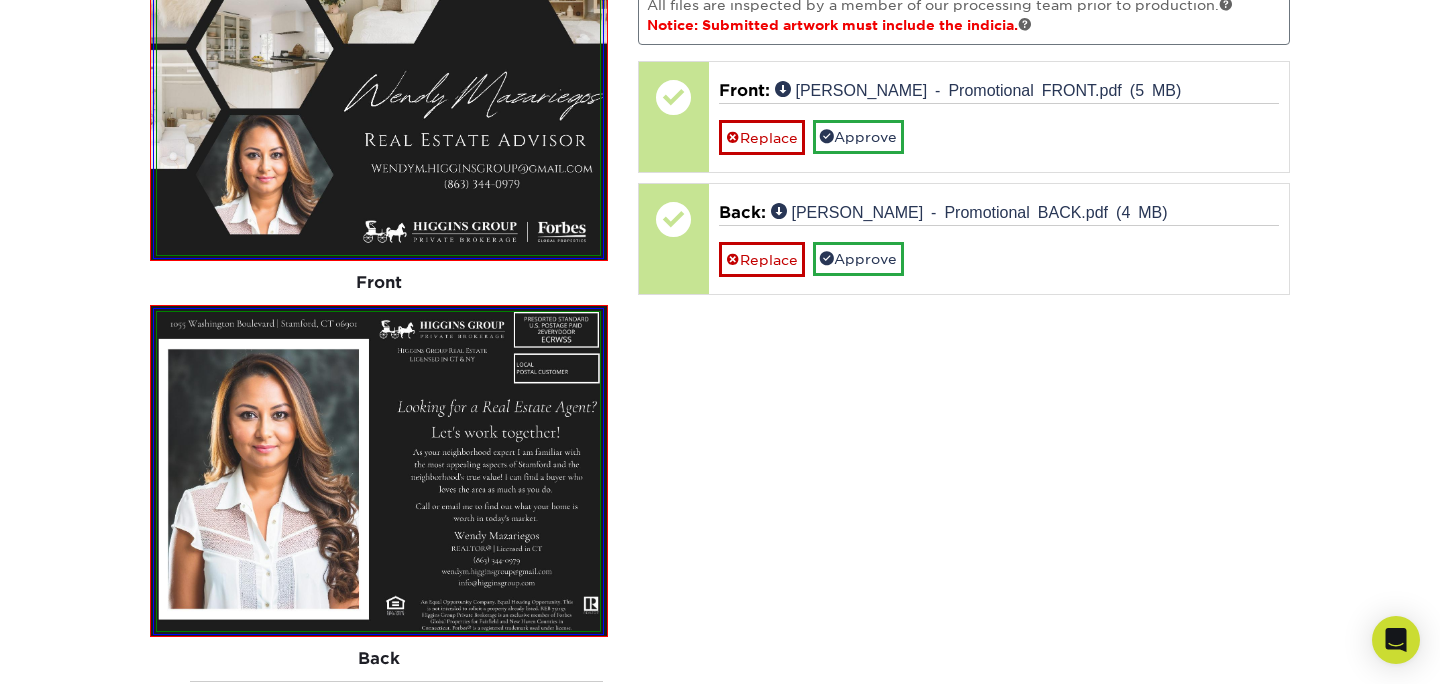 scroll, scrollTop: 1394, scrollLeft: 0, axis: vertical 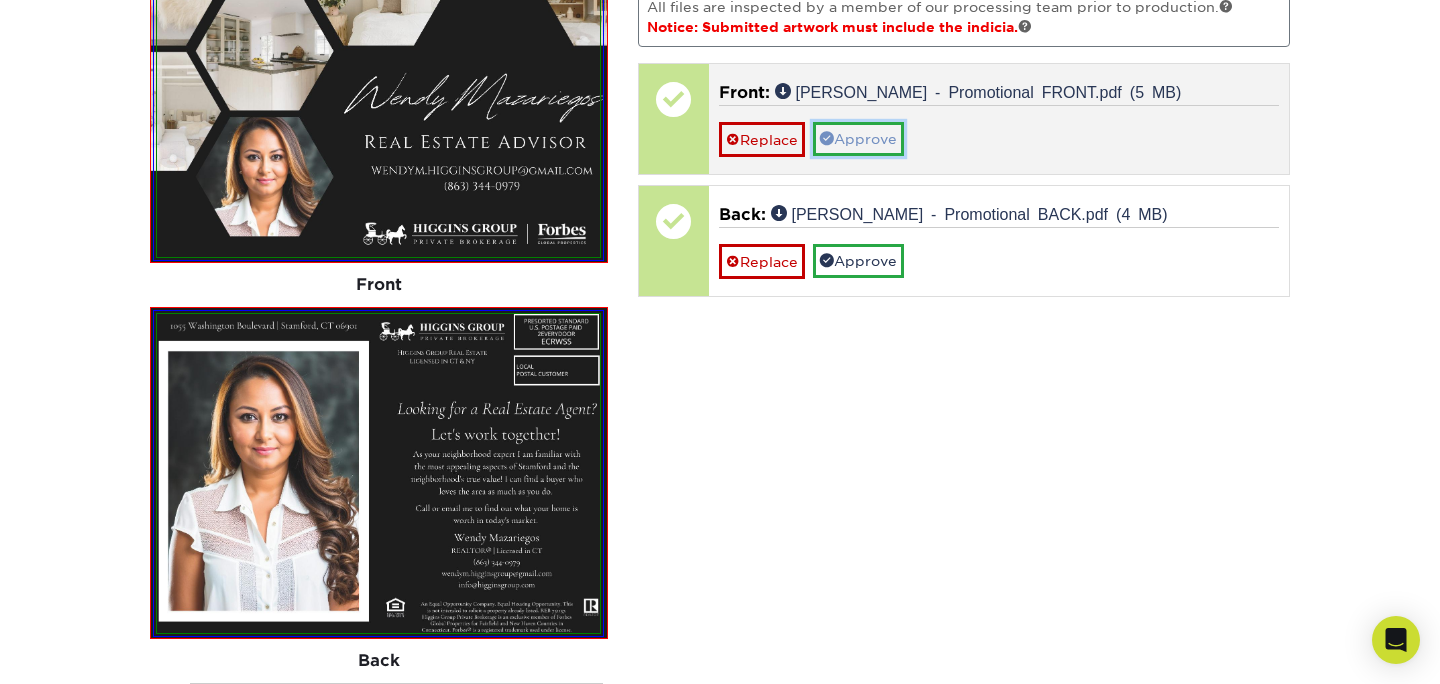 click on "Approve" at bounding box center [858, 139] 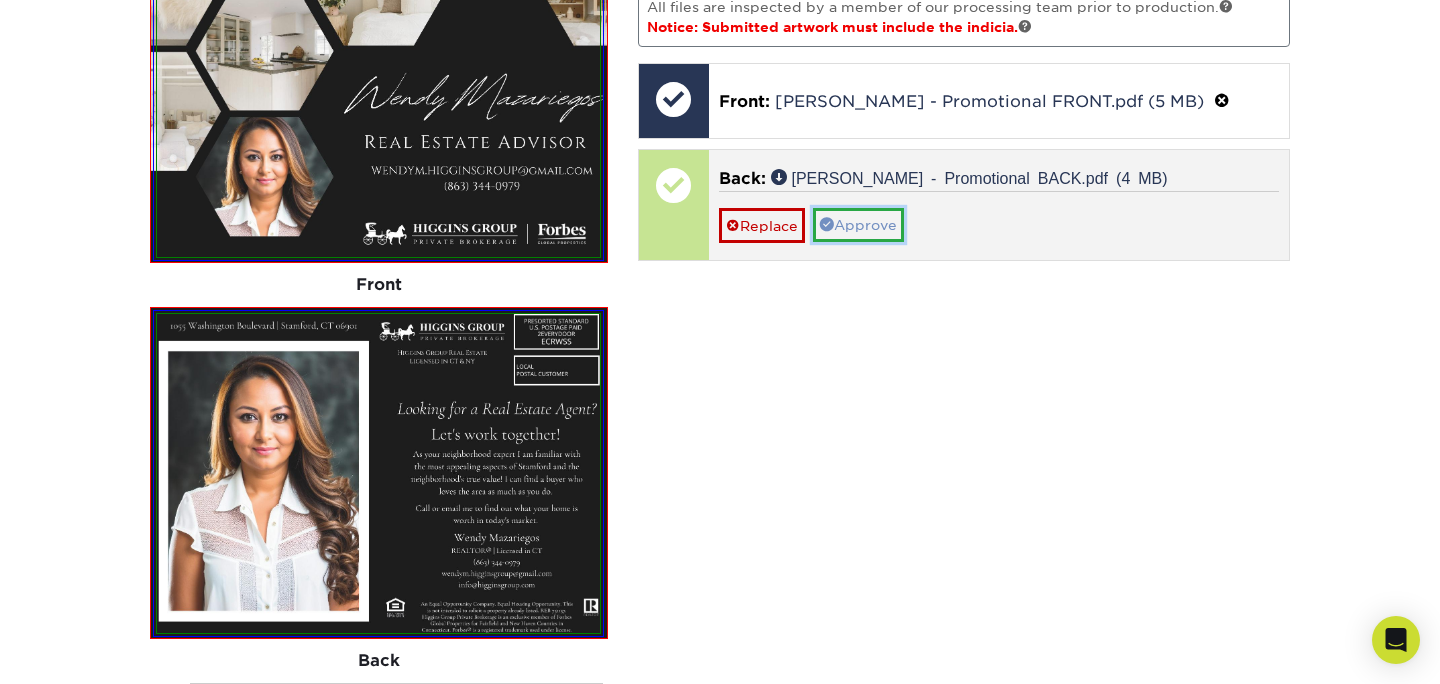 click on "Approve" at bounding box center (858, 225) 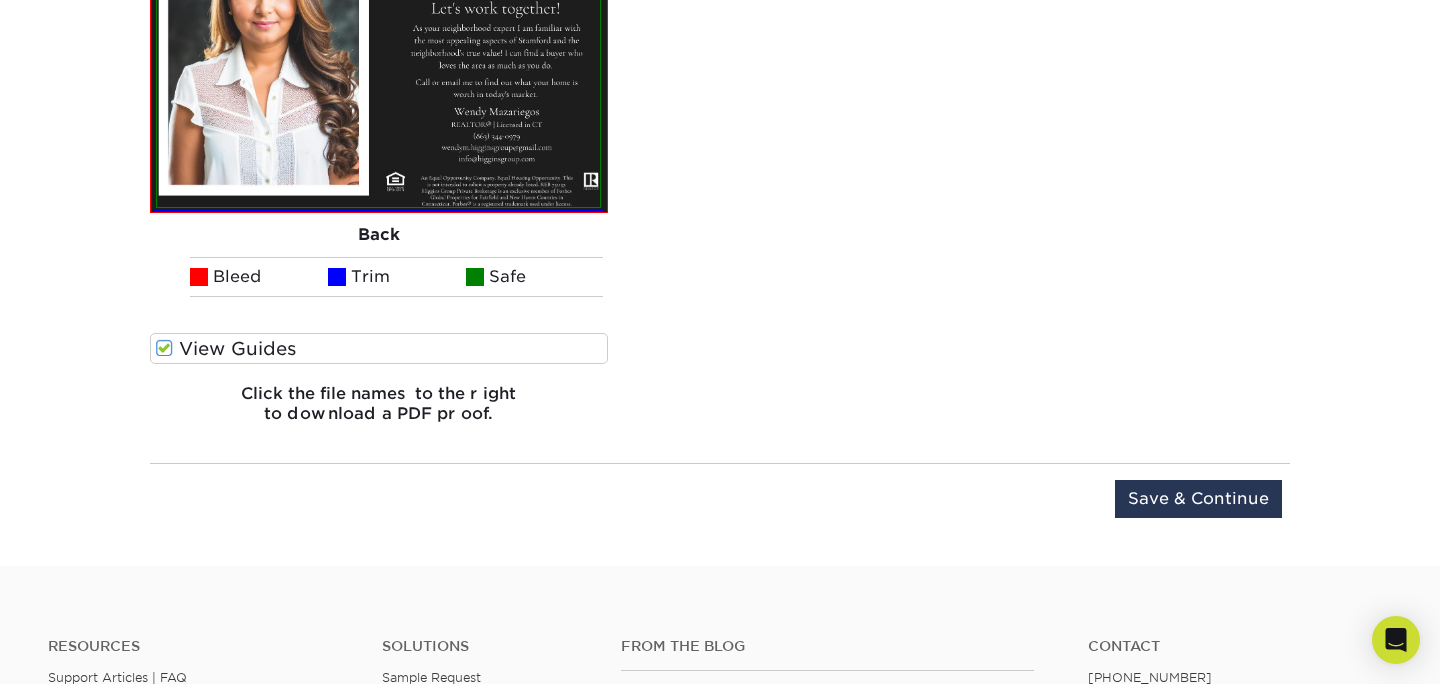 scroll, scrollTop: 1824, scrollLeft: 0, axis: vertical 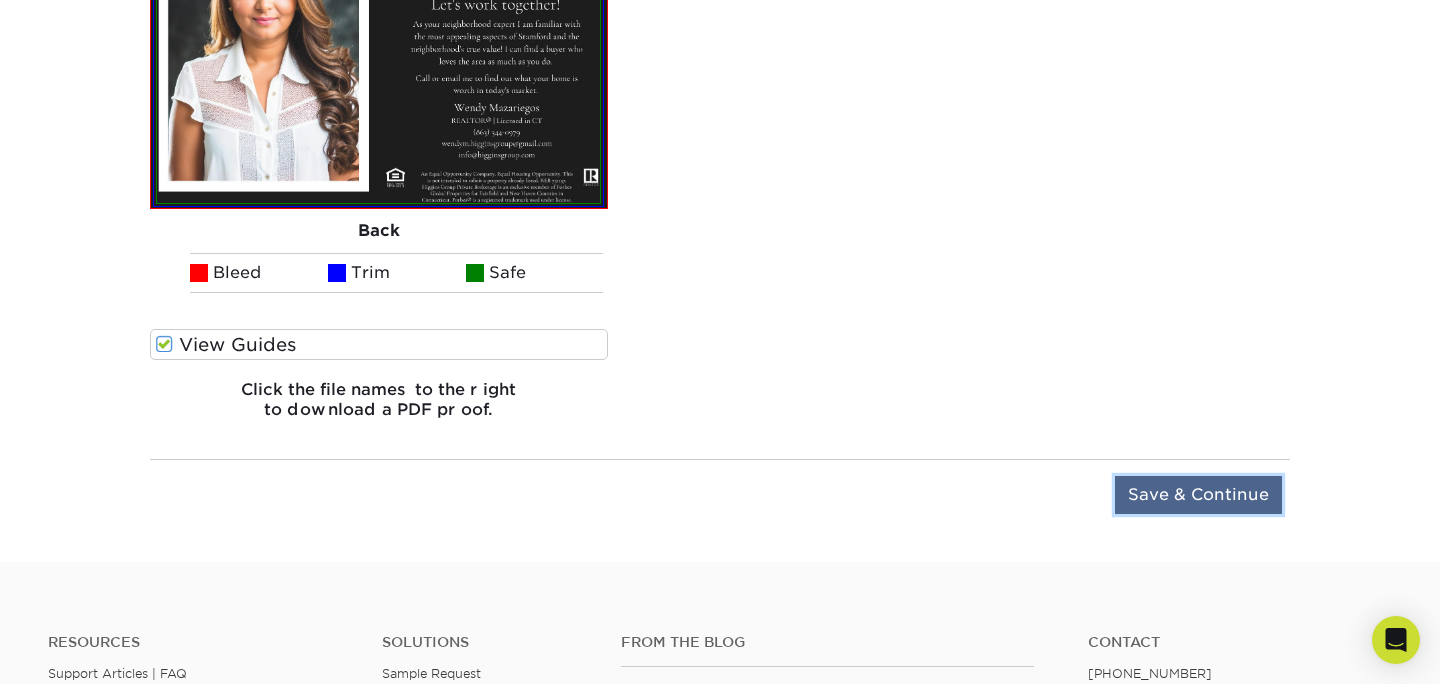click on "Save & Continue" at bounding box center (1198, 495) 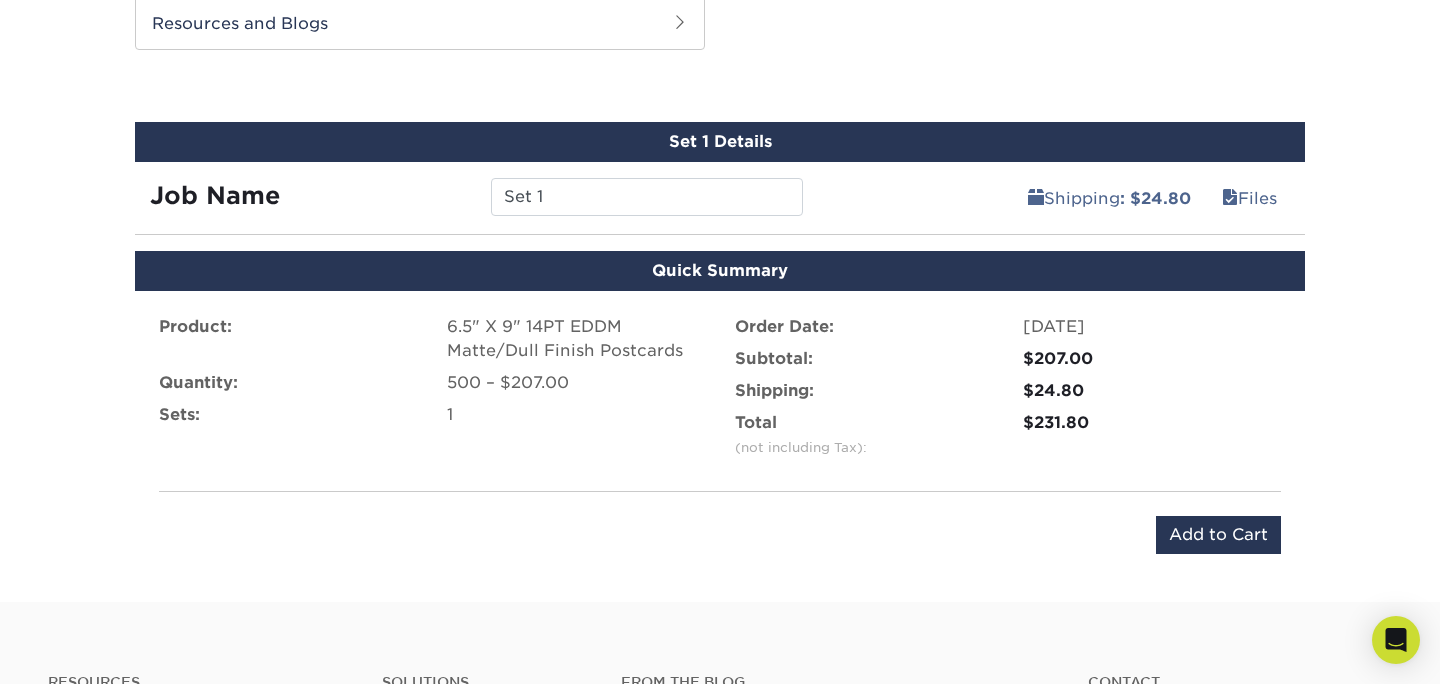 scroll, scrollTop: 1130, scrollLeft: 0, axis: vertical 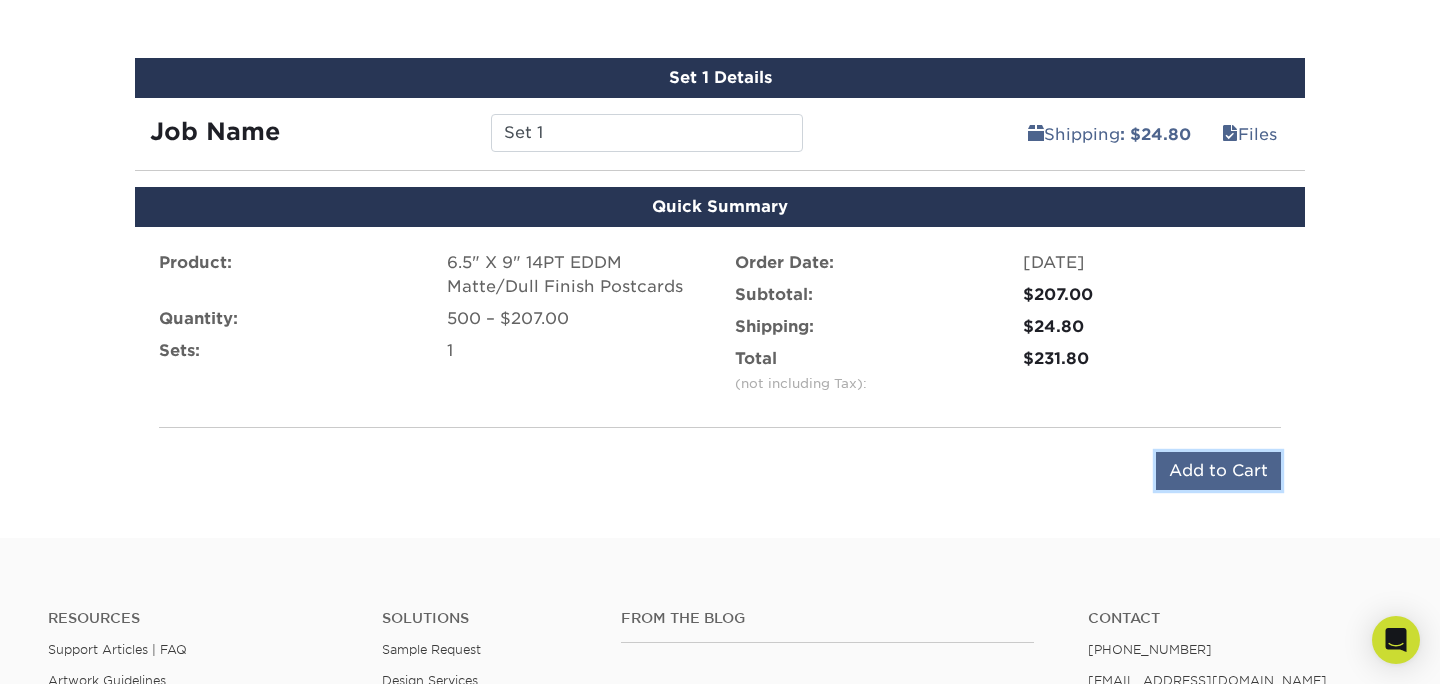 click on "Add to Cart" at bounding box center [1218, 471] 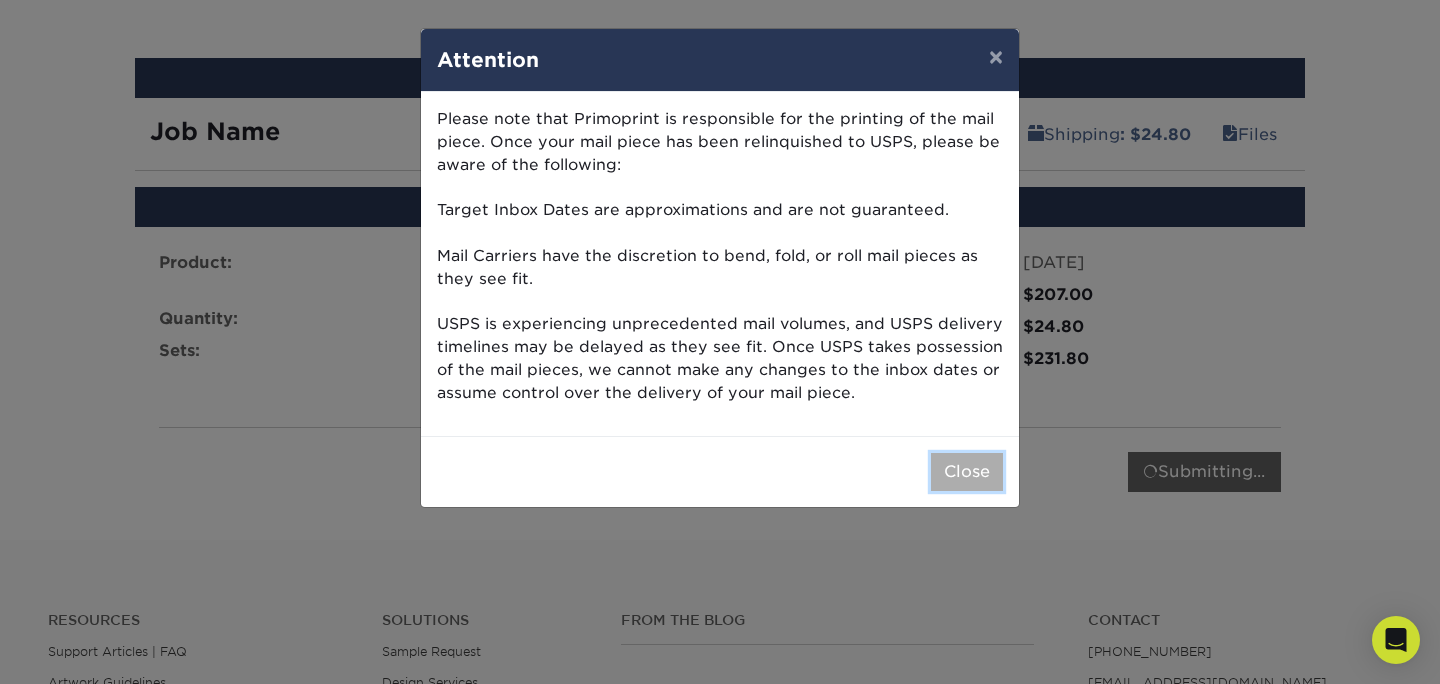 click on "Close" at bounding box center (967, 472) 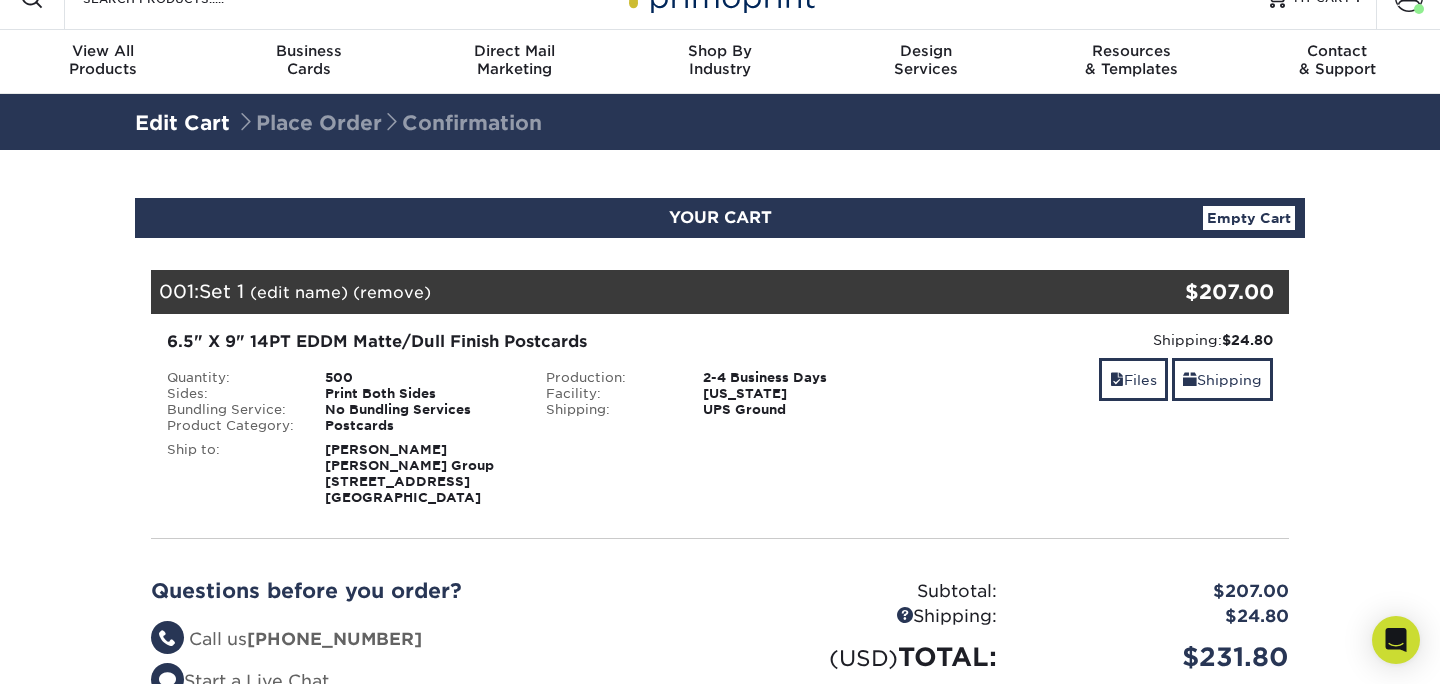scroll, scrollTop: 3, scrollLeft: 0, axis: vertical 